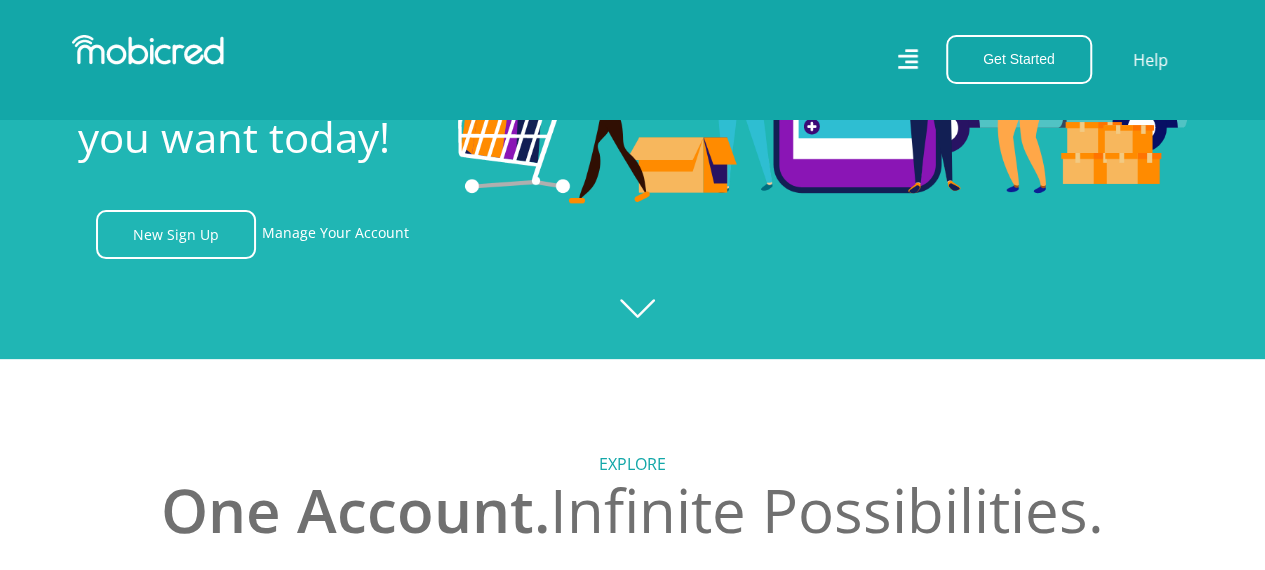scroll, scrollTop: 0, scrollLeft: 2, axis: horizontal 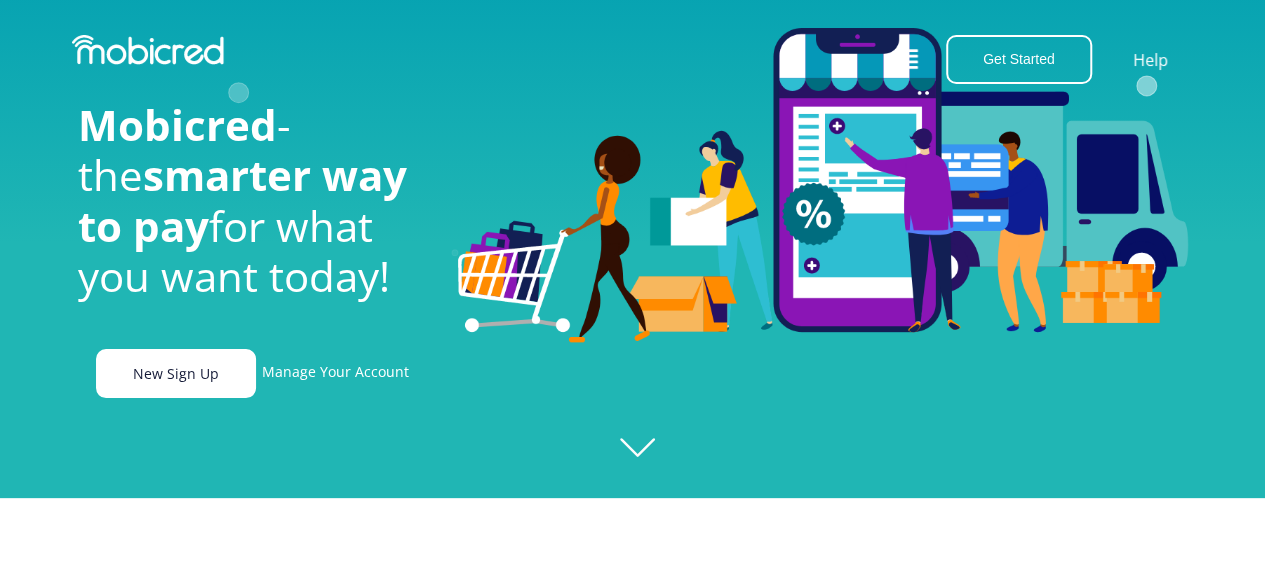 click on "New Sign Up" at bounding box center [176, 373] 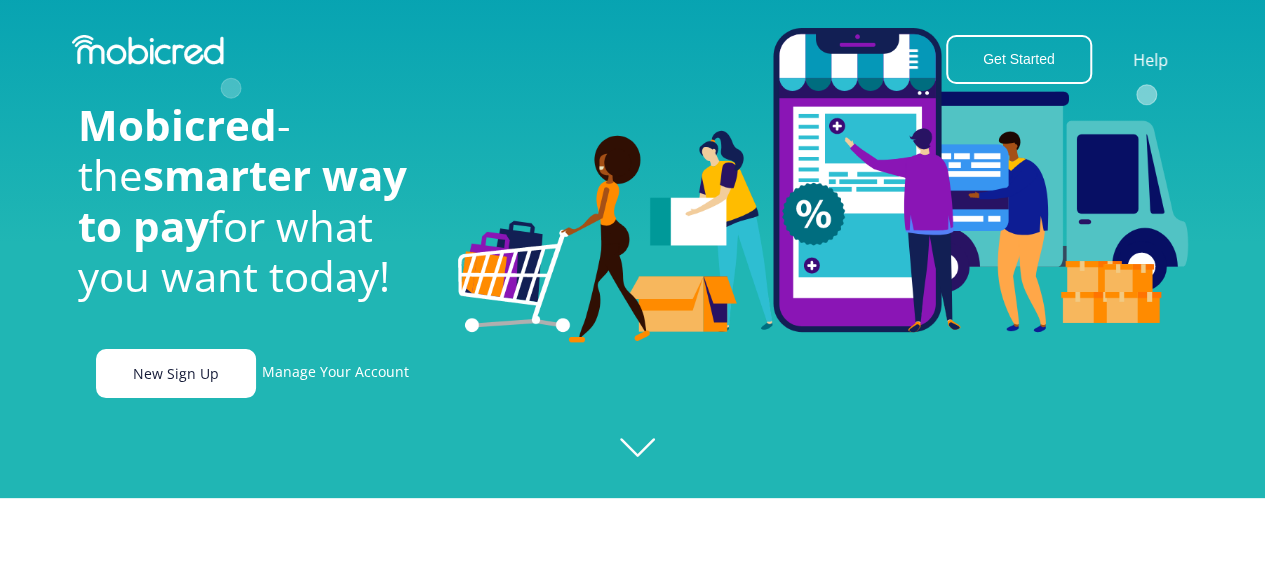 scroll, scrollTop: 0, scrollLeft: 2564, axis: horizontal 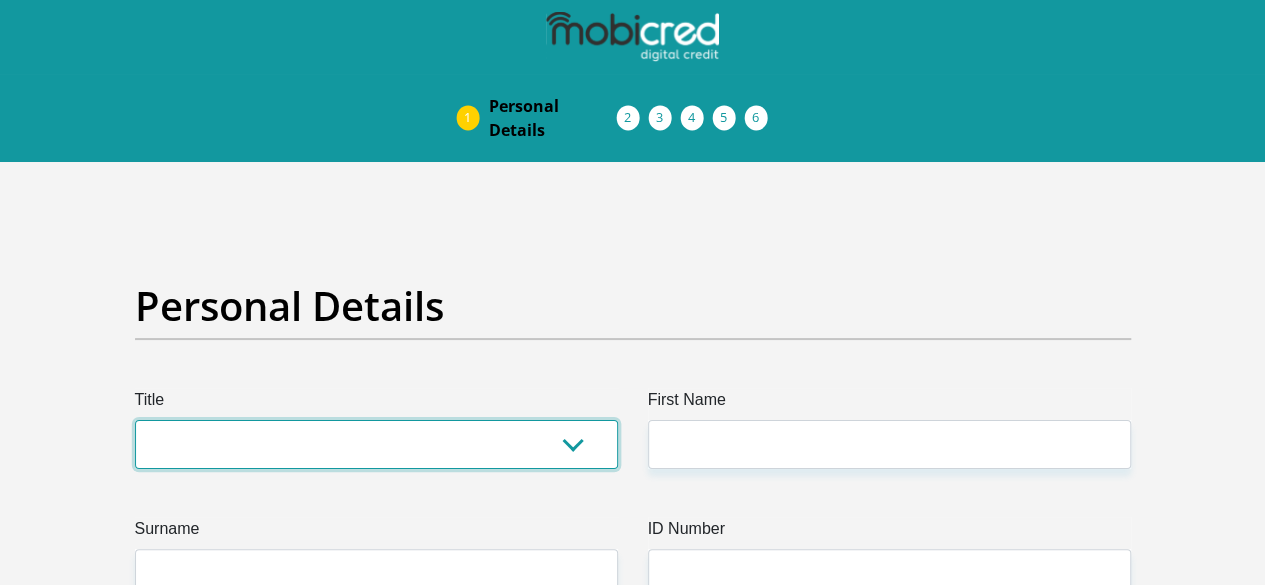 click on "Mr
Ms
Mrs
Dr
Other" at bounding box center (376, 444) 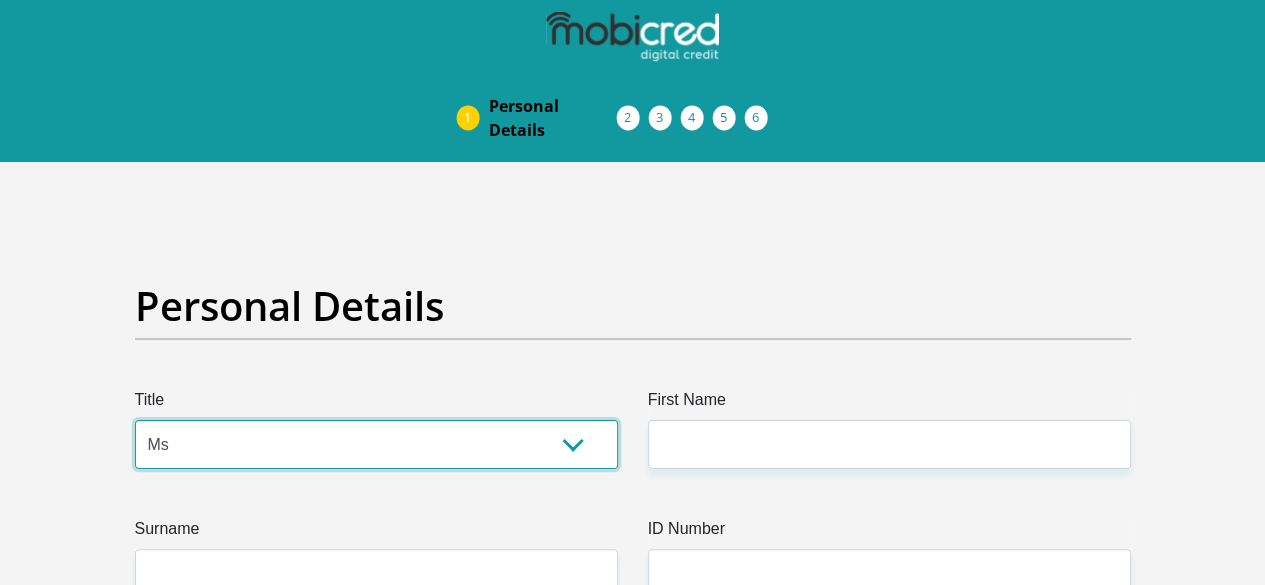 click on "Mr
Ms
Mrs
Dr
Other" at bounding box center [376, 444] 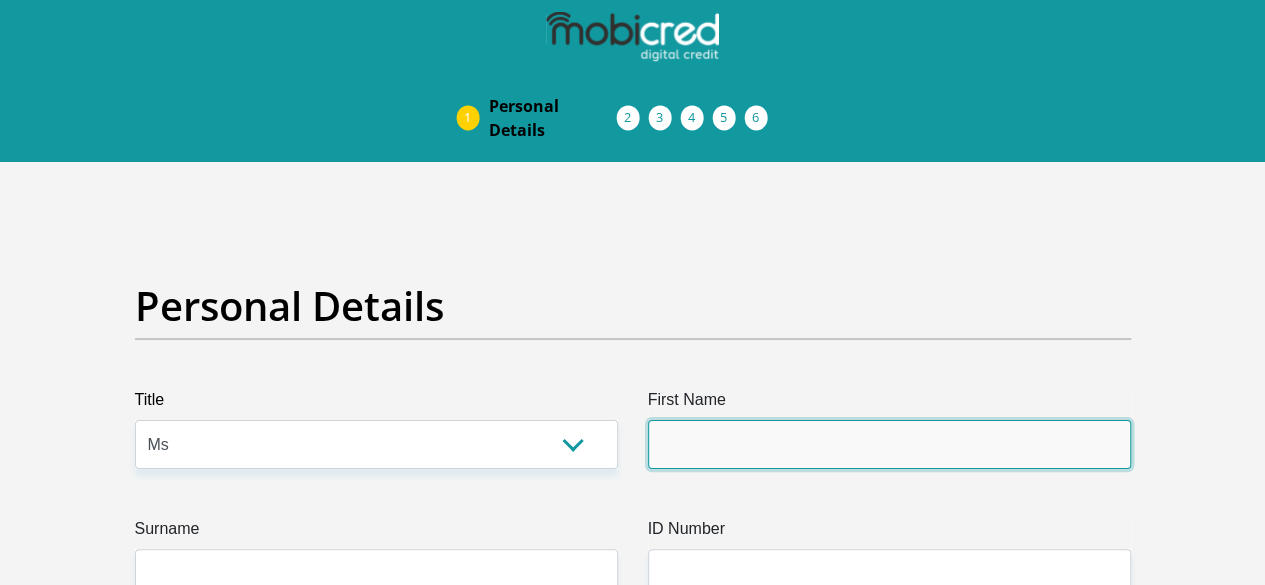 click on "First Name" at bounding box center (889, 444) 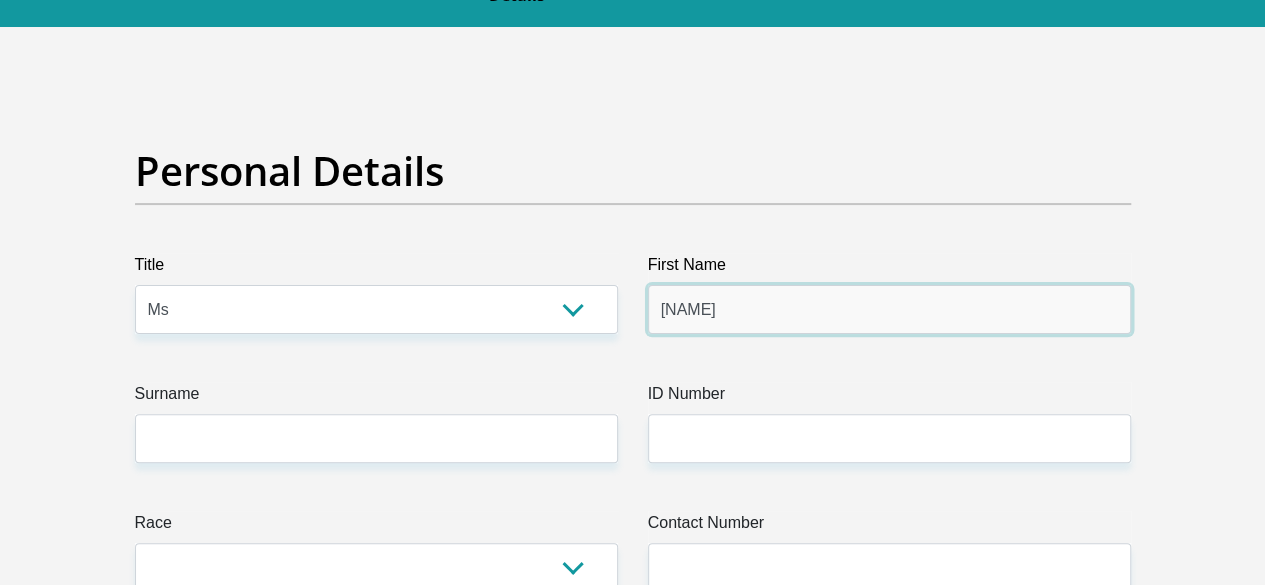 scroll, scrollTop: 136, scrollLeft: 0, axis: vertical 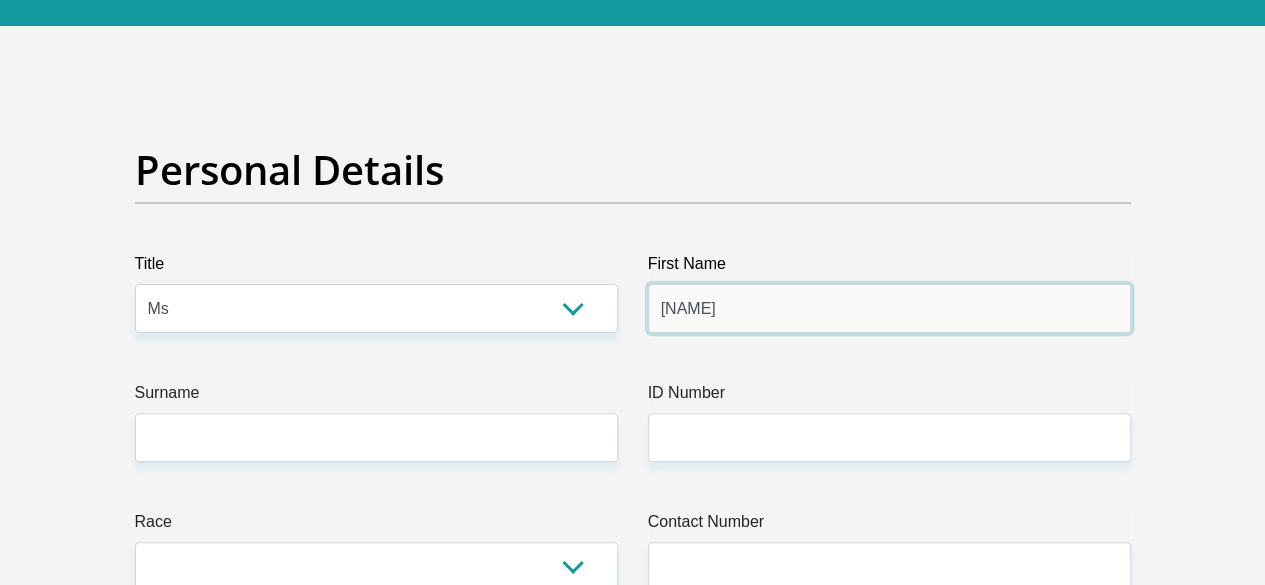click on "Tshianzi" at bounding box center (889, 308) 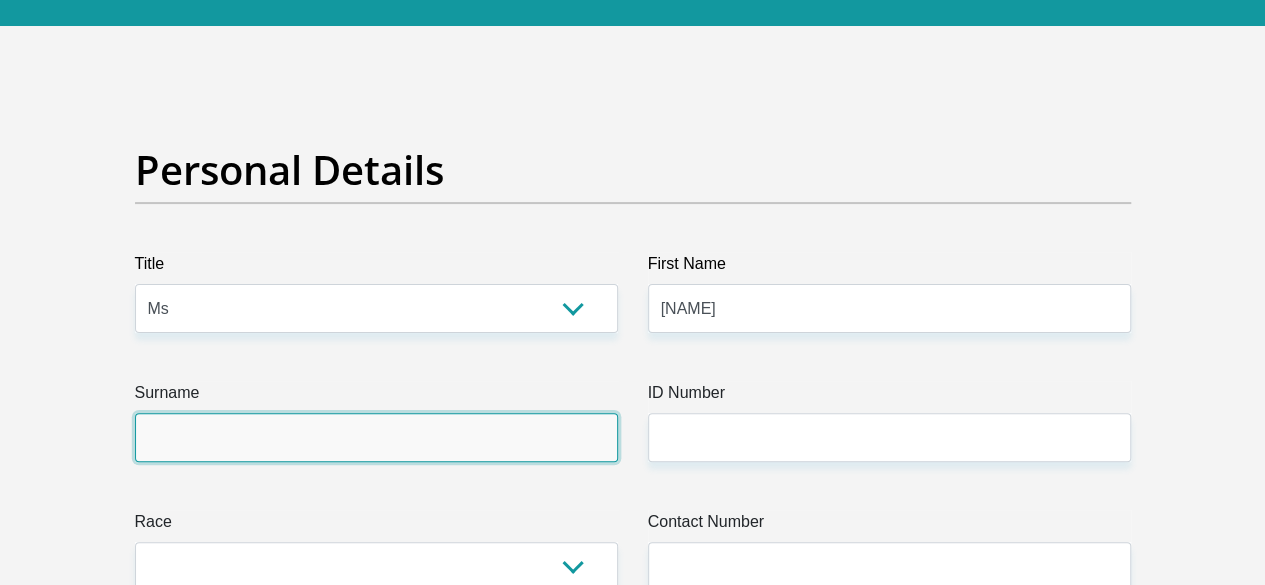 click on "Surname" at bounding box center (376, 437) 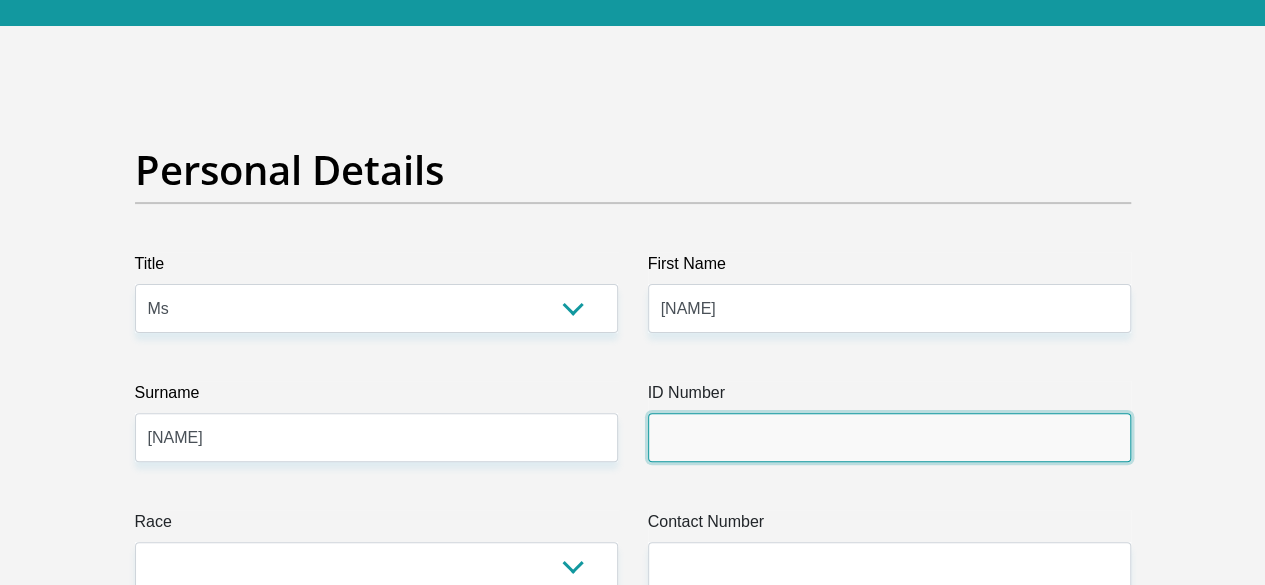 click on "ID Number" at bounding box center (889, 437) 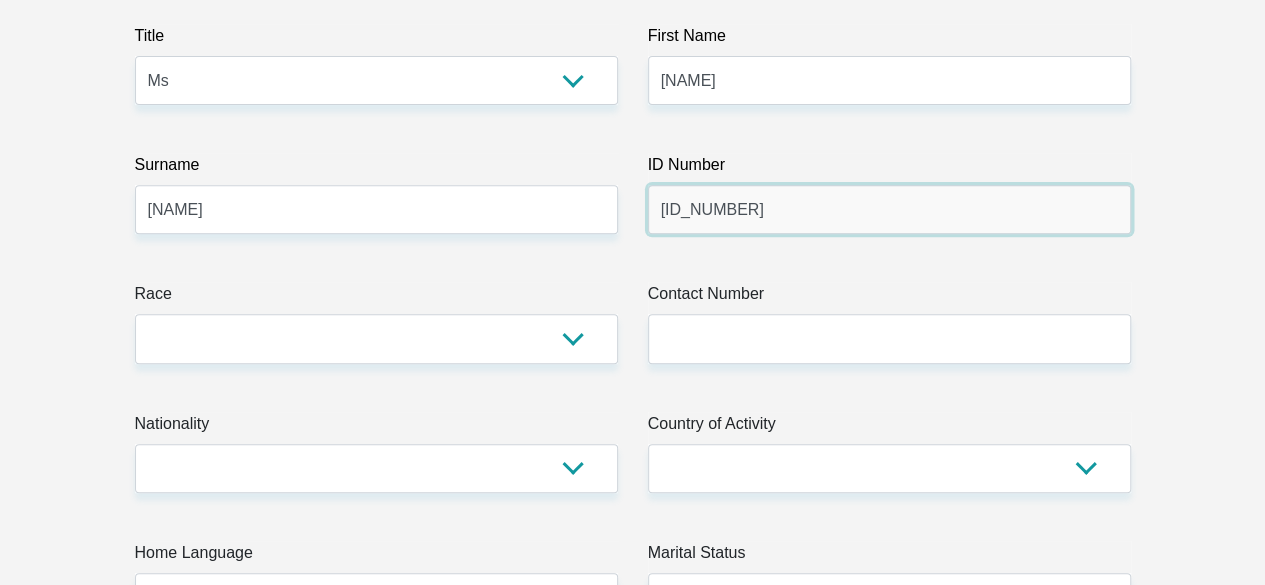 scroll, scrollTop: 369, scrollLeft: 0, axis: vertical 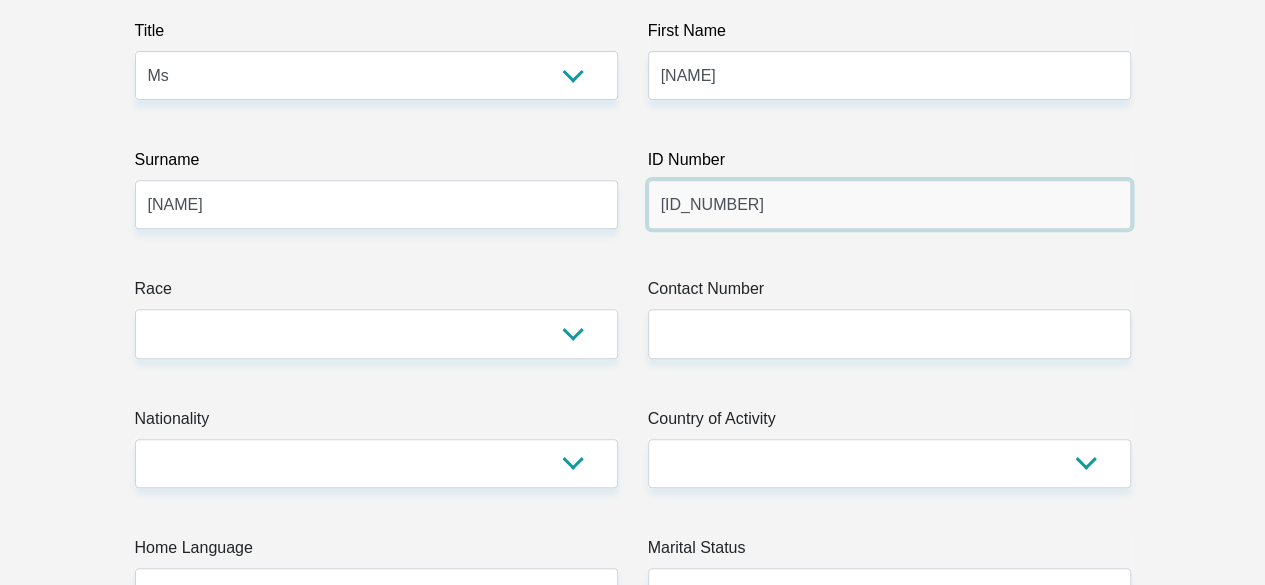 type on "9706230775085" 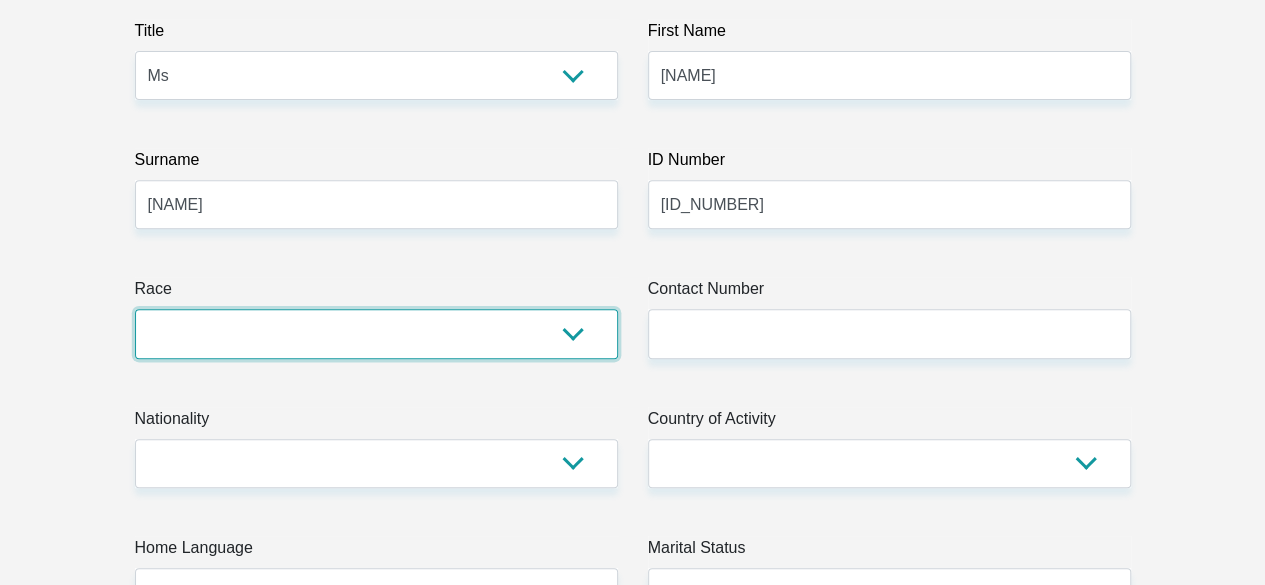 click on "Black
Coloured
Indian
White
Other" at bounding box center [376, 333] 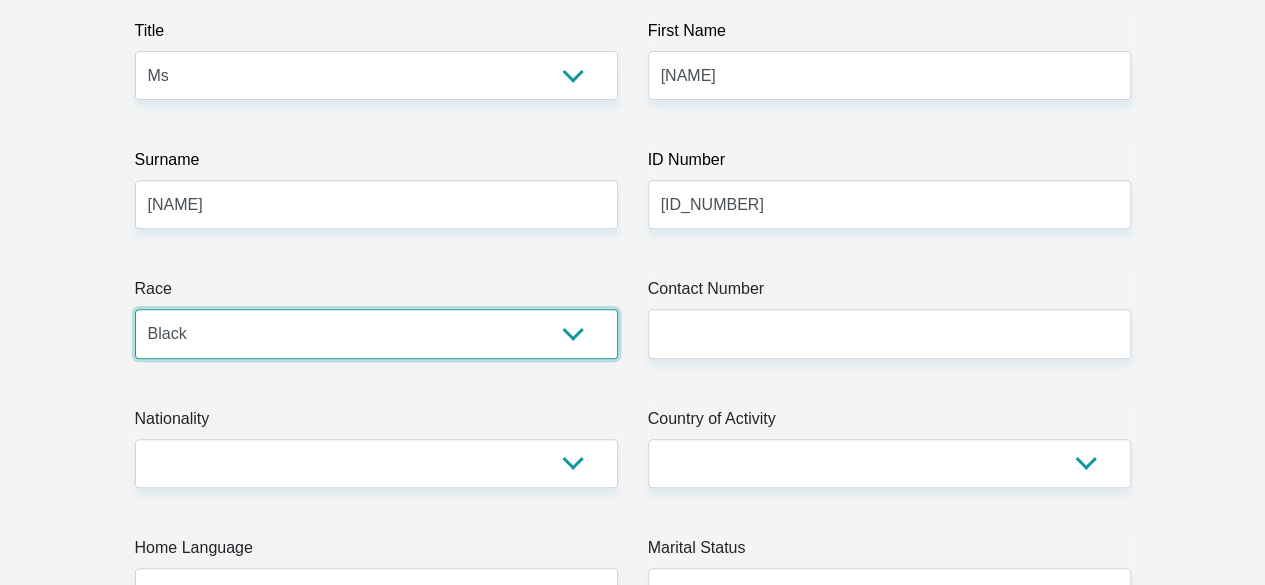 click on "Black
Coloured
Indian
White
Other" at bounding box center [376, 333] 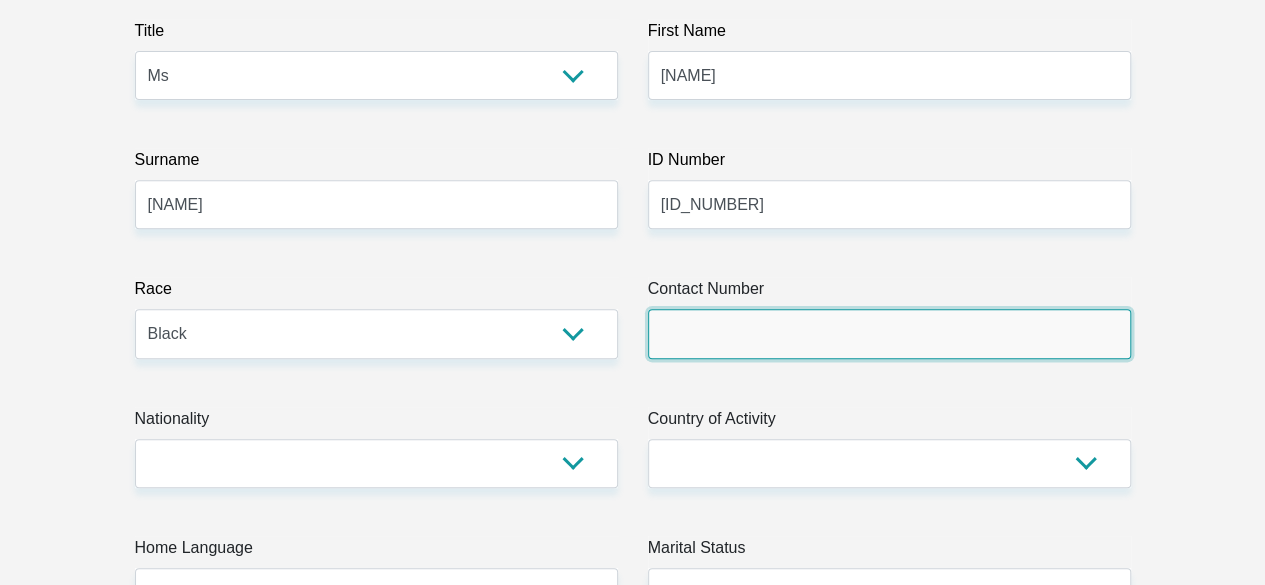 click on "Contact Number" at bounding box center (889, 333) 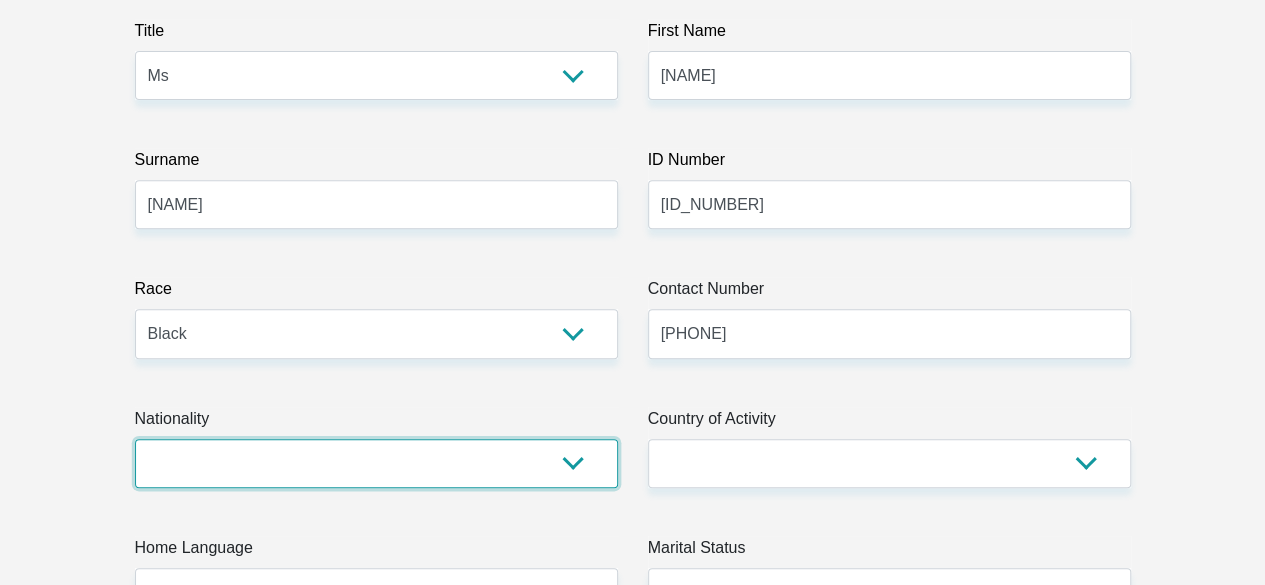 select on "ZAF" 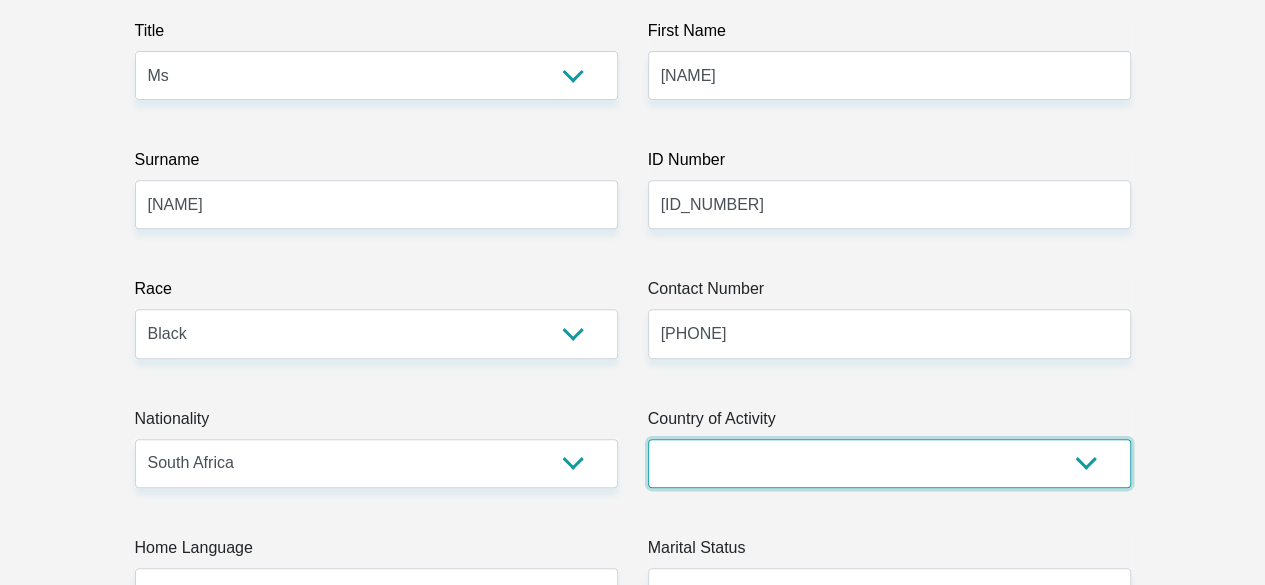 select on "ZAF" 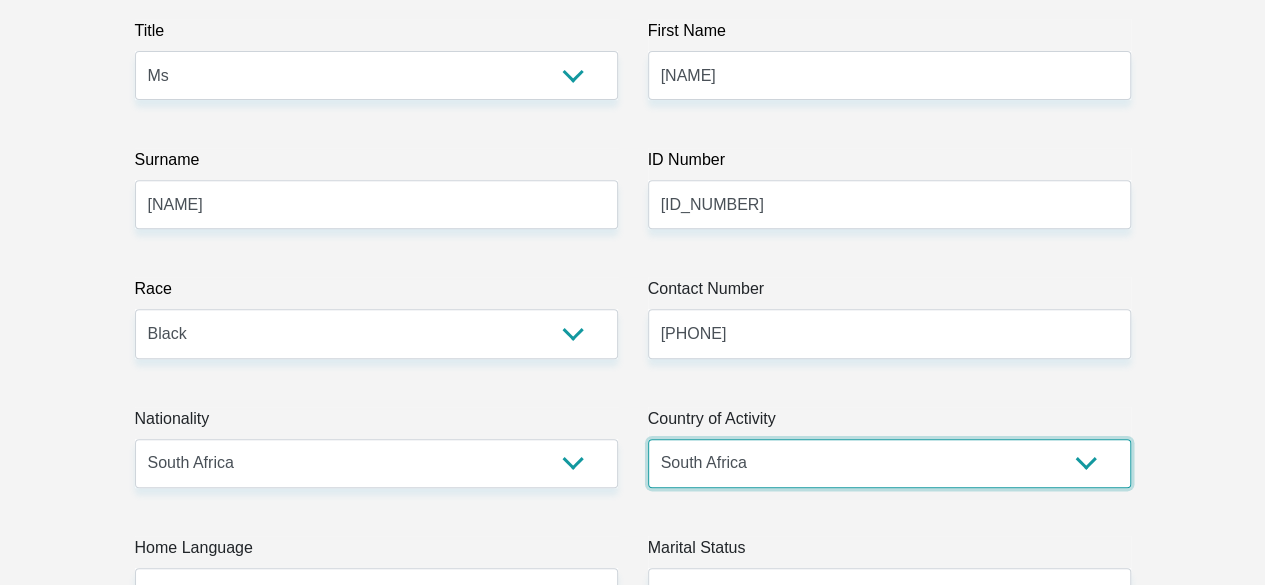type on "1092 Stork Lane,Vogelstruisfontein, Randburg" 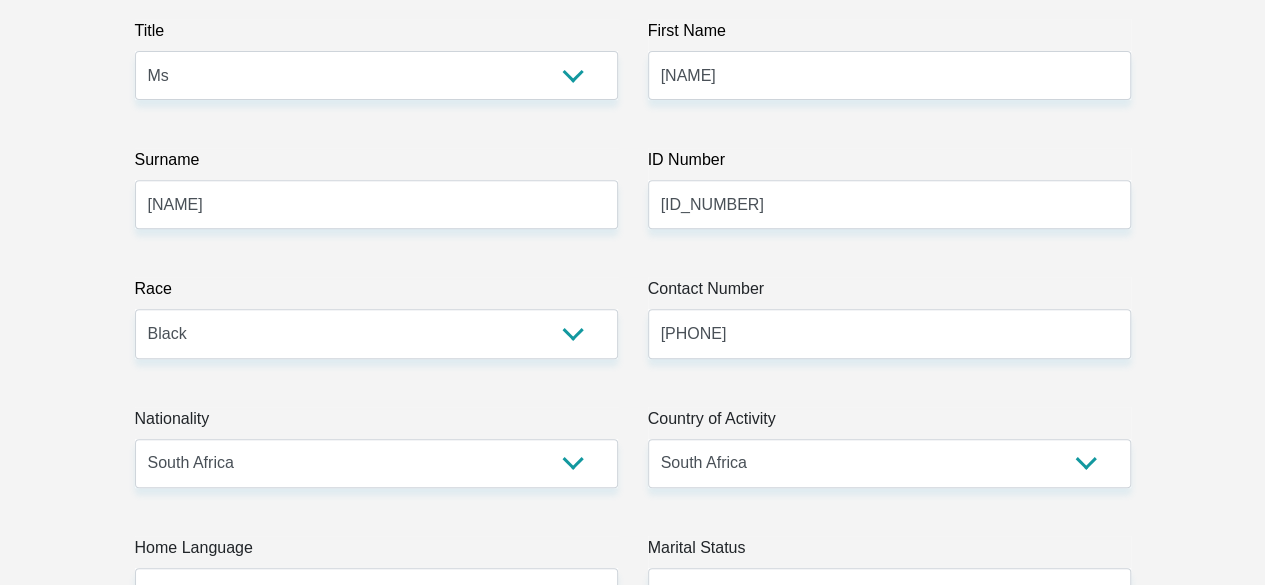 type on "johannesburg" 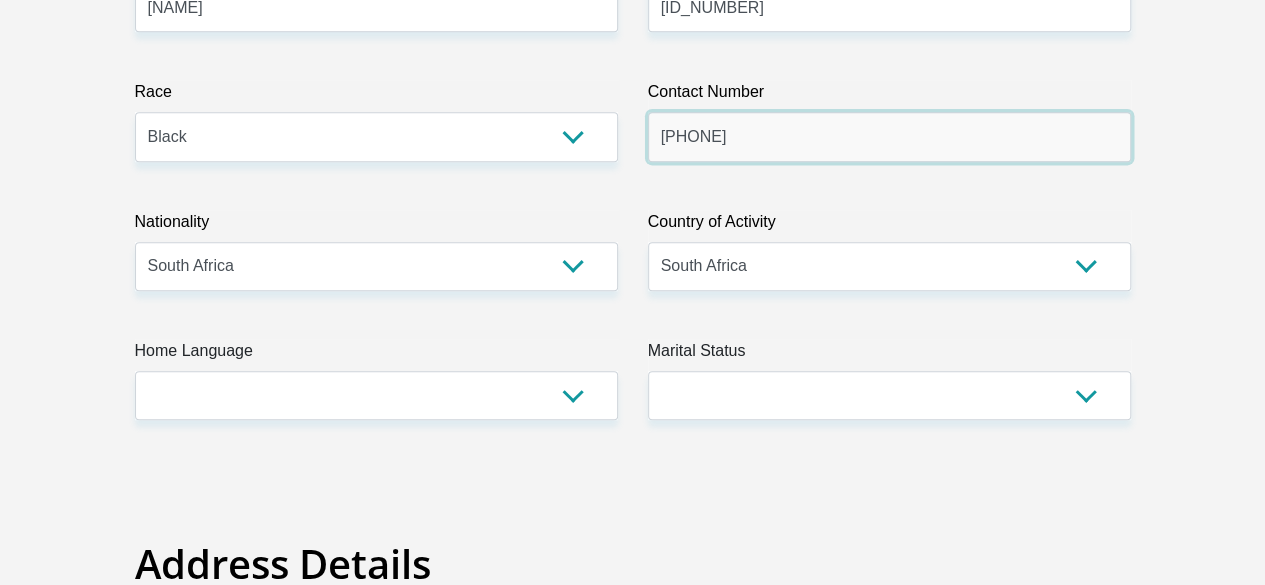 scroll, scrollTop: 567, scrollLeft: 0, axis: vertical 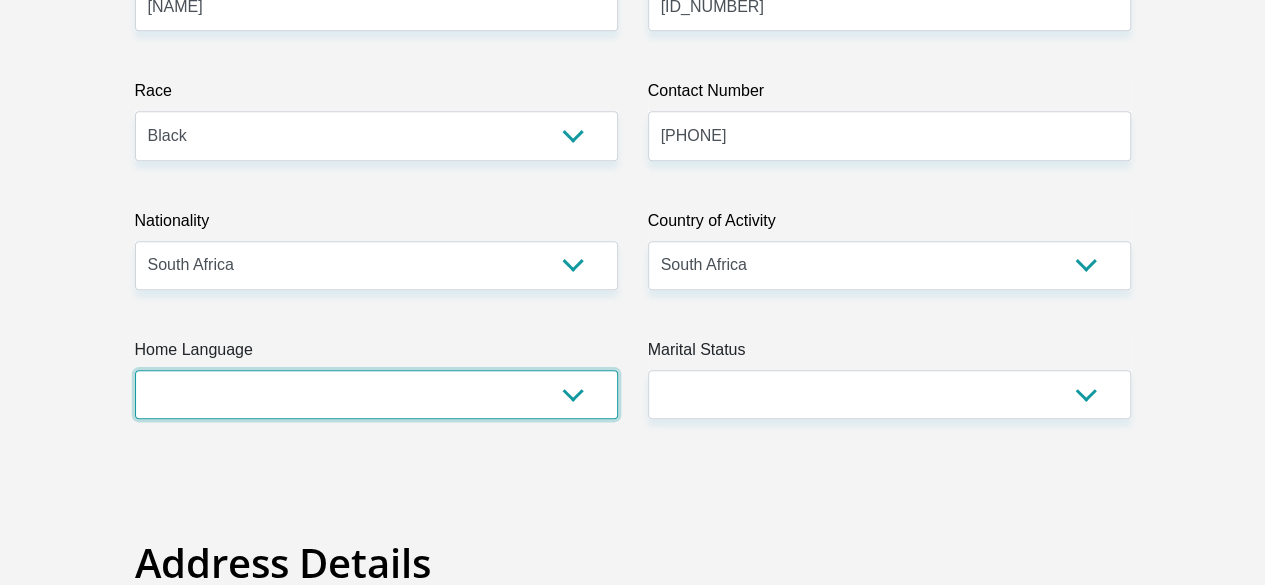 click on "Afrikaans
English
Sepedi
South Ndebele
Southern Sotho
Swati
Tsonga
Tswana
Venda
Xhosa
Zulu
Other" at bounding box center [376, 394] 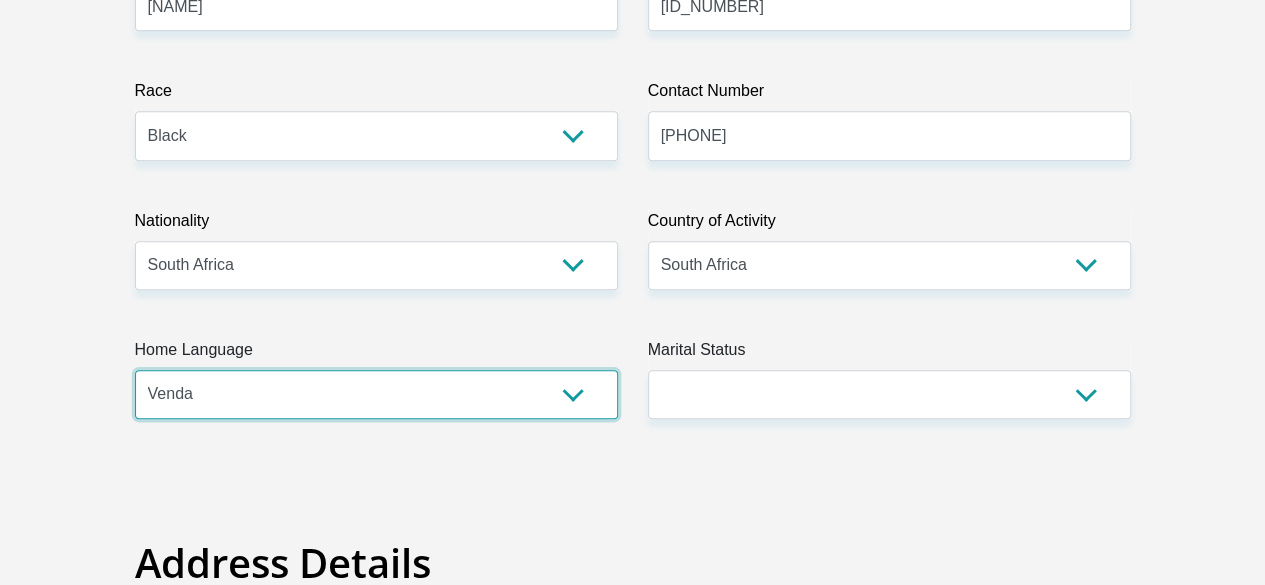 click on "Afrikaans
English
Sepedi
South Ndebele
Southern Sotho
Swati
Tsonga
Tswana
Venda
Xhosa
Zulu
Other" at bounding box center [376, 394] 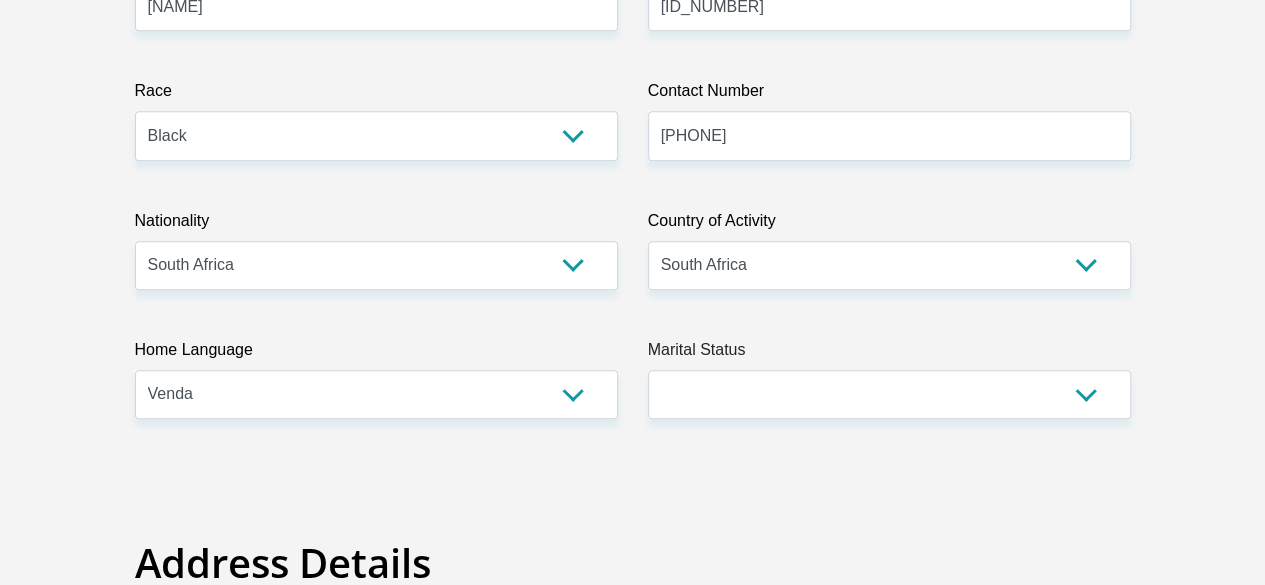 click on "Marital Status" at bounding box center [889, 354] 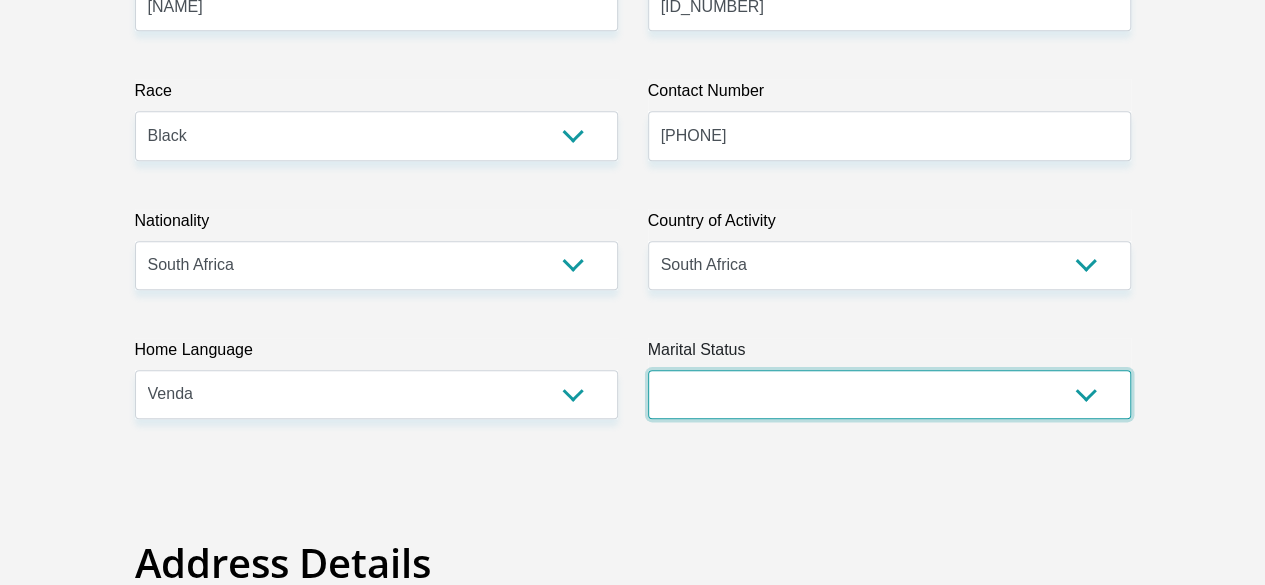 click on "Married ANC
Single
Divorced
Widowed
Married COP or Customary Law" at bounding box center [889, 394] 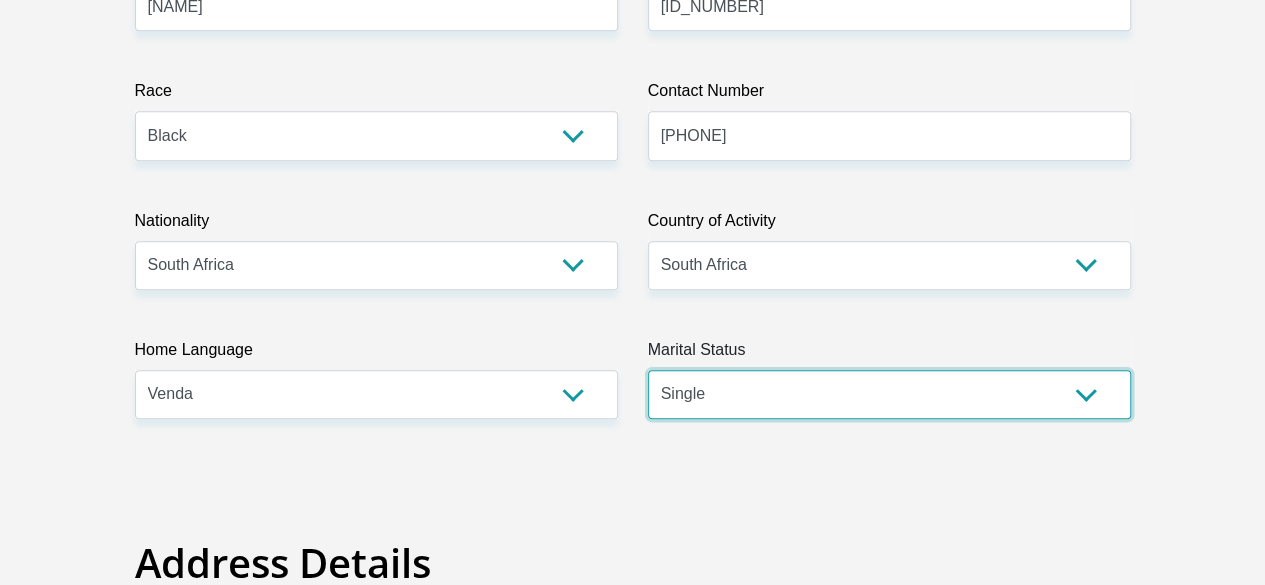 click on "Married ANC
Single
Divorced
Widowed
Married COP or Customary Law" at bounding box center [889, 394] 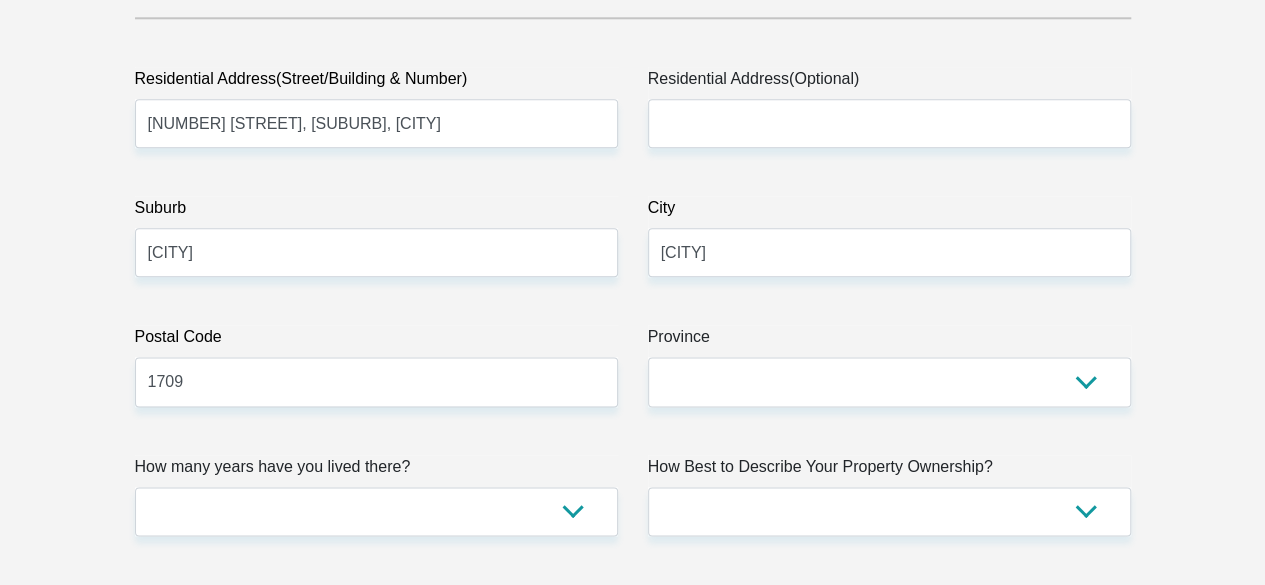 scroll, scrollTop: 1146, scrollLeft: 0, axis: vertical 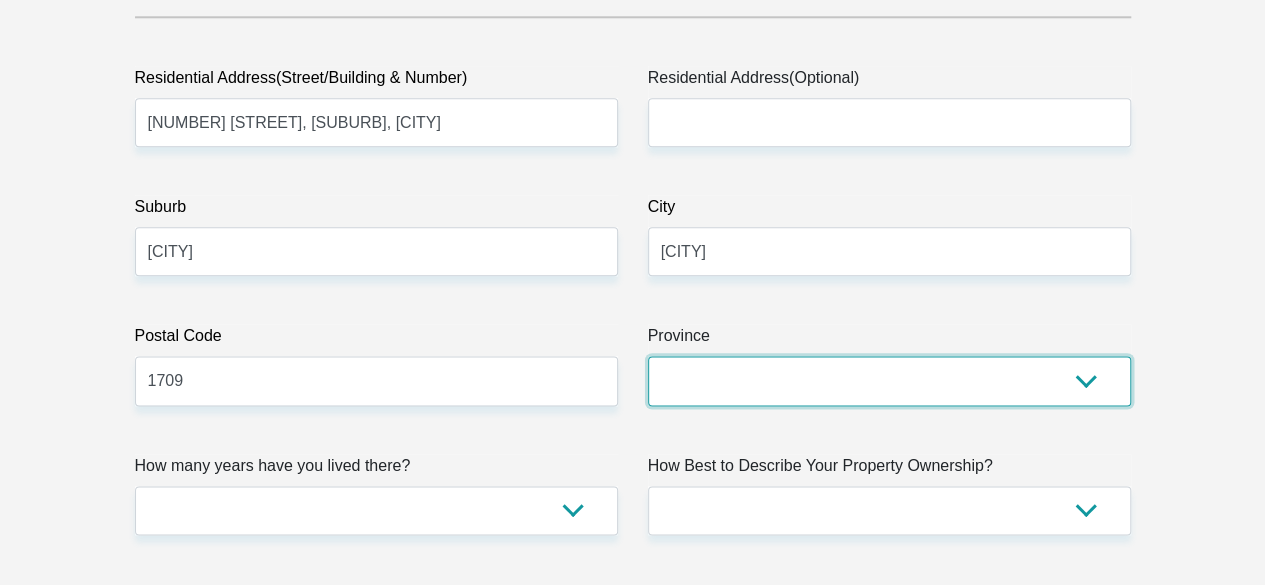 click on "Eastern Cape
Free State
Gauteng
KwaZulu-Natal
Limpopo
Mpumalanga
Northern Cape
North West
Western Cape" at bounding box center [889, 380] 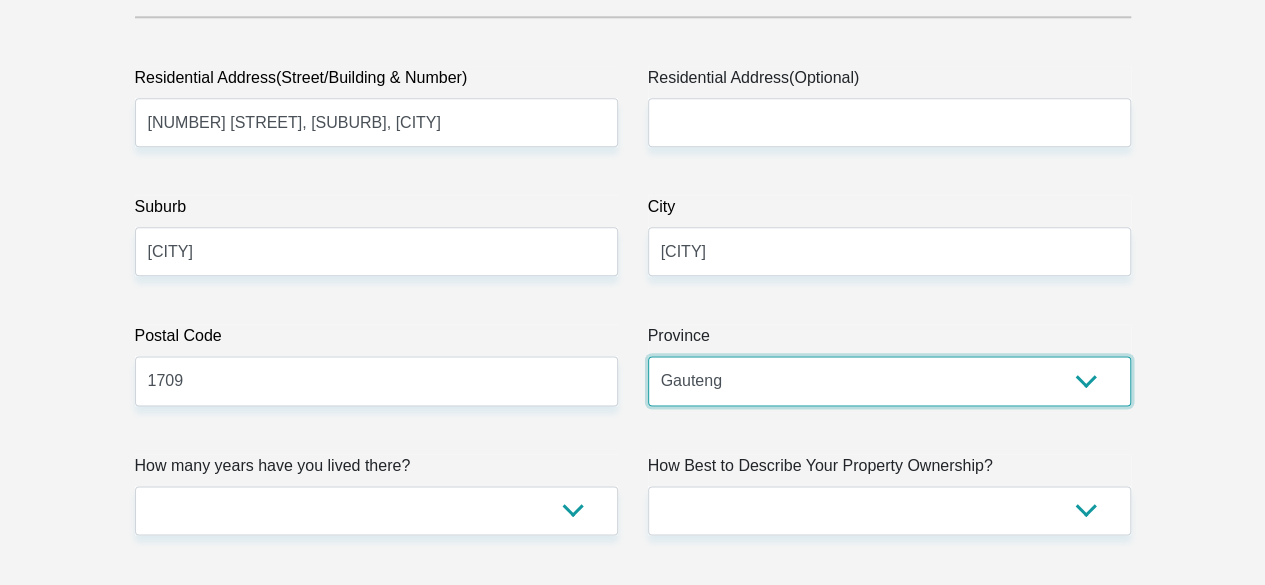 click on "Eastern Cape
Free State
Gauteng
KwaZulu-Natal
Limpopo
Mpumalanga
Northern Cape
North West
Western Cape" at bounding box center [889, 380] 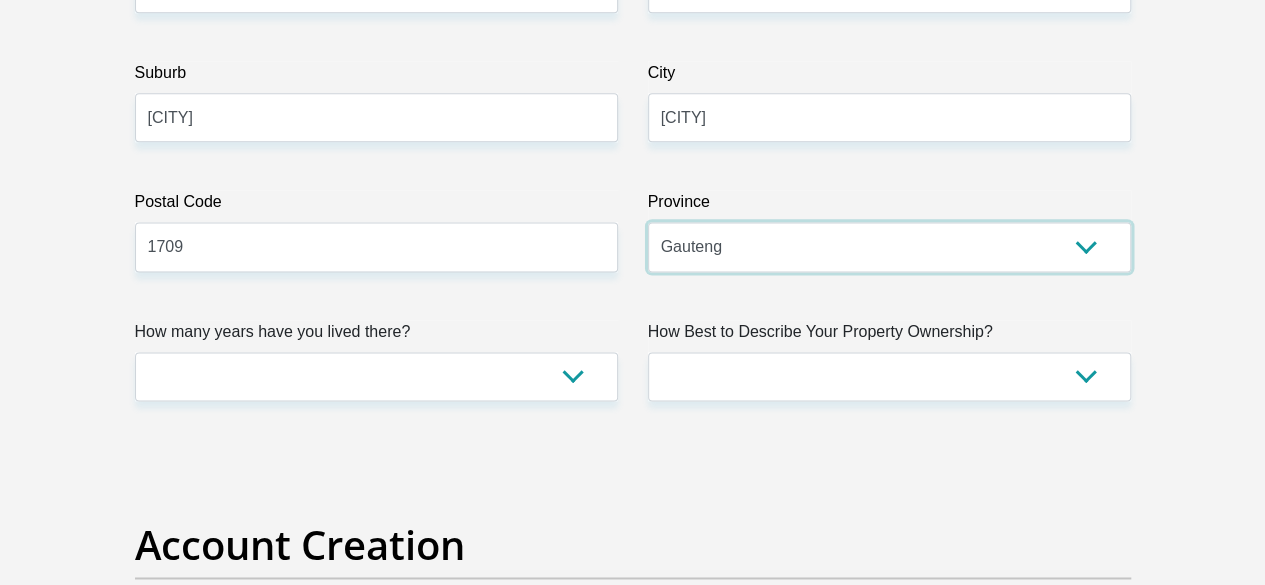 scroll, scrollTop: 1282, scrollLeft: 0, axis: vertical 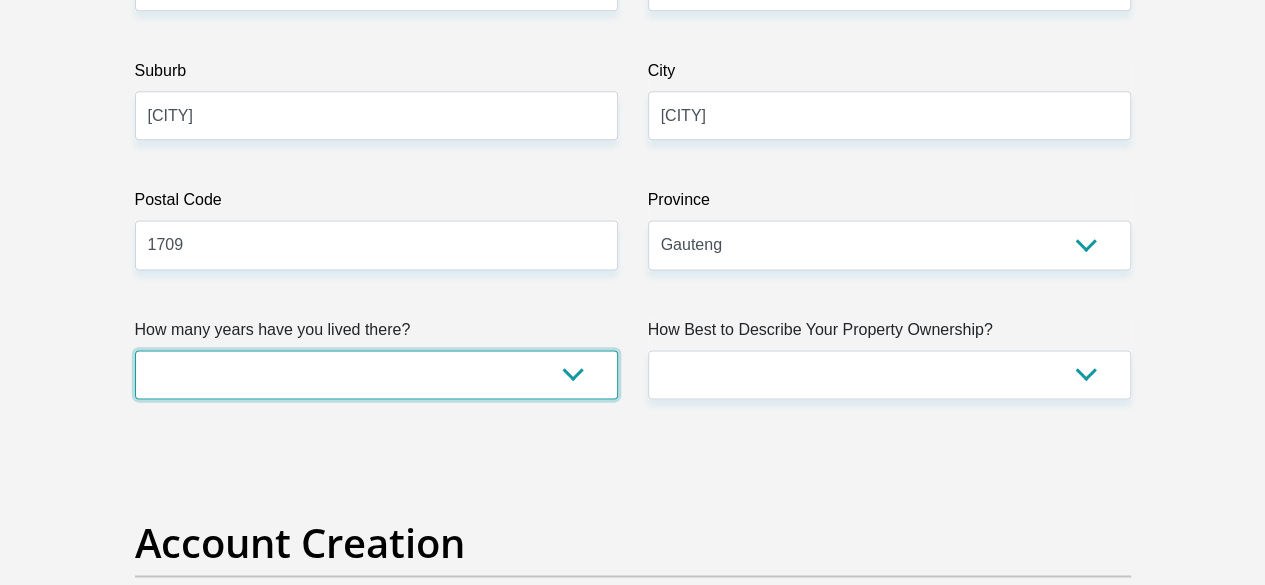 click on "less than 1 year
1-3 years
3-5 years
5+ years" at bounding box center (376, 374) 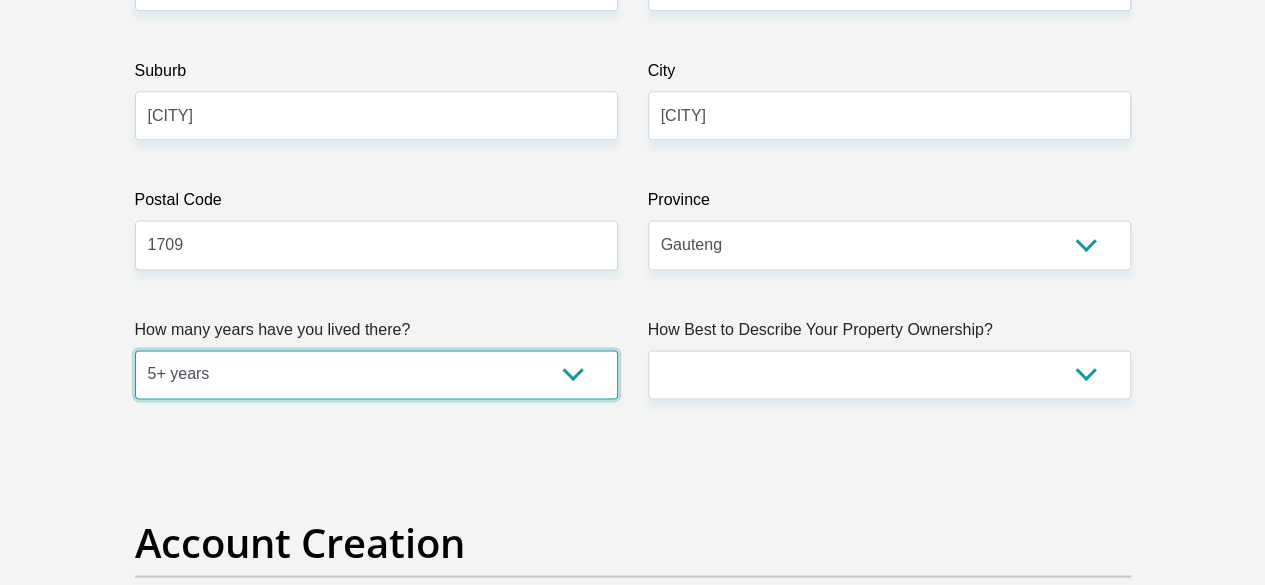 click on "less than 1 year
1-3 years
3-5 years
5+ years" at bounding box center (376, 374) 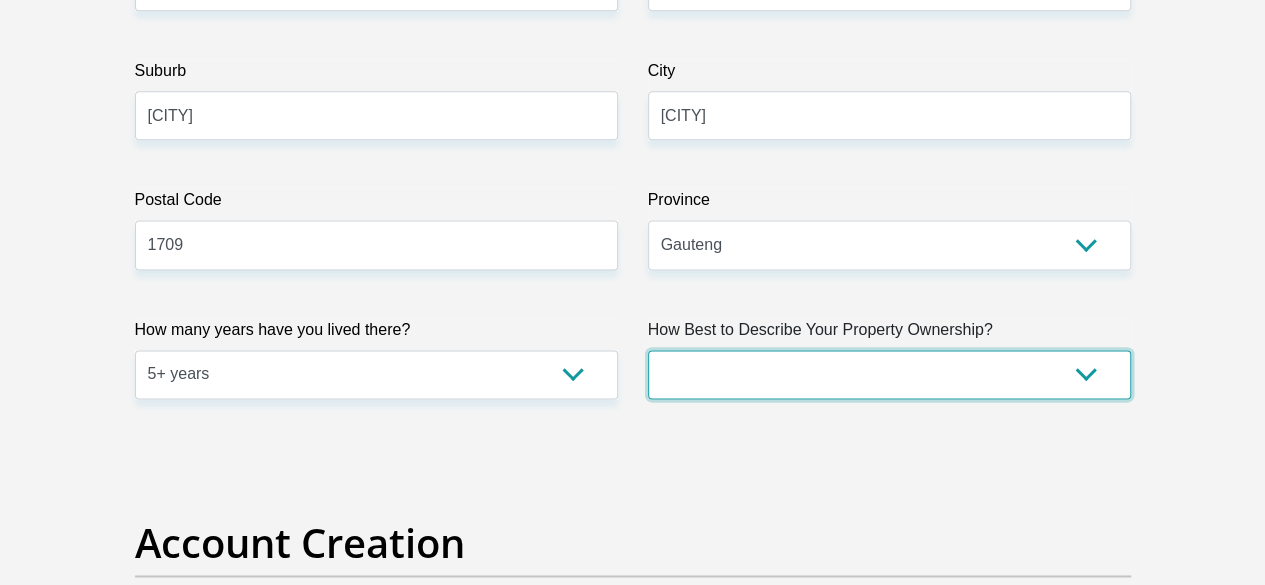 click on "Owned
Rented
Family Owned
Company Dwelling" at bounding box center [889, 374] 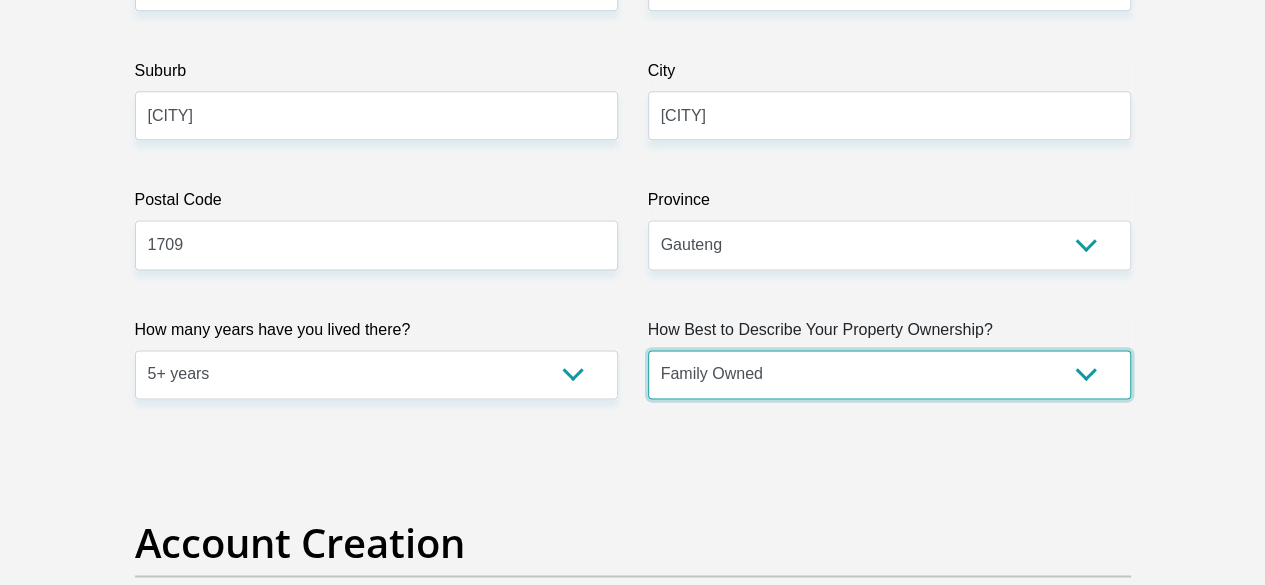 click on "Owned
Rented
Family Owned
Company Dwelling" at bounding box center [889, 374] 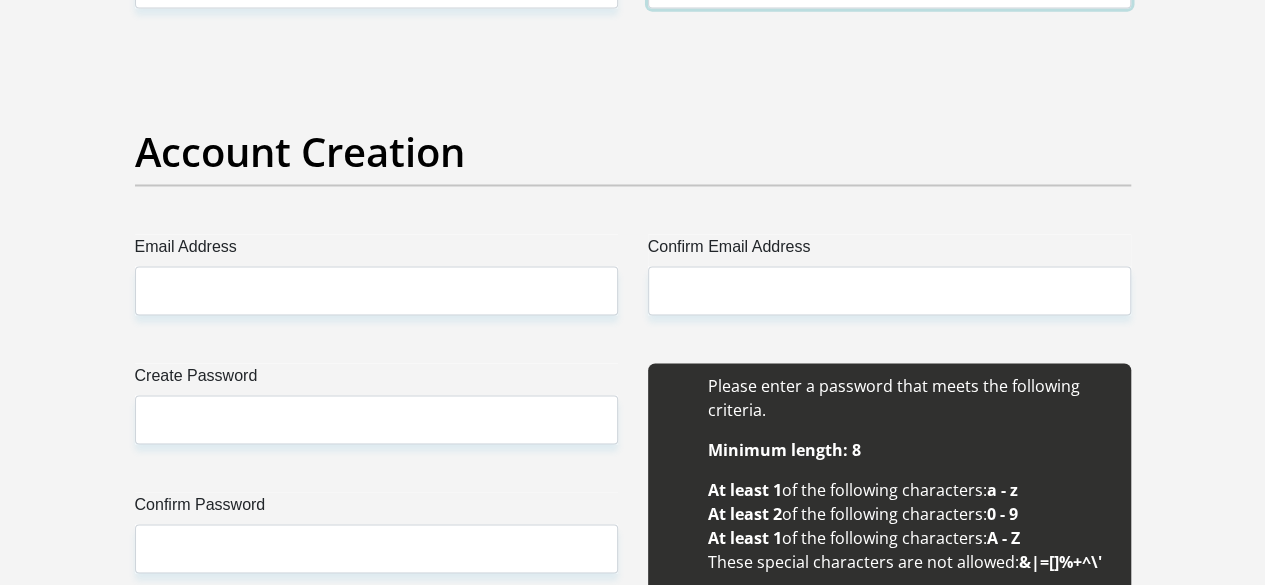 scroll, scrollTop: 1674, scrollLeft: 0, axis: vertical 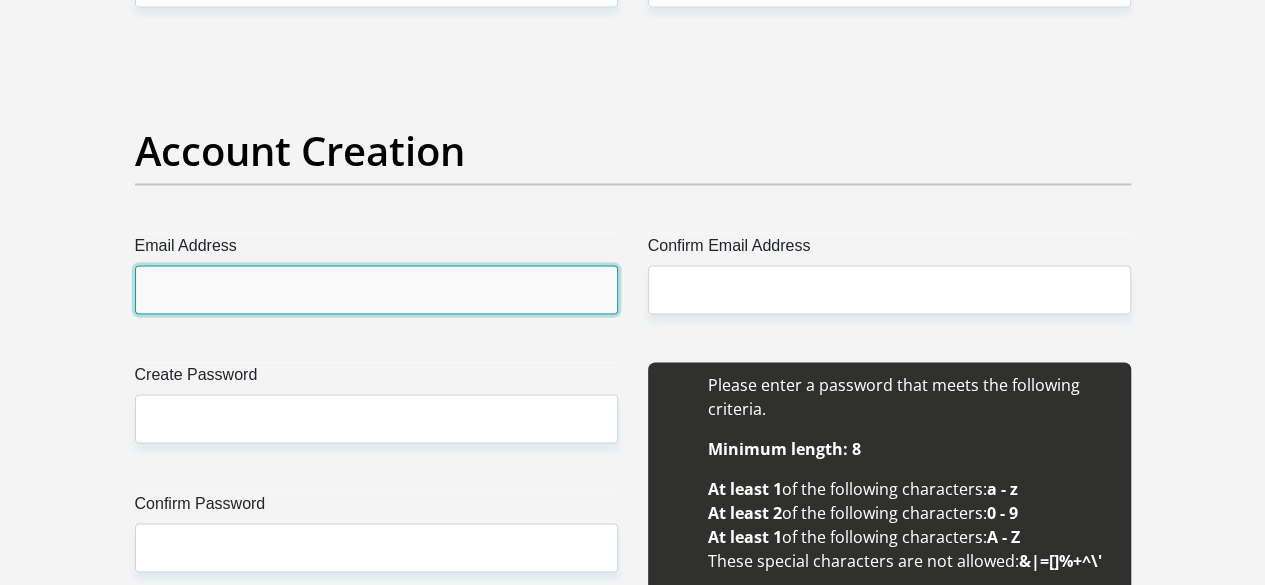 click on "Email Address" at bounding box center (376, 289) 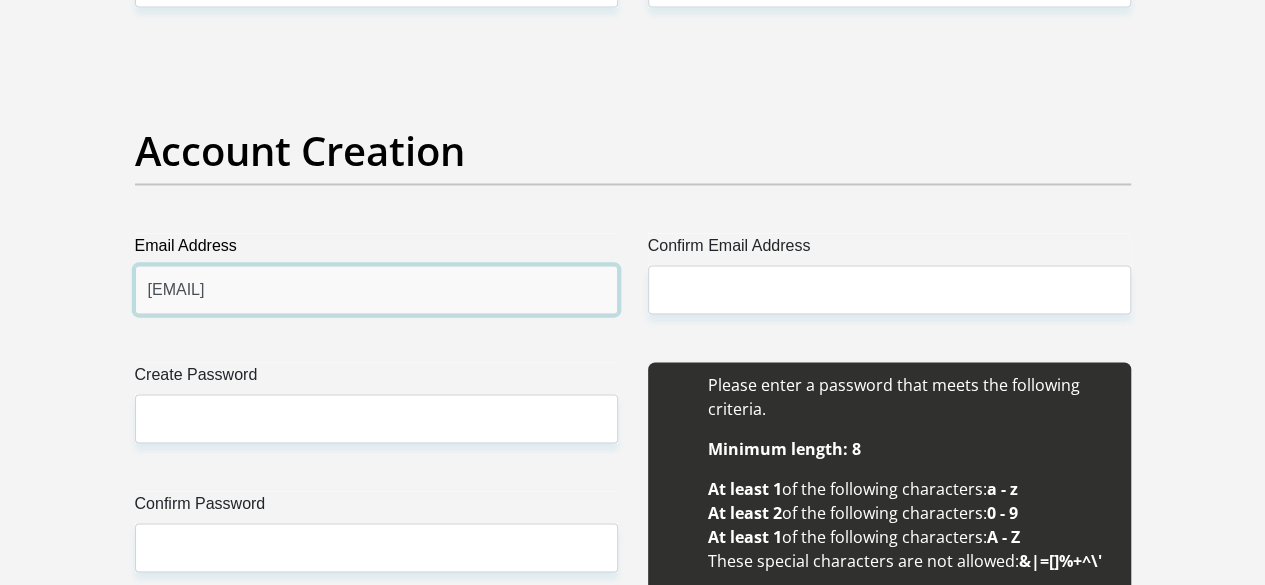 type on "freidahtshianzi@gmail.com" 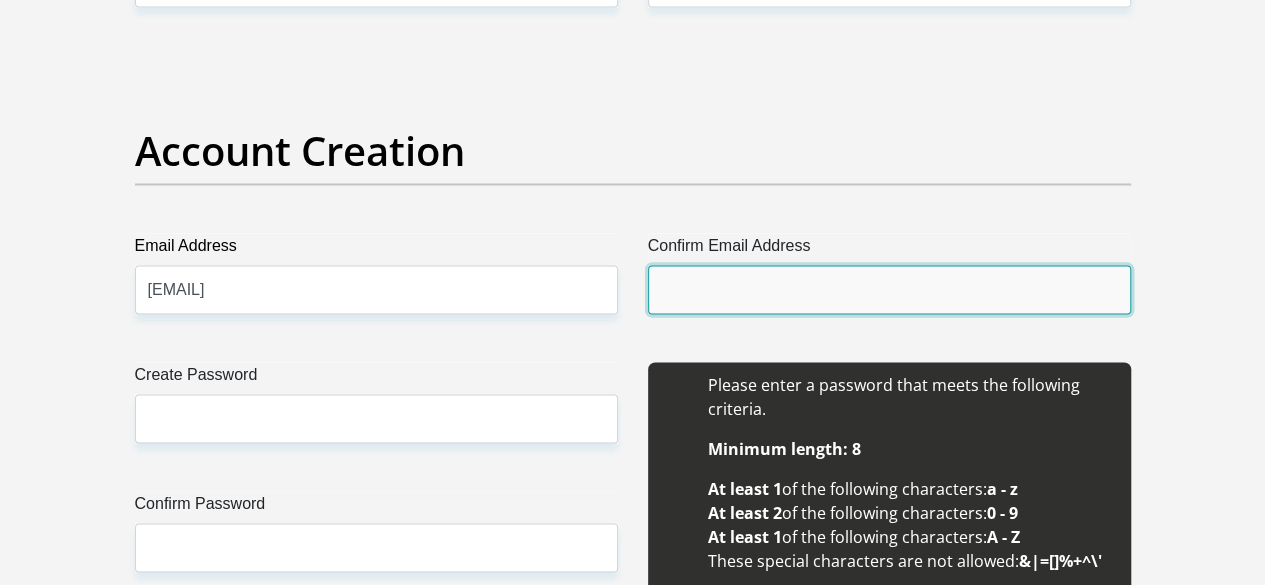 click on "Confirm Email Address" at bounding box center [889, 289] 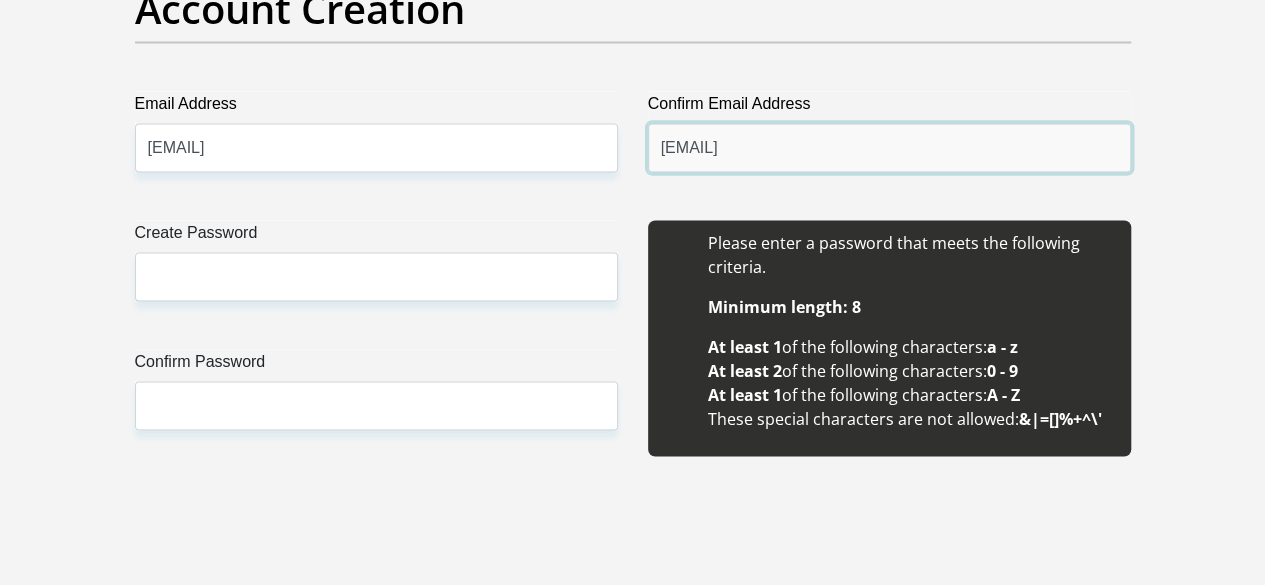 scroll, scrollTop: 1834, scrollLeft: 0, axis: vertical 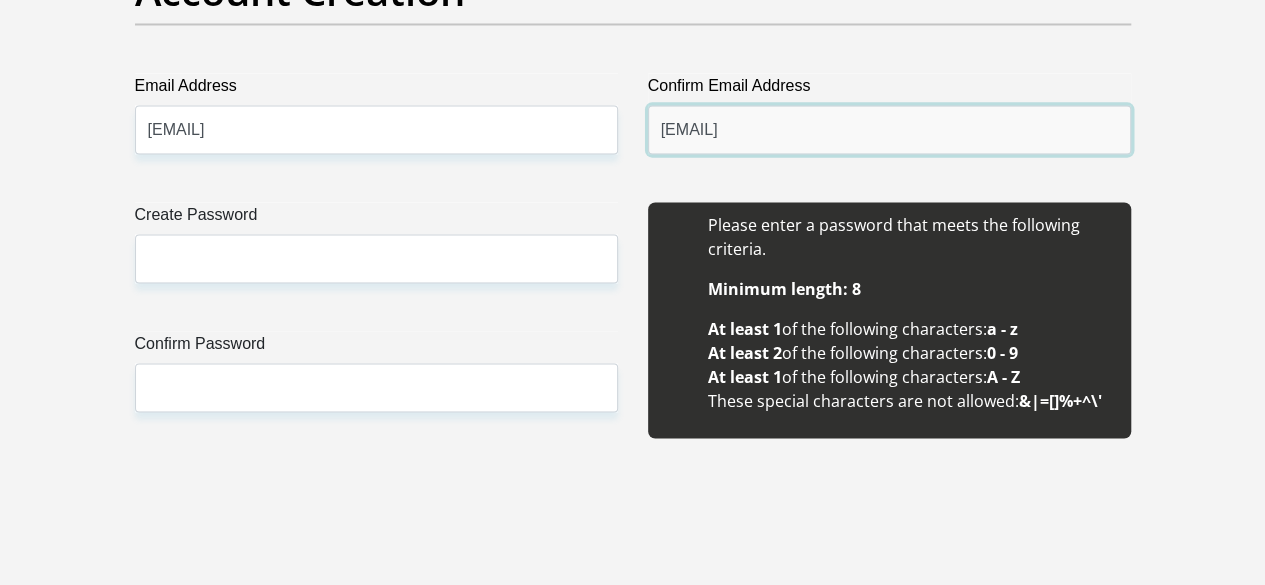 type on "freidahtshianzi@gmail.com" 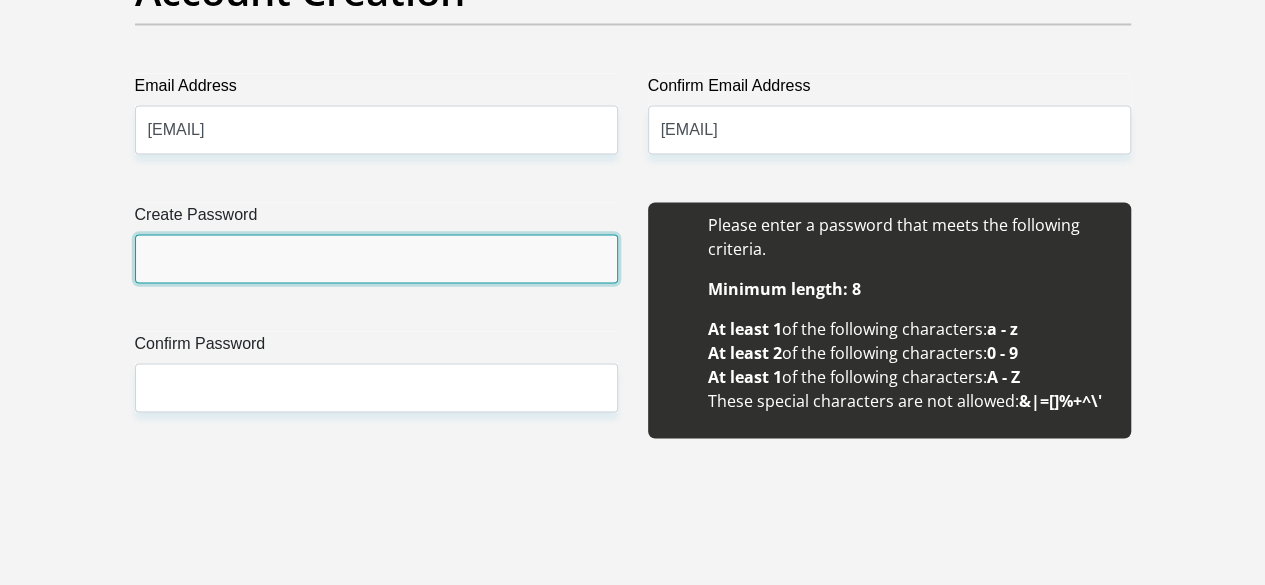 click on "Create Password" at bounding box center [376, 258] 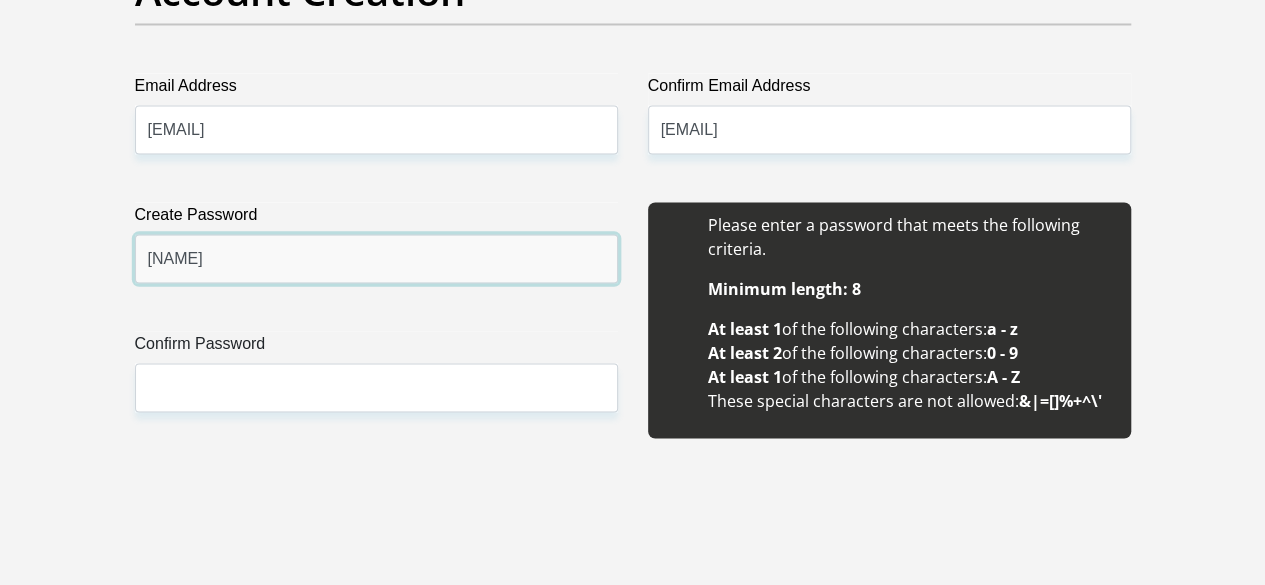 type on "Blessing@25" 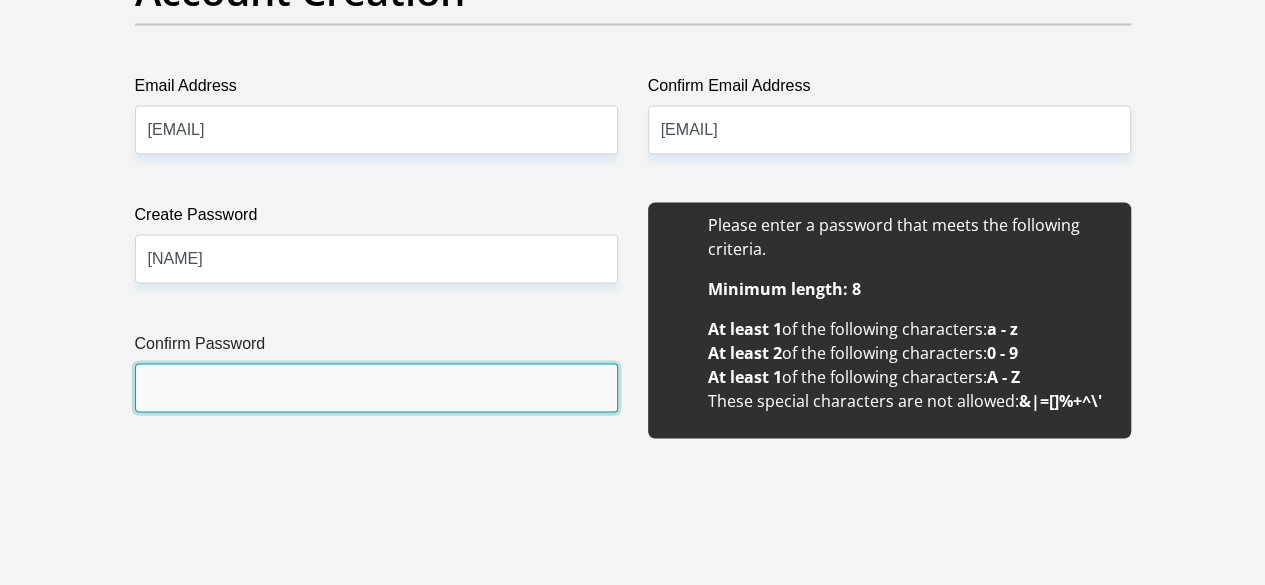 click on "Confirm Password" at bounding box center [376, 387] 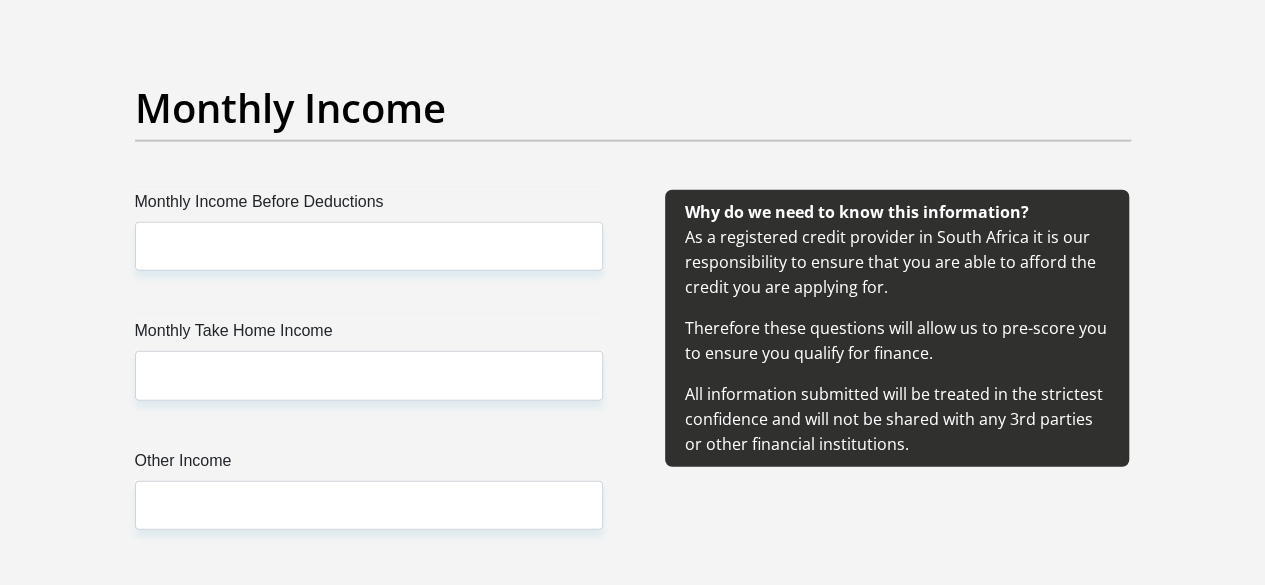 scroll, scrollTop: 2331, scrollLeft: 0, axis: vertical 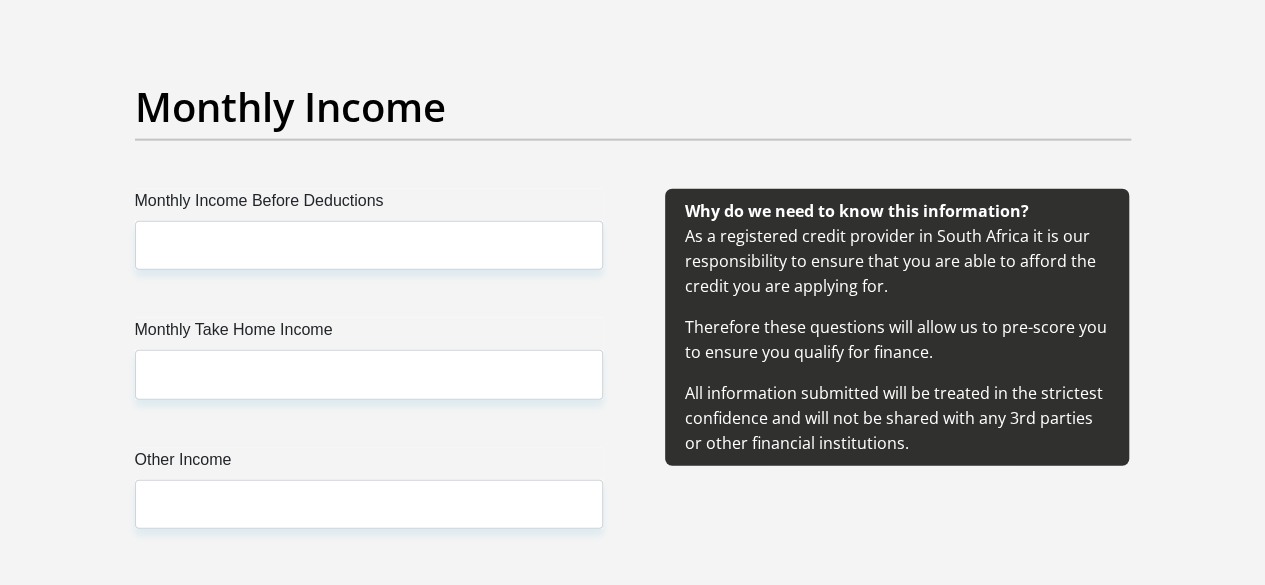 type on "Blessing@25" 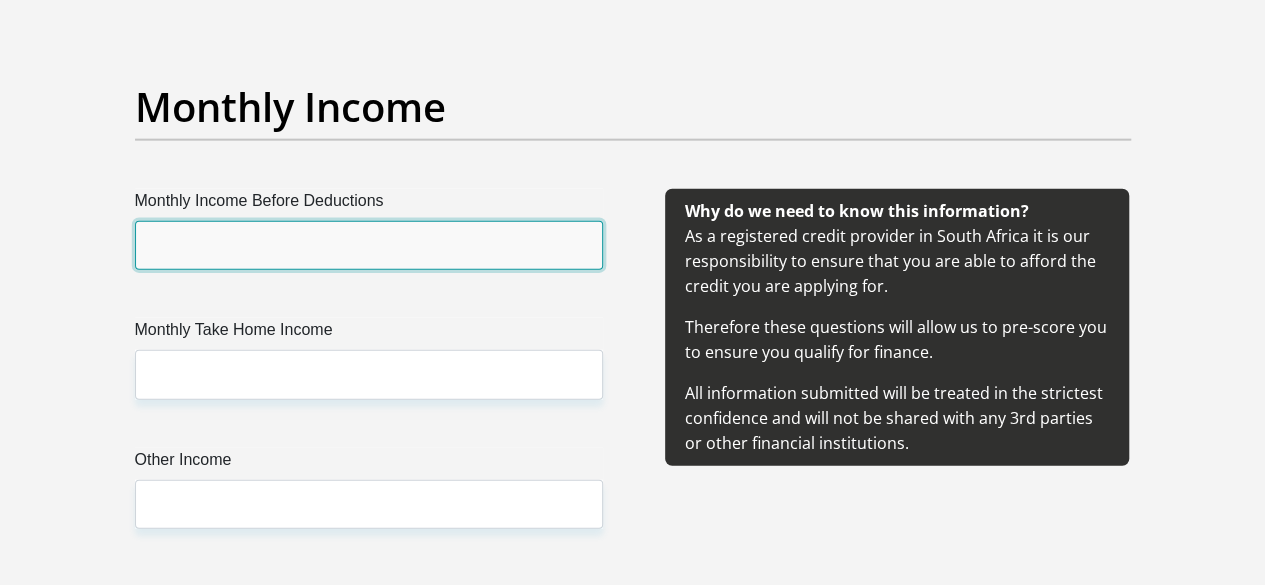 click on "Monthly Income Before Deductions" at bounding box center (369, 245) 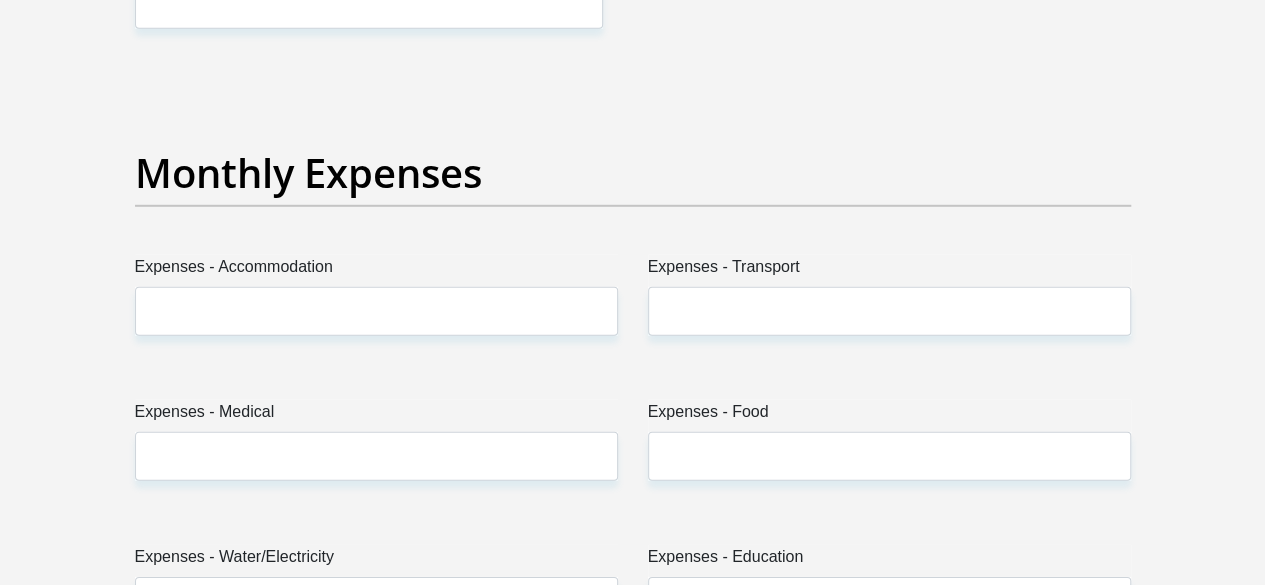 scroll, scrollTop: 2832, scrollLeft: 0, axis: vertical 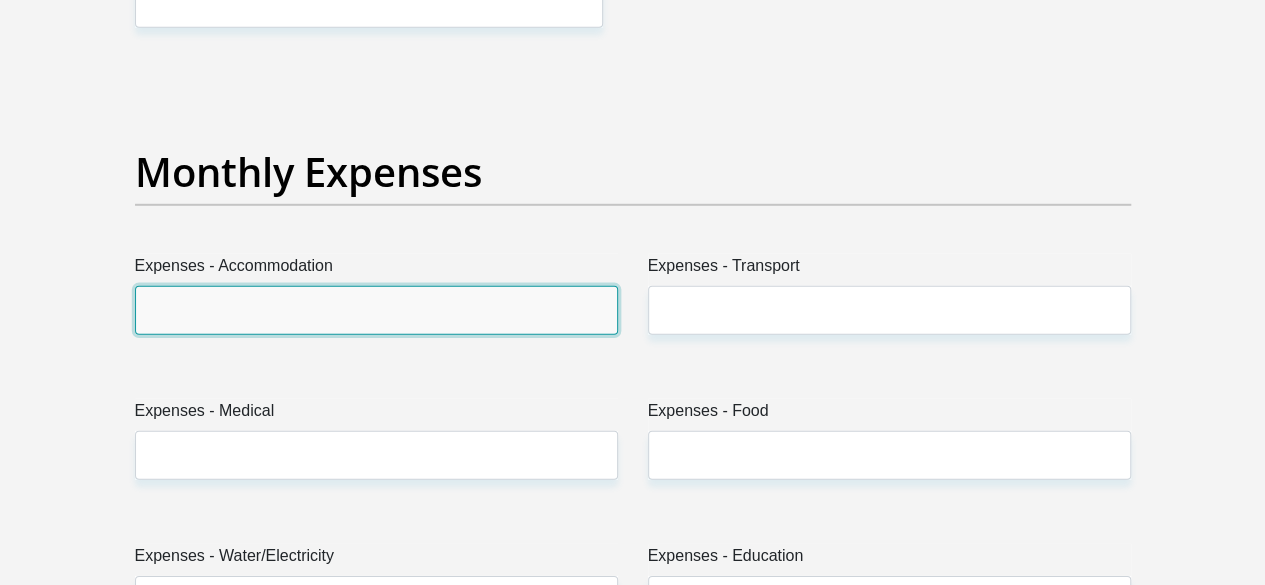 click on "Expenses - Accommodation" at bounding box center [376, 310] 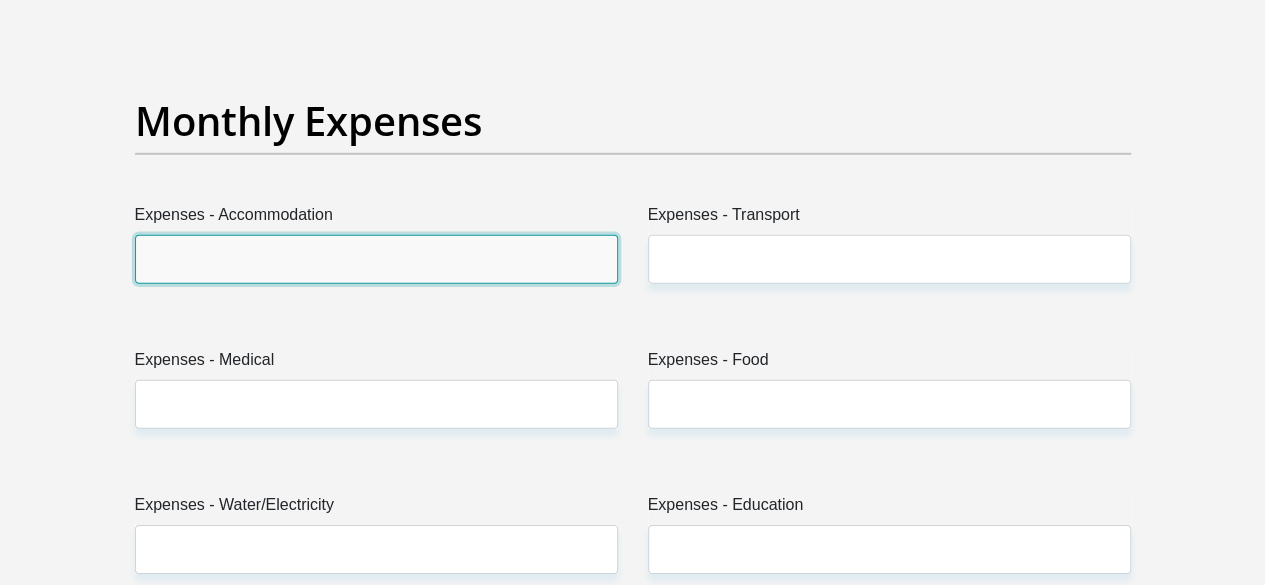 scroll, scrollTop: 2890, scrollLeft: 0, axis: vertical 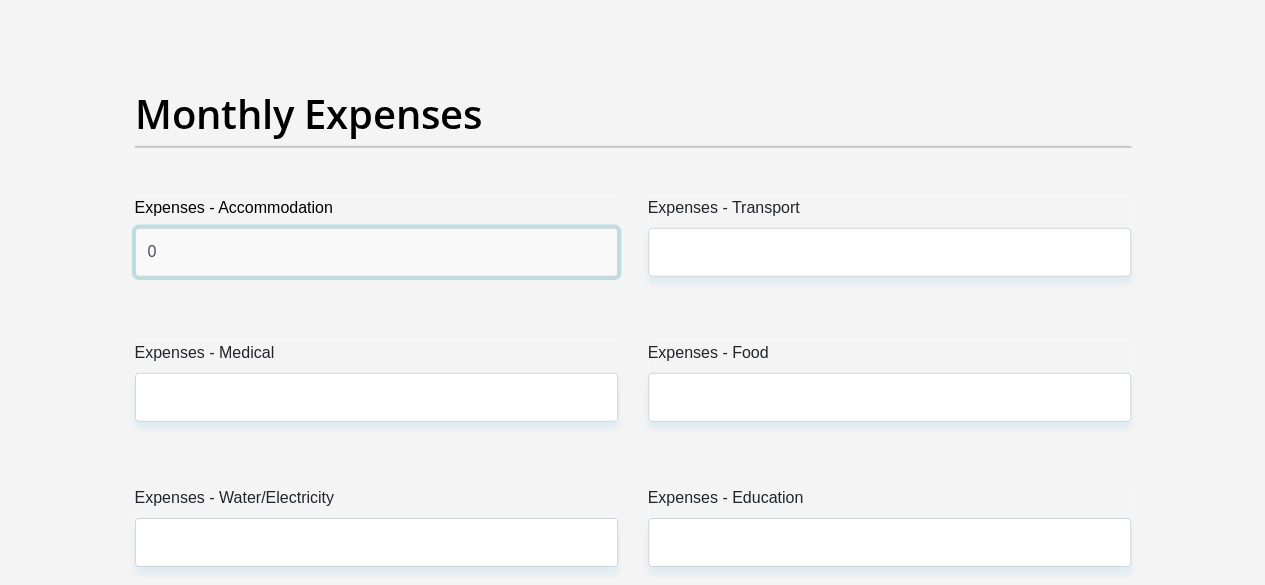 type on "0" 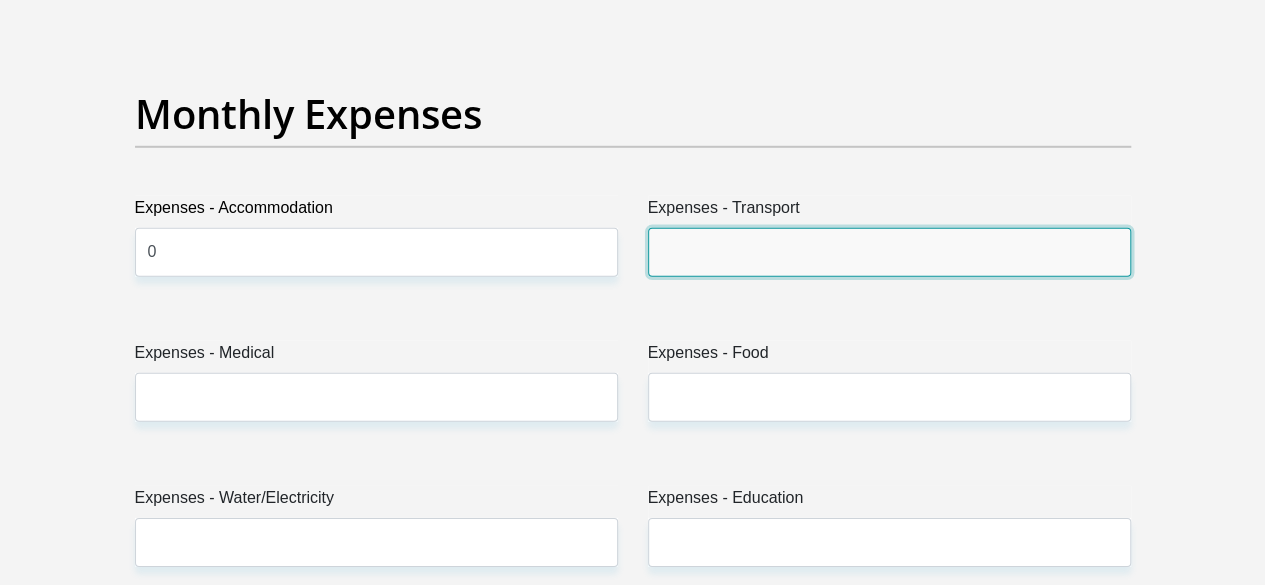 click on "Expenses - Transport" at bounding box center (889, 252) 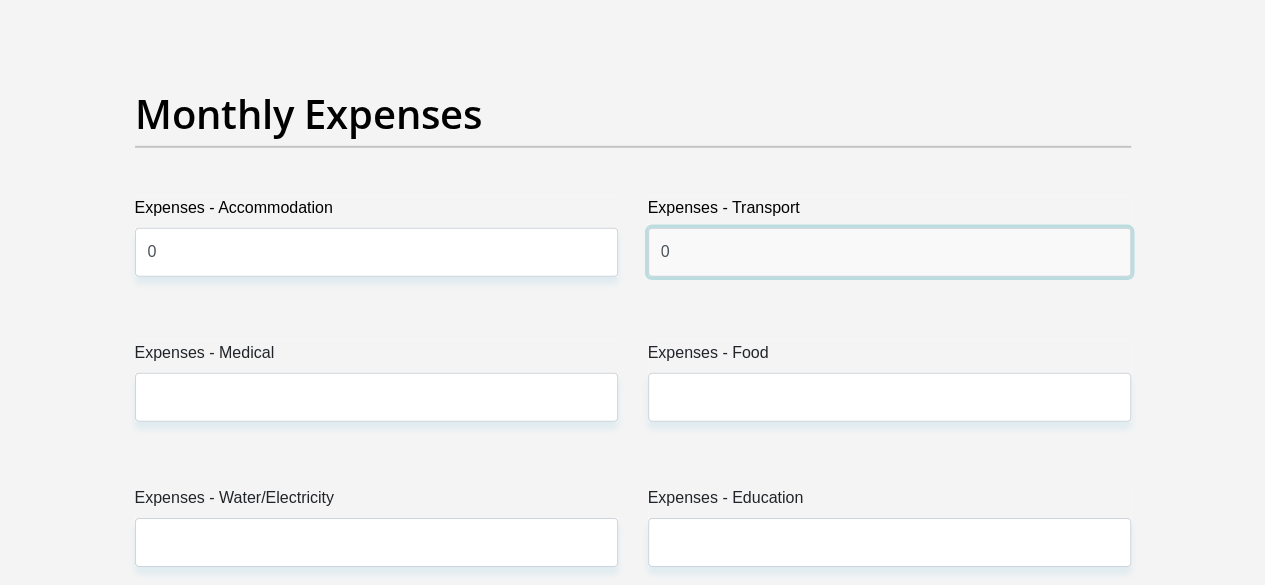 type on "0" 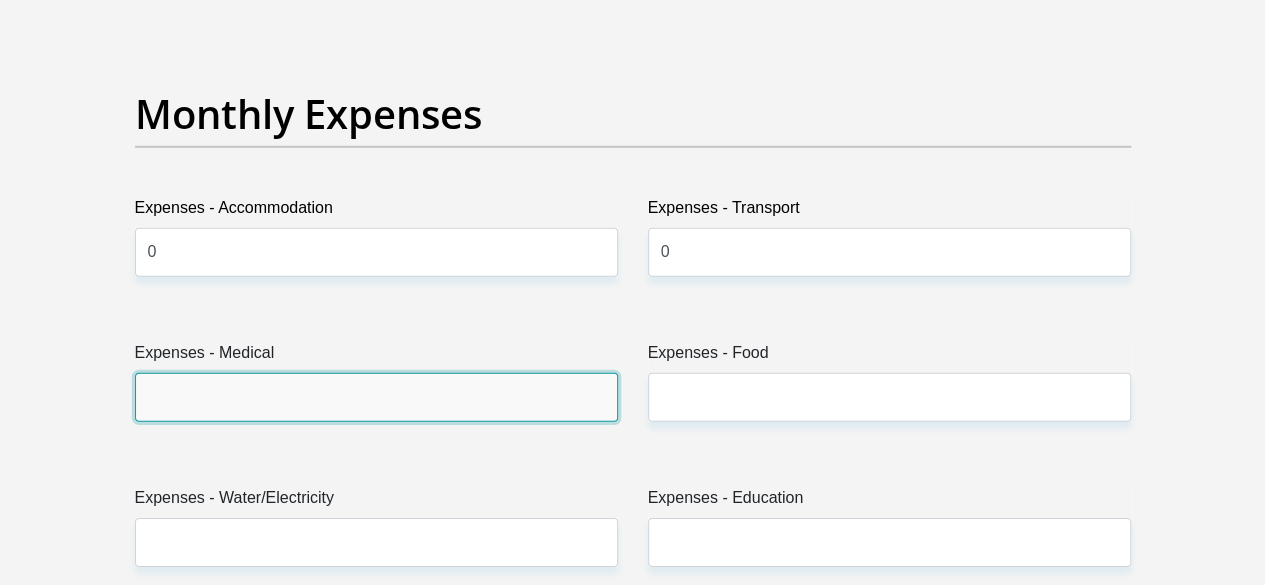 click on "Expenses - Medical" at bounding box center (376, 397) 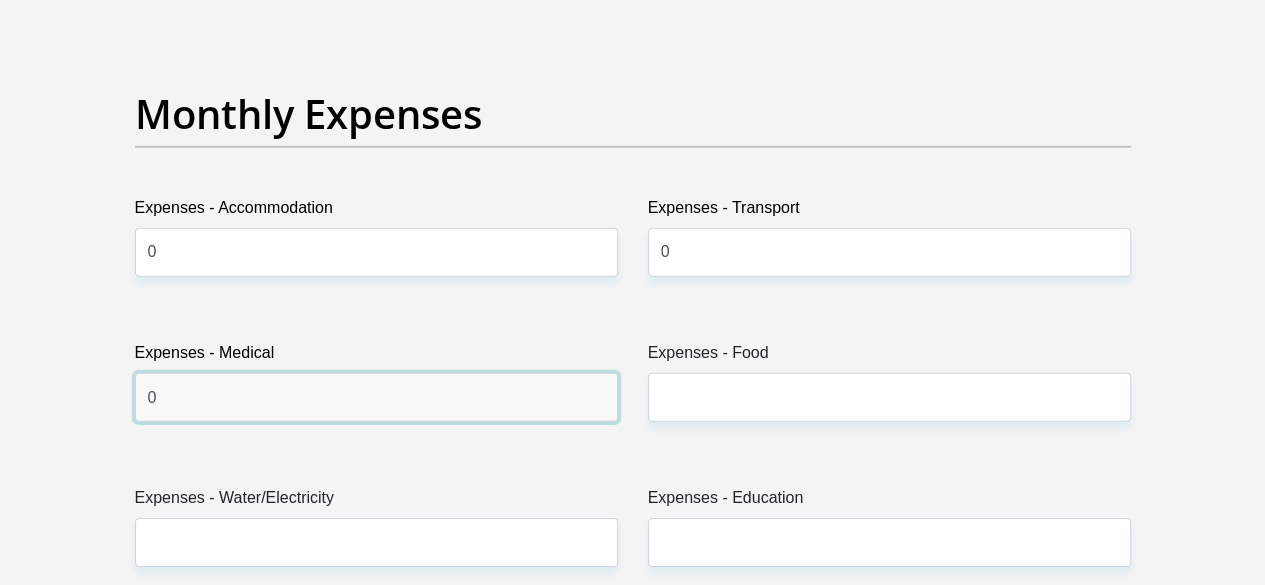 type on "0" 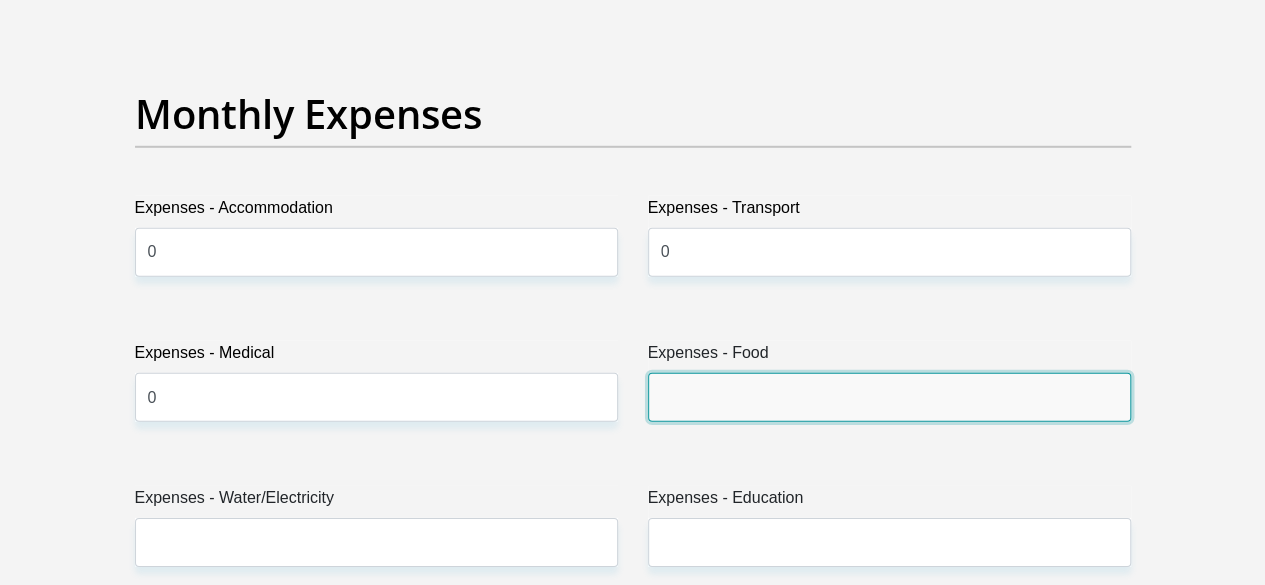 click on "Expenses - Food" at bounding box center (889, 397) 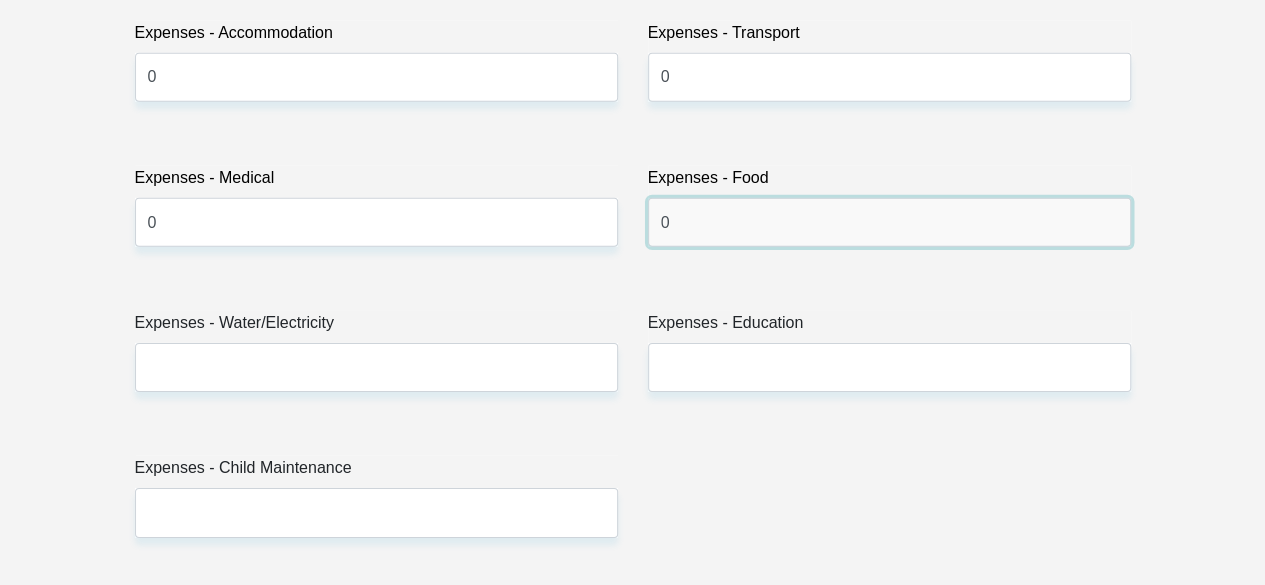 scroll, scrollTop: 3085, scrollLeft: 0, axis: vertical 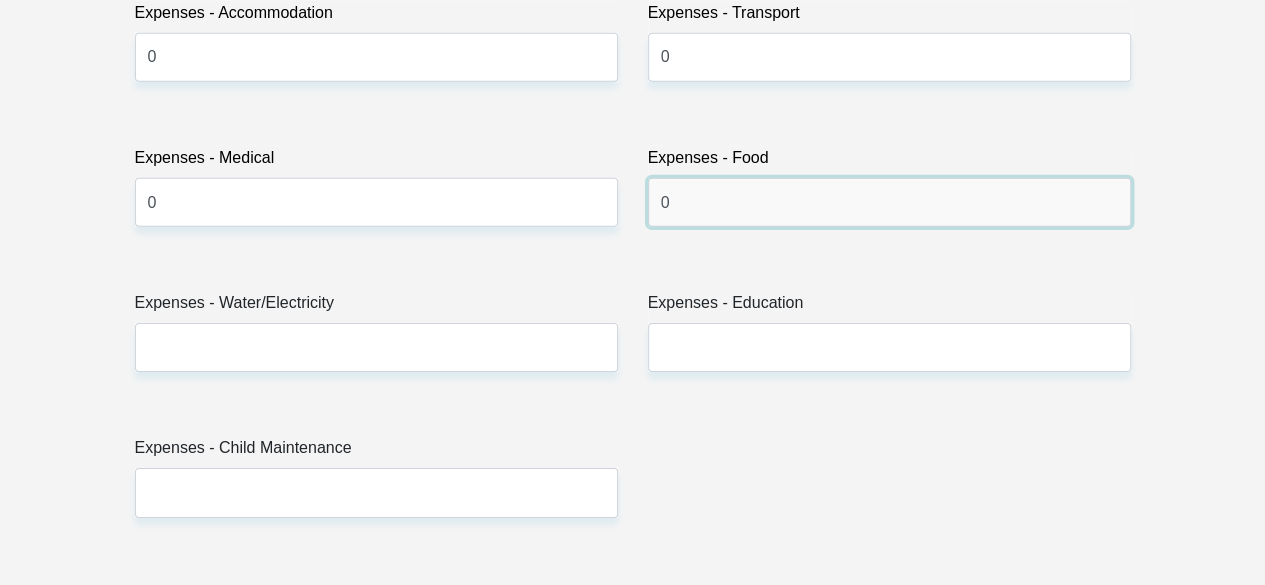type on "0" 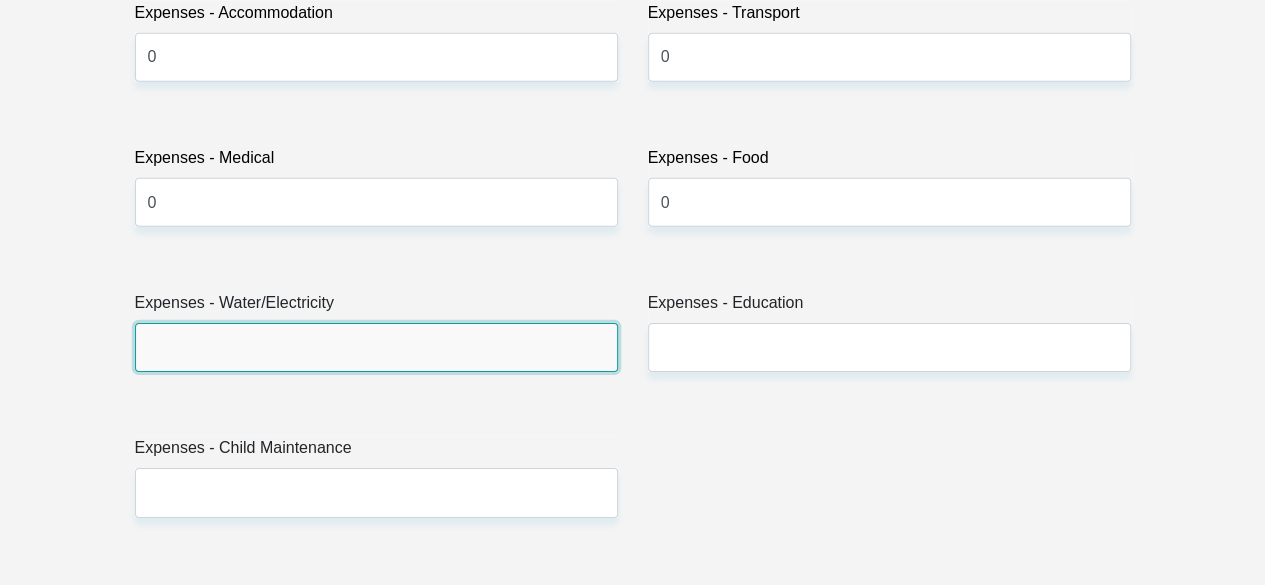 click on "Expenses - Water/Electricity" at bounding box center [376, 347] 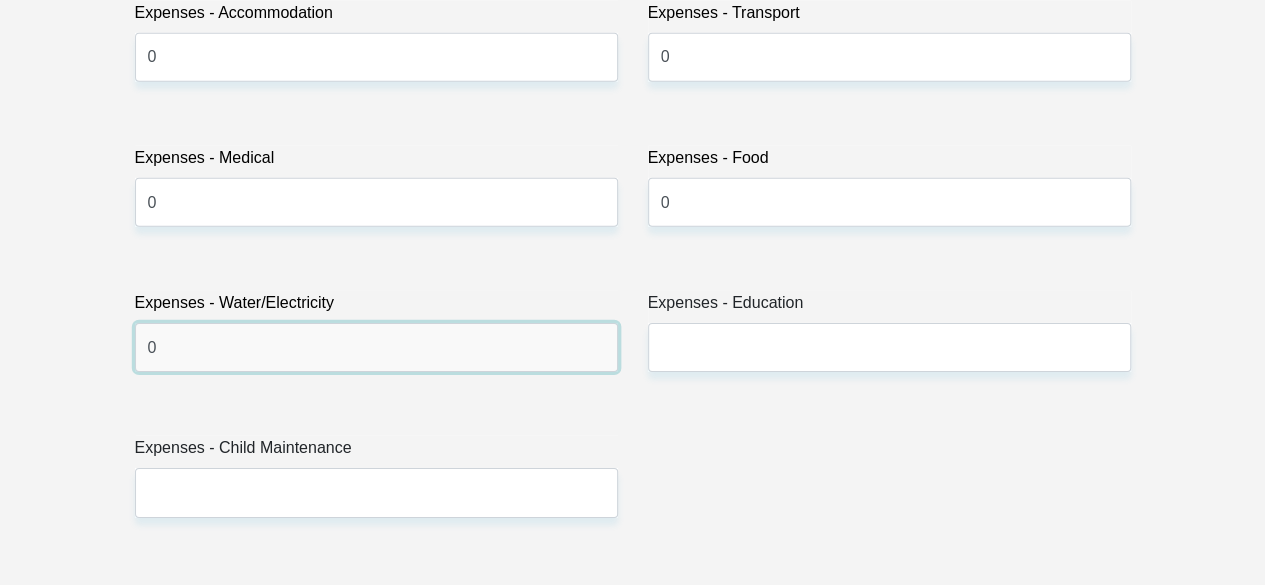 type on "0" 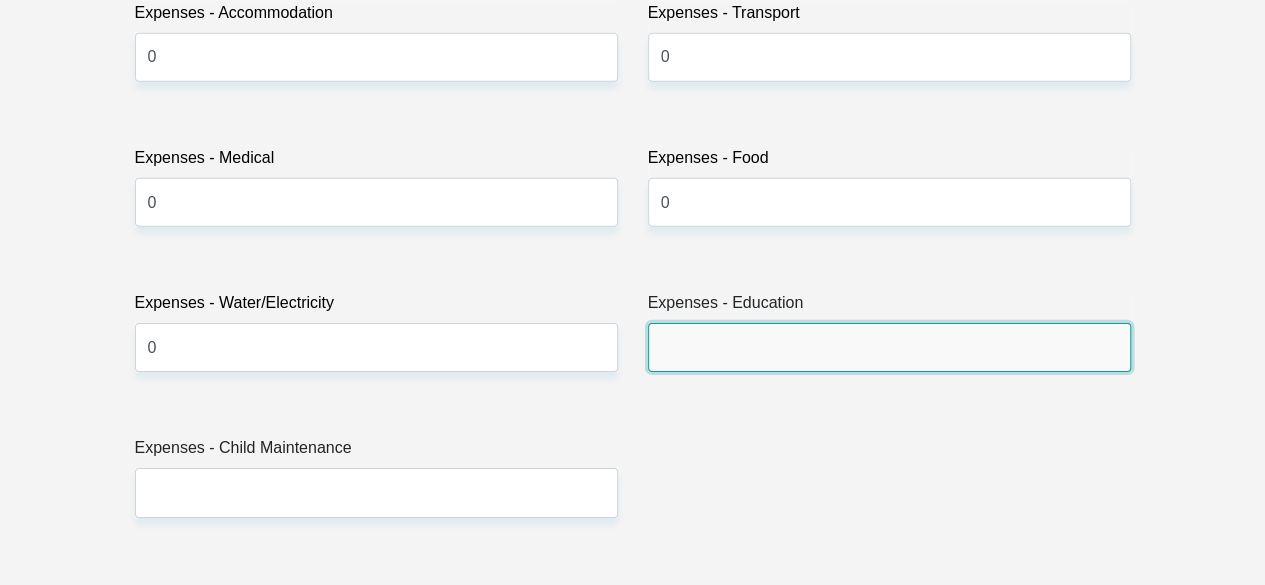 click on "Expenses - Education" at bounding box center [889, 347] 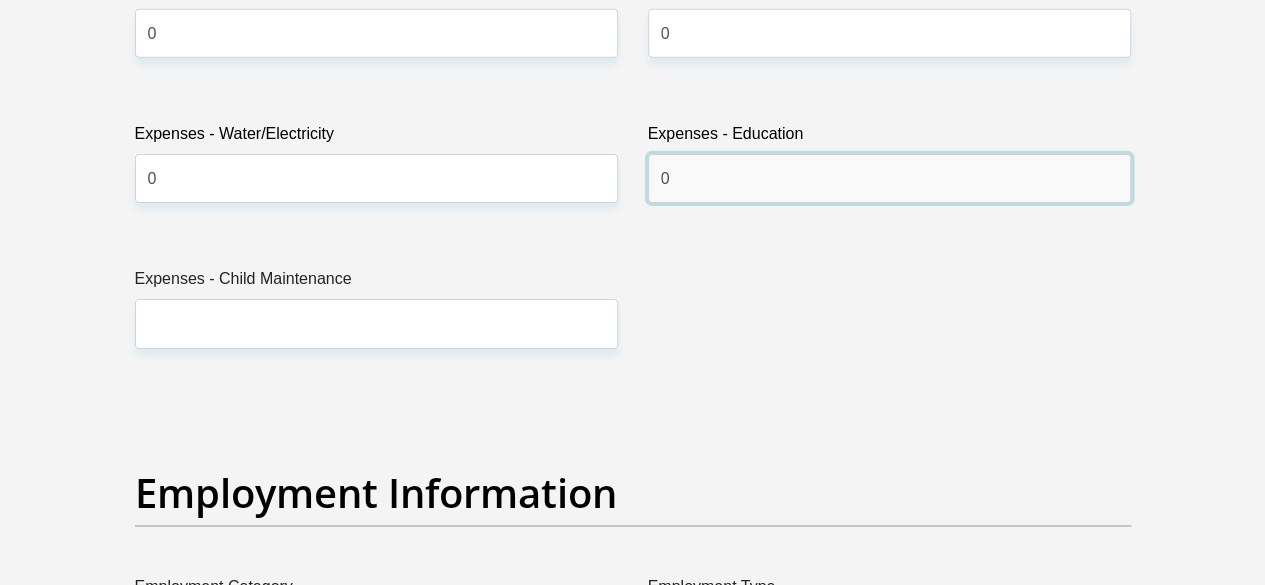 scroll, scrollTop: 3255, scrollLeft: 0, axis: vertical 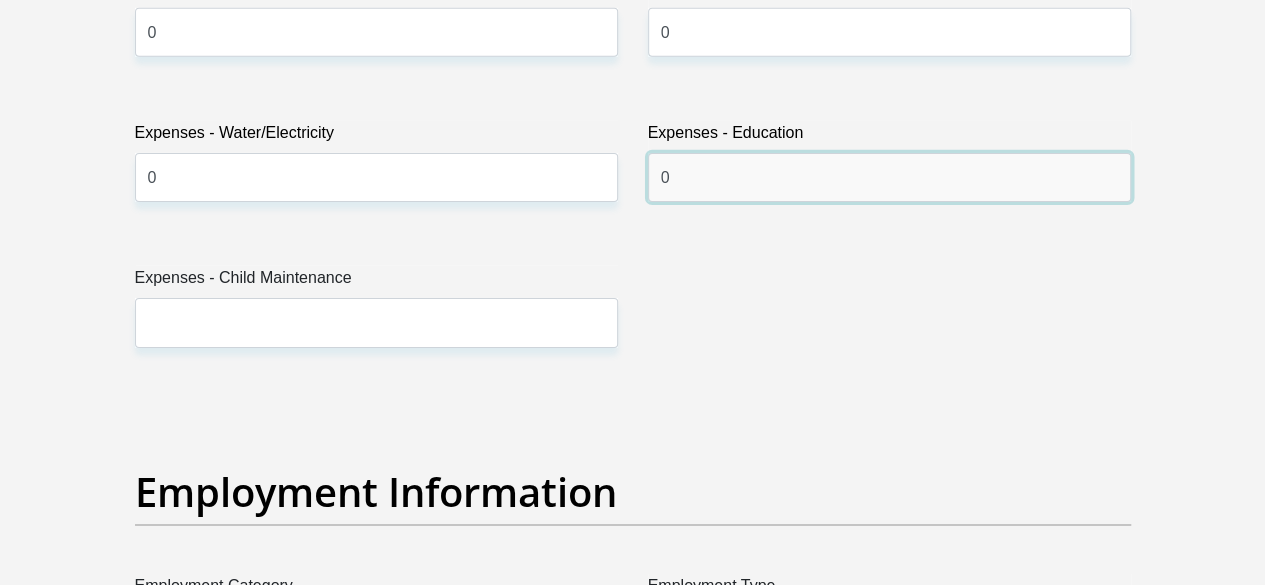 type on "0" 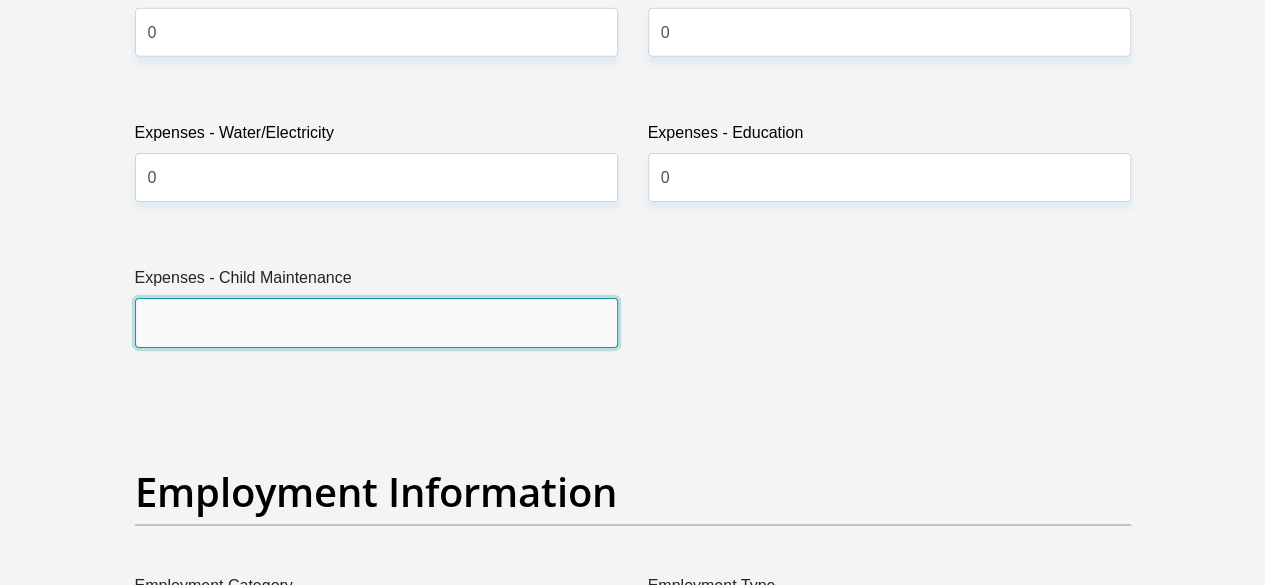 click on "Expenses - Child Maintenance" at bounding box center [376, 322] 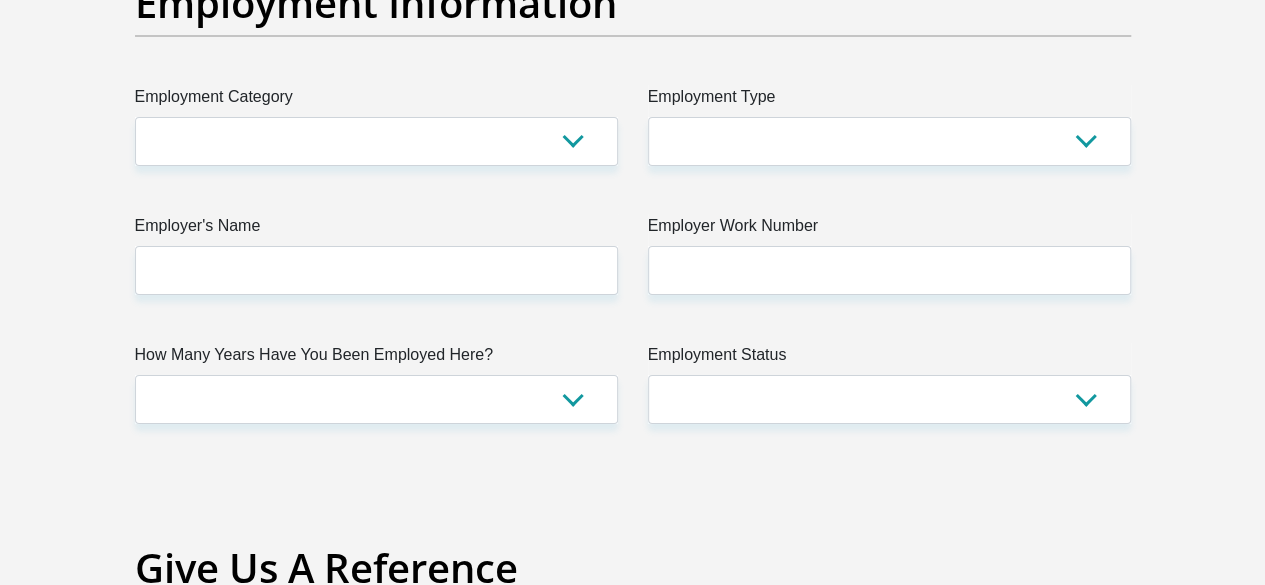scroll, scrollTop: 3745, scrollLeft: 0, axis: vertical 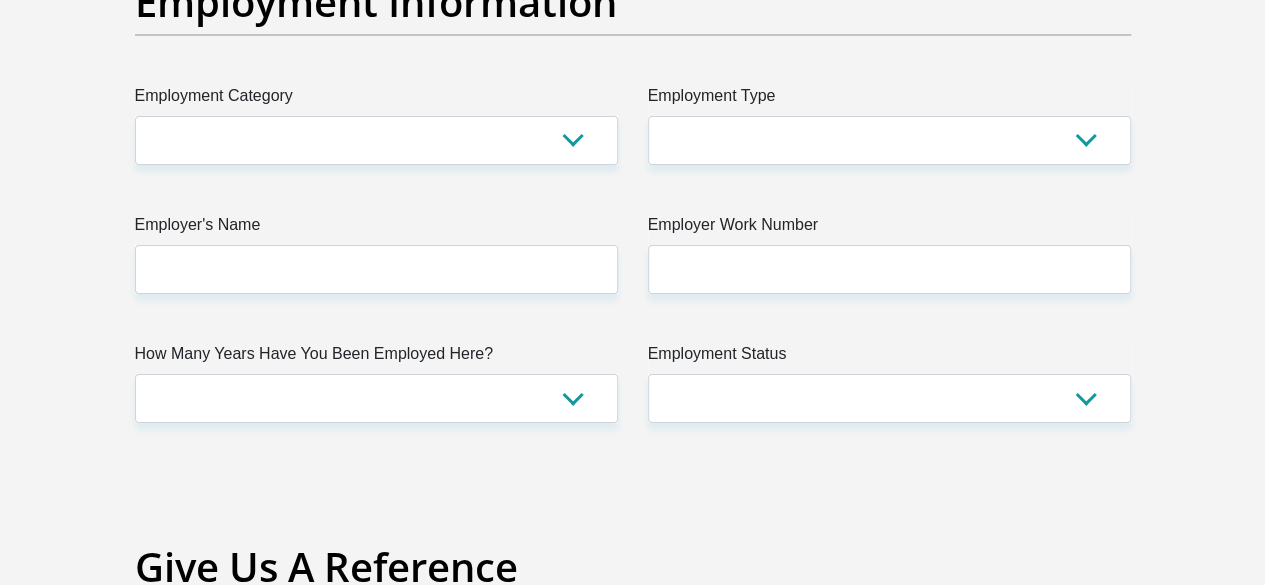 type on "0" 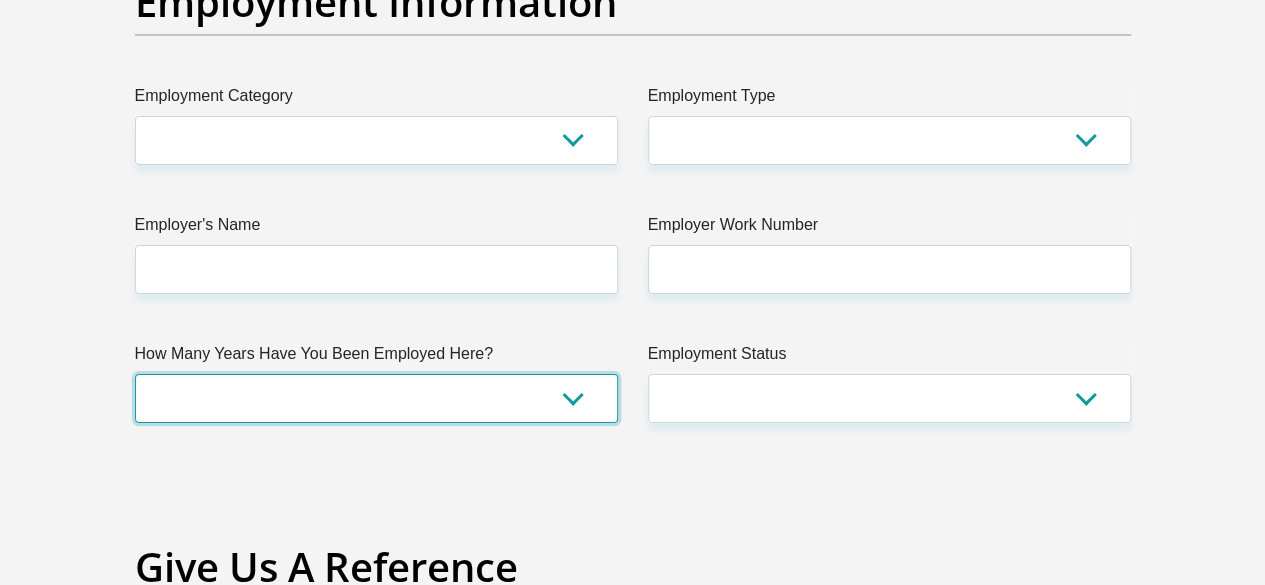 click on "less than 1 year
1-3 years
3-5 years
5+ years" at bounding box center [376, 398] 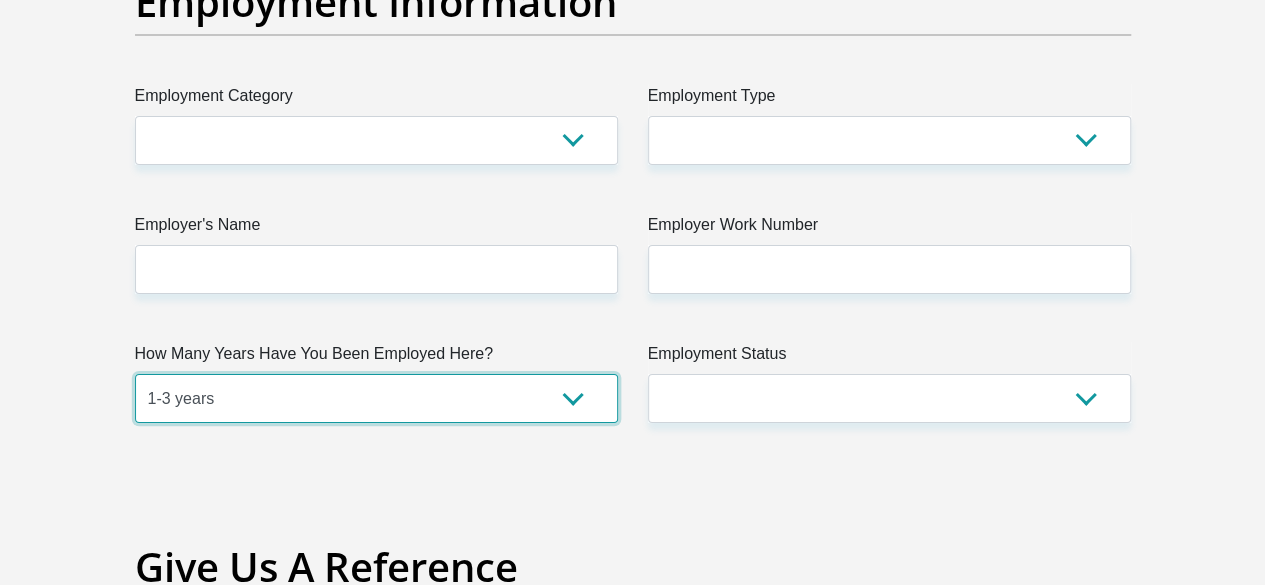 click on "less than 1 year
1-3 years
3-5 years
5+ years" at bounding box center [376, 398] 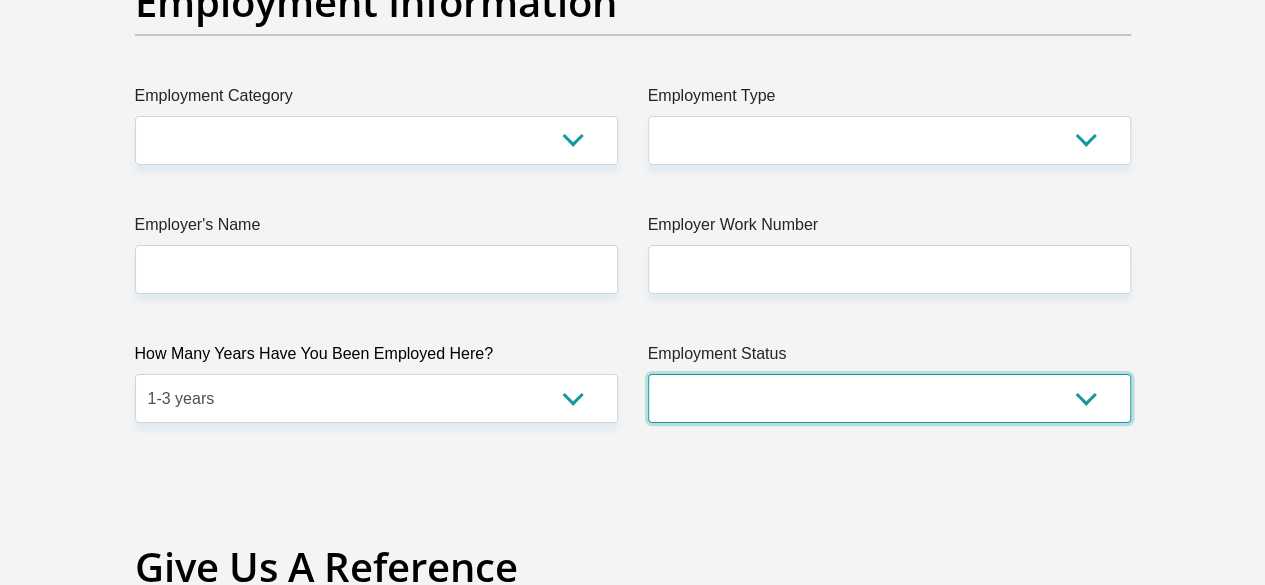 click on "Permanent/Full-time
Part-time/Casual
Contract Worker
Self-Employed
Housewife
Retired
Student
Medically Boarded
Disability
Unemployed" at bounding box center (889, 398) 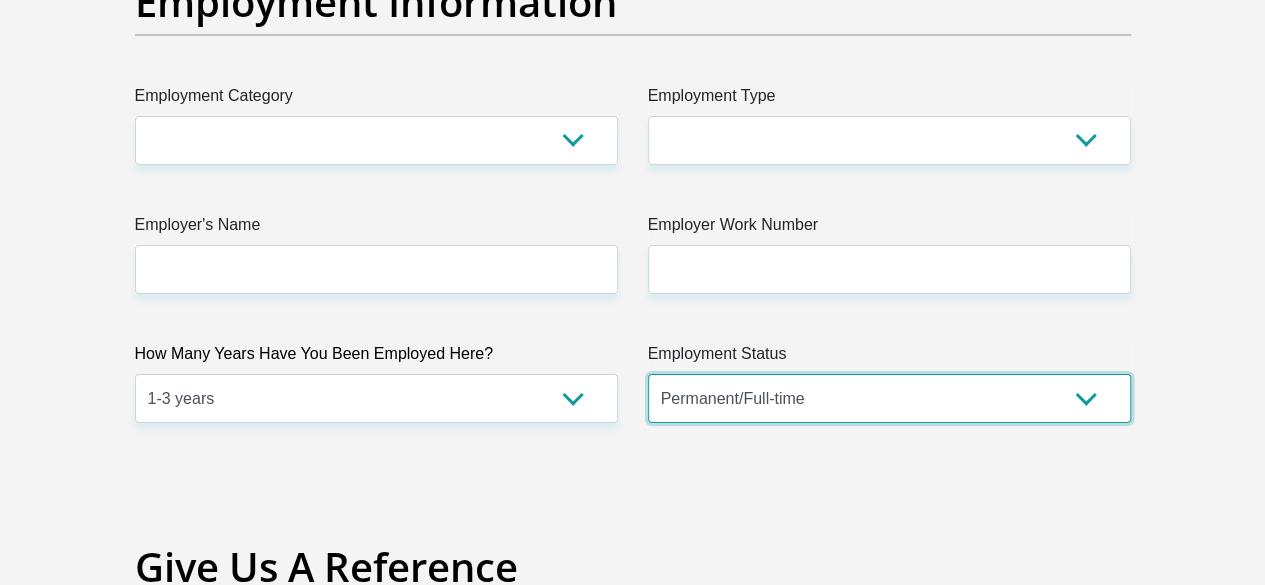click on "Permanent/Full-time
Part-time/Casual
Contract Worker
Self-Employed
Housewife
Retired
Student
Medically Boarded
Disability
Unemployed" at bounding box center (889, 398) 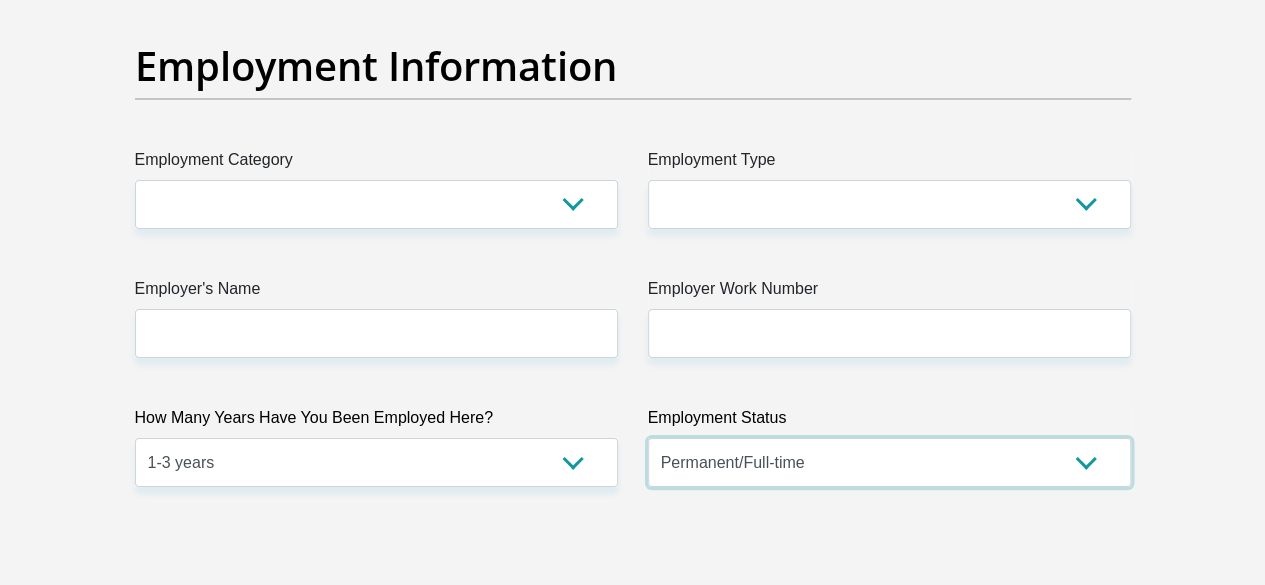 scroll, scrollTop: 3657, scrollLeft: 0, axis: vertical 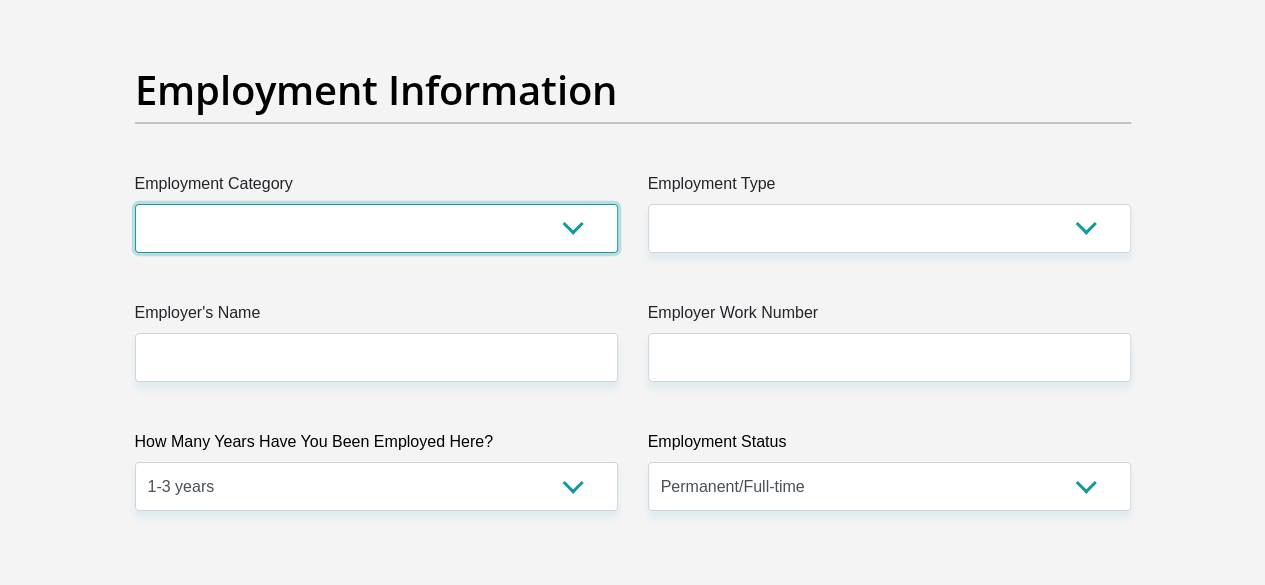click on "AGRICULTURE
ALCOHOL & TOBACCO
CONSTRUCTION MATERIALS
METALLURGY
EQUIPMENT FOR RENEWABLE ENERGY
SPECIALIZED CONTRACTORS
CAR
GAMING (INCL. INTERNET
OTHER WHOLESALE
UNLICENSED PHARMACEUTICALS
CURRENCY EXCHANGE HOUSES
OTHER FINANCIAL INSTITUTIONS & INSURANCE
REAL ESTATE AGENTS
OIL & GAS
OTHER MATERIALS (E.G. IRON ORE)
PRECIOUS STONES & PRECIOUS METALS
POLITICAL ORGANIZATIONS
RELIGIOUS ORGANIZATIONS(NOT SECTS)
ACTI. HAVING BUSINESS DEAL WITH PUBLIC ADMINISTRATION
LAUNDROMATS" at bounding box center [376, 228] 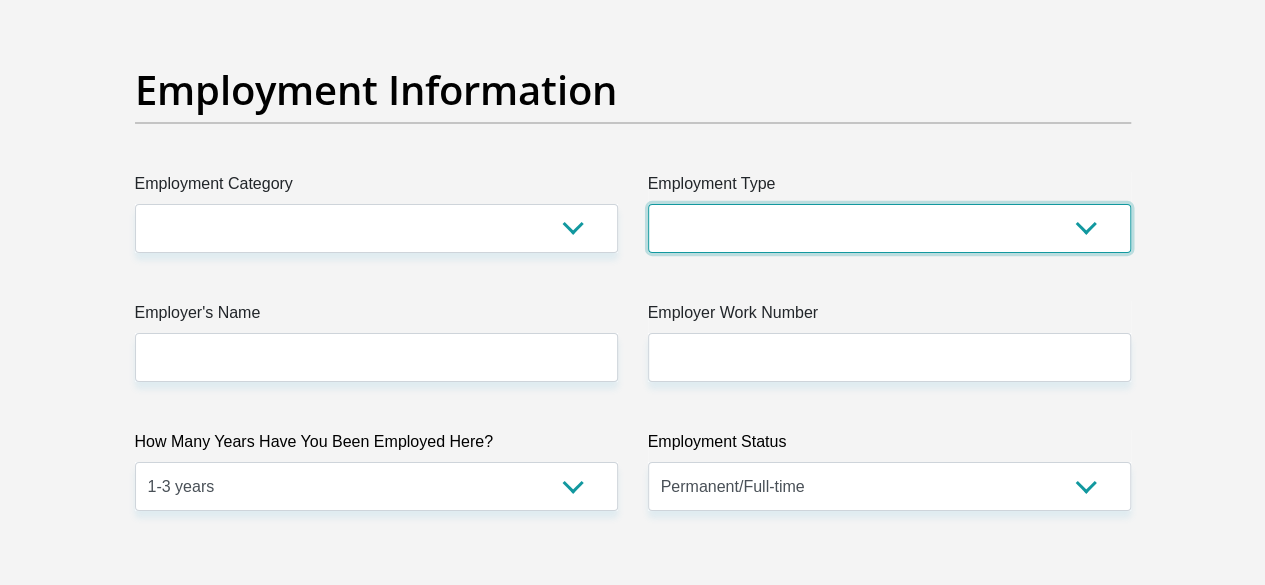 click on "College/Lecturer
Craft Seller
Creative
Driver
Executive
Farmer
Forces - Non Commissioned
Forces - Officer
Hawker
Housewife
Labourer
Licenced Professional
Manager
Miner
Non Licenced Professional
Office Staff/Clerk
Outside Worker
Pensioner
Permanent Teacher
Production/Manufacturing
Sales
Self-Employed
Semi-Professional Worker
Service Industry  Social Worker  Student" at bounding box center (889, 228) 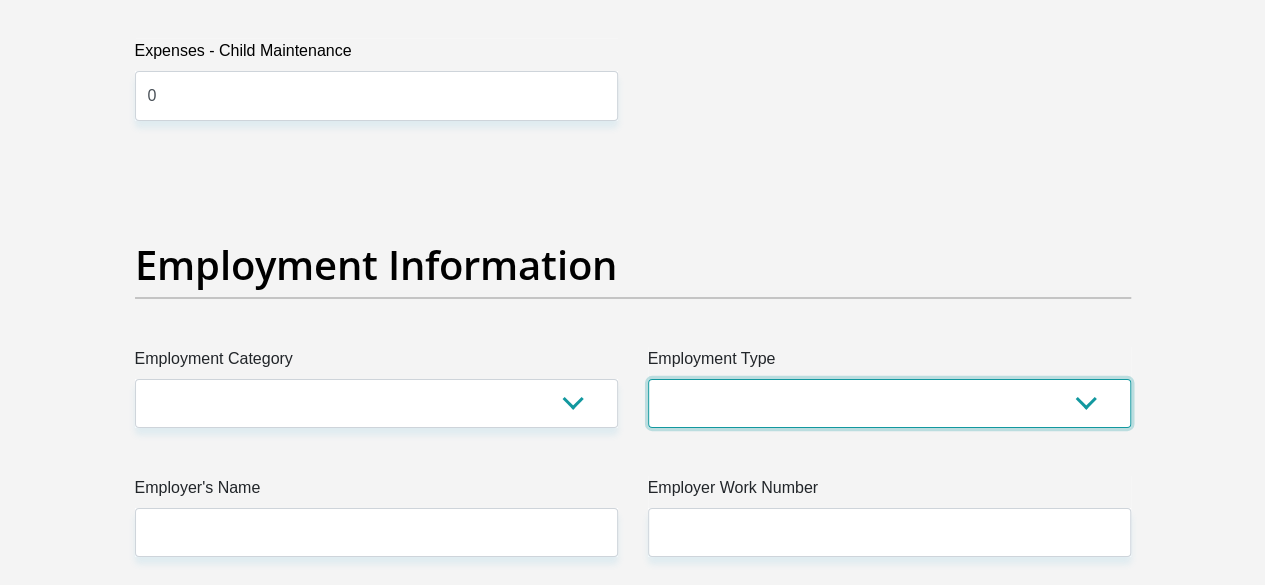 scroll, scrollTop: 3487, scrollLeft: 0, axis: vertical 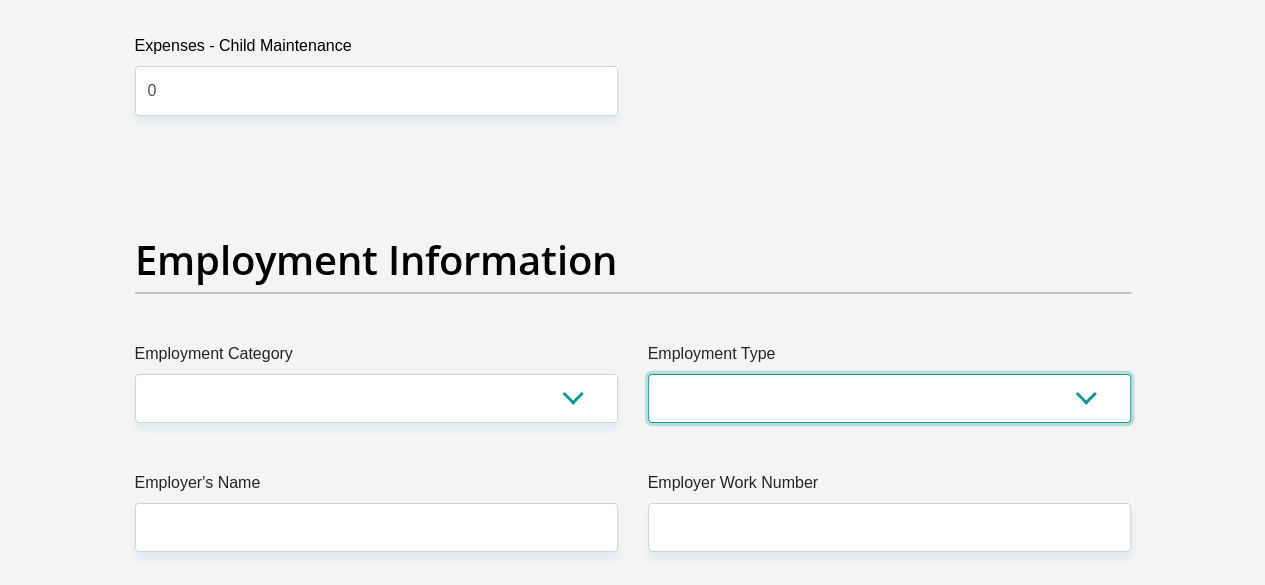 click on "College/Lecturer
Craft Seller
Creative
Driver
Executive
Farmer
Forces - Non Commissioned
Forces - Officer
Hawker
Housewife
Labourer
Licenced Professional
Manager
Miner
Non Licenced Professional
Office Staff/Clerk
Outside Worker
Pensioner
Permanent Teacher
Production/Manufacturing
Sales
Self-Employed
Semi-Professional Worker
Service Industry  Social Worker  Student" at bounding box center (889, 398) 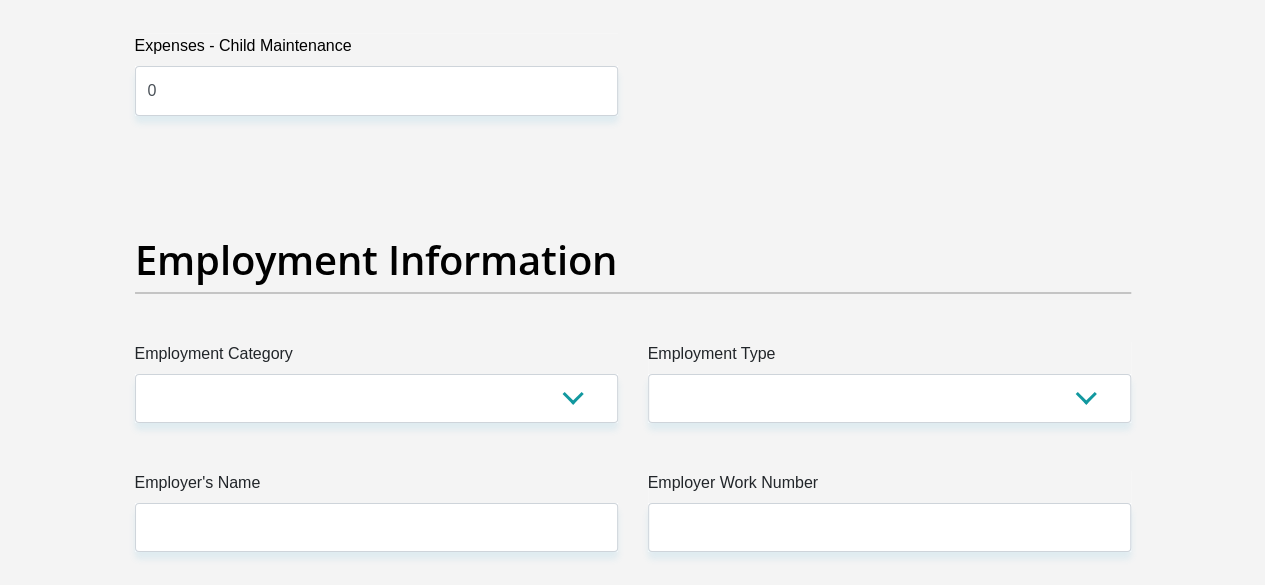click on "Title
Mr
Ms
Mrs
Dr
Other
First Name
Tshianzi
Surname
Munyai
ID Number
9706230775085
Please input valid ID number
Race
Black
Coloured
Indian
White
Other
Contact Number
0672233668
Please input valid contact number
Nationality
South Africa
Afghanistan
Aland Islands  Albania  Algeria" at bounding box center [633, 154] 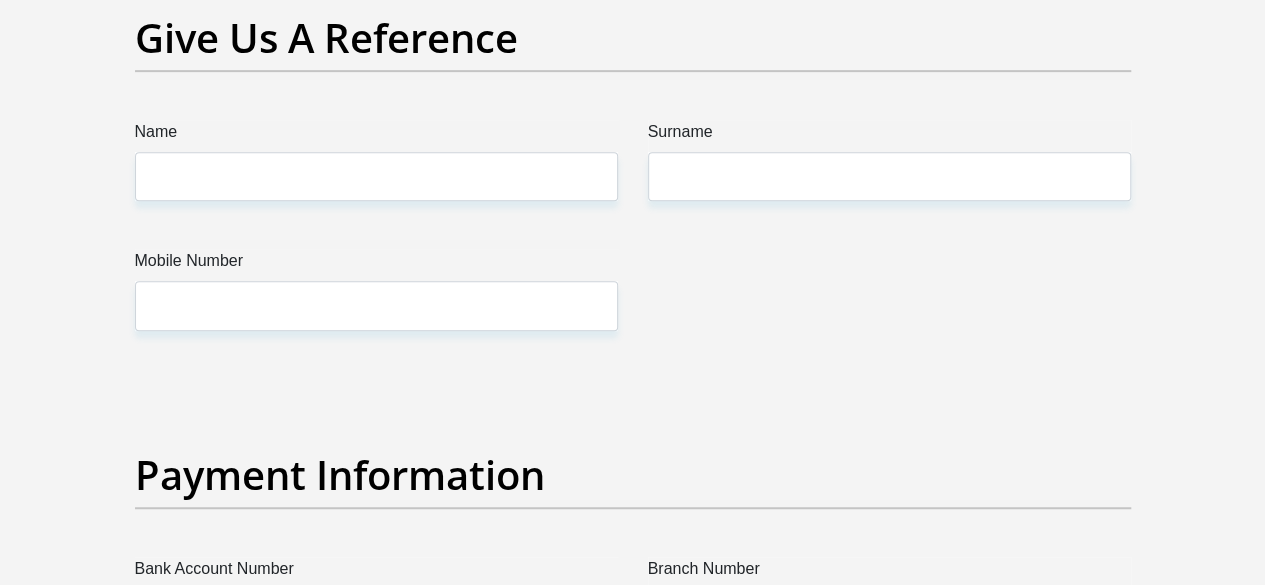 scroll, scrollTop: 4281, scrollLeft: 0, axis: vertical 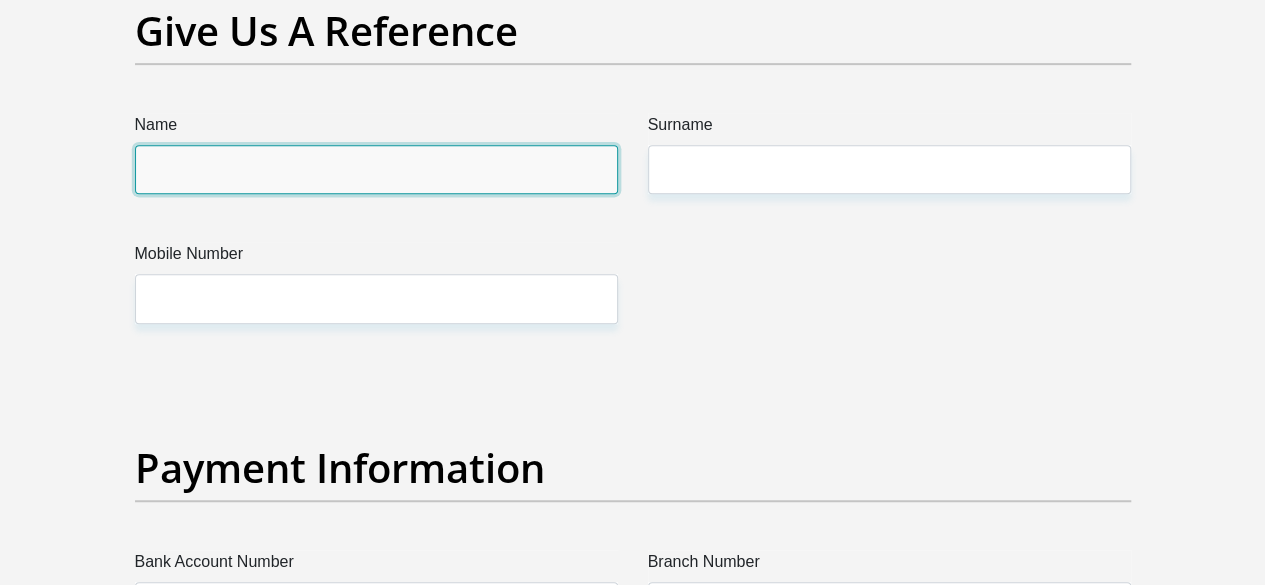 click on "Name" at bounding box center [376, 169] 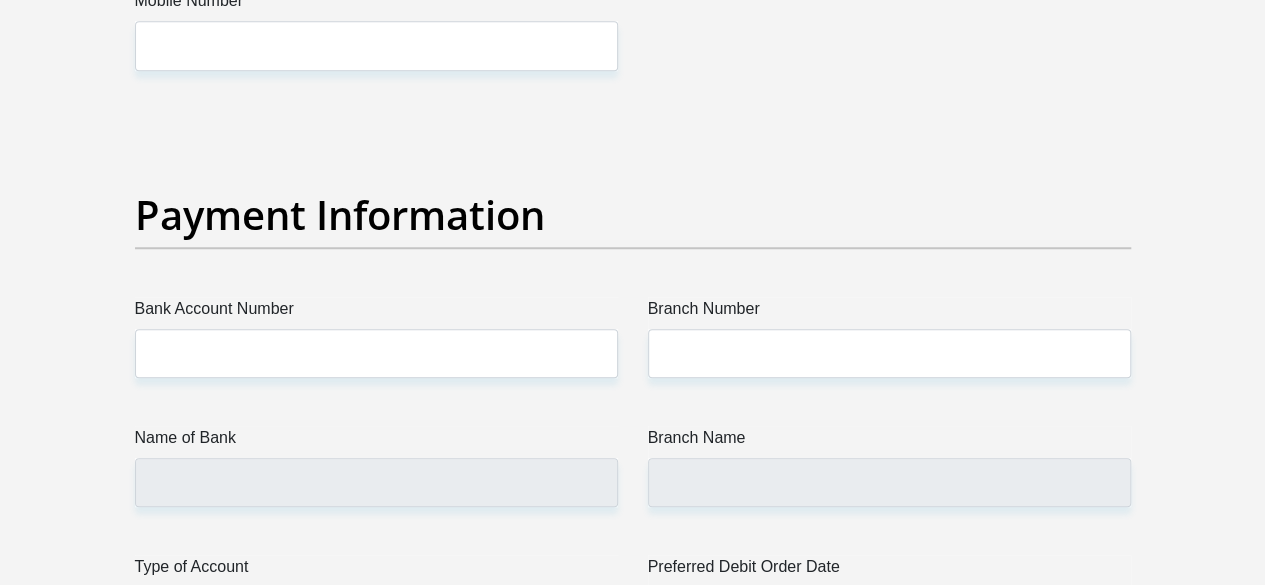 scroll, scrollTop: 4541, scrollLeft: 0, axis: vertical 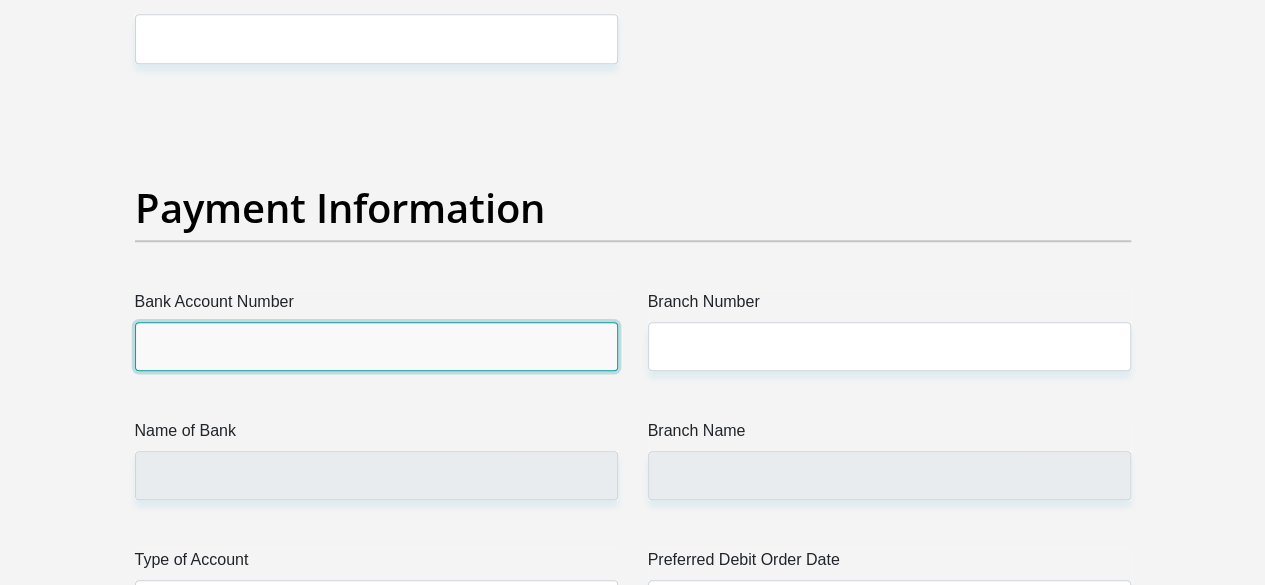 click on "Bank Account Number" at bounding box center (376, 346) 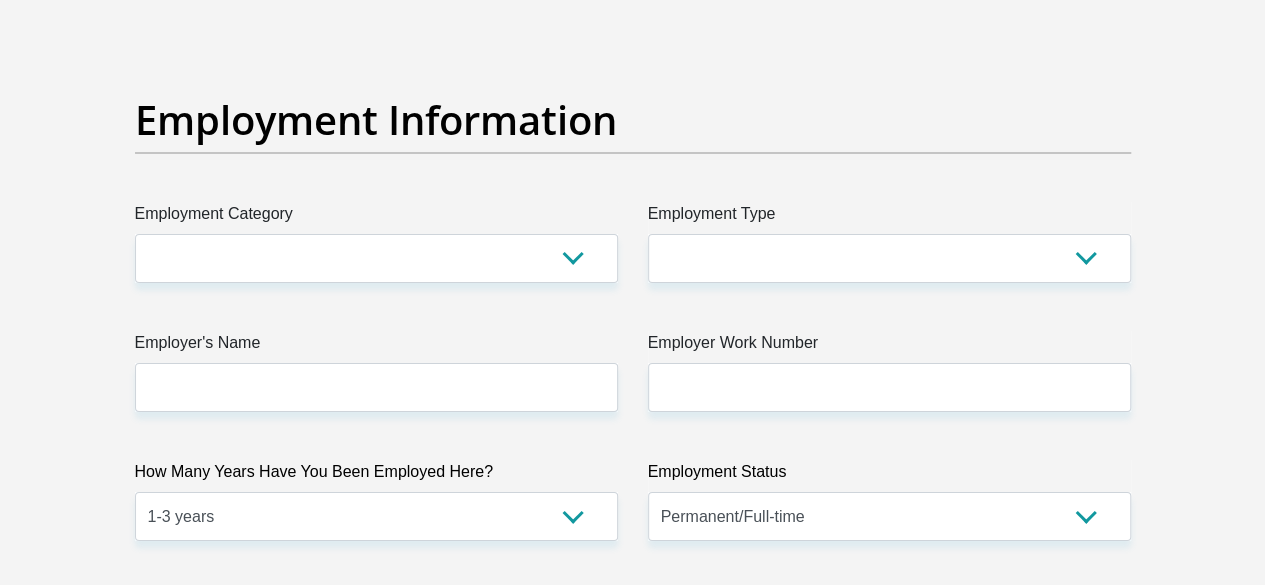 scroll, scrollTop: 3626, scrollLeft: 0, axis: vertical 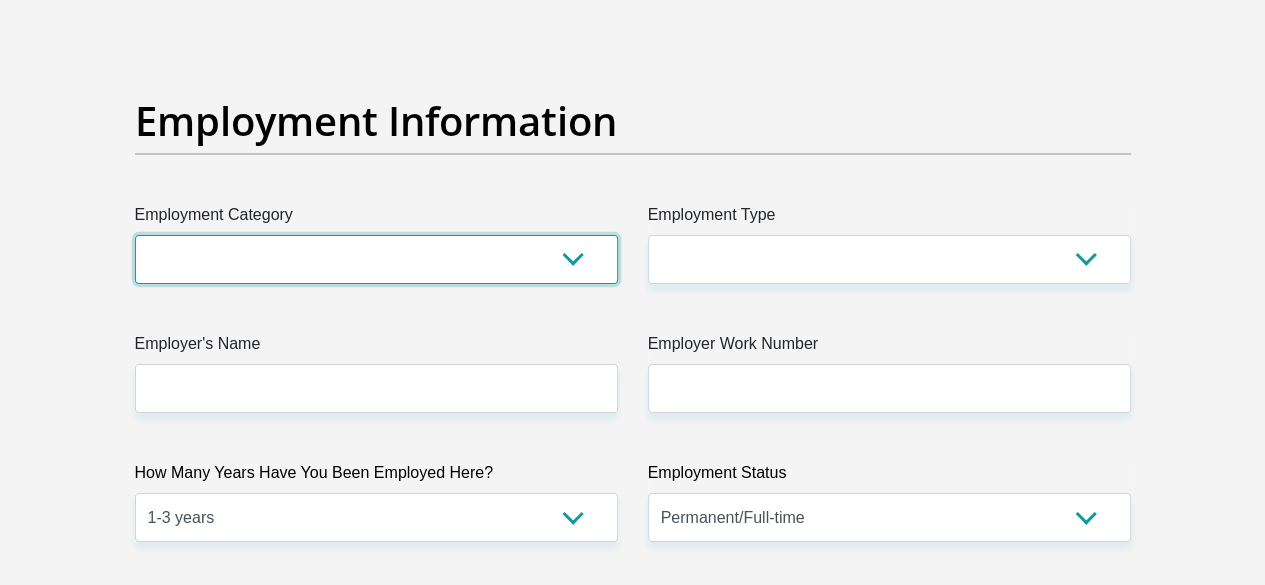click on "AGRICULTURE
ALCOHOL & TOBACCO
CONSTRUCTION MATERIALS
METALLURGY
EQUIPMENT FOR RENEWABLE ENERGY
SPECIALIZED CONTRACTORS
CAR
GAMING (INCL. INTERNET
OTHER WHOLESALE
UNLICENSED PHARMACEUTICALS
CURRENCY EXCHANGE HOUSES
OTHER FINANCIAL INSTITUTIONS & INSURANCE
REAL ESTATE AGENTS
OIL & GAS
OTHER MATERIALS (E.G. IRON ORE)
PRECIOUS STONES & PRECIOUS METALS
POLITICAL ORGANIZATIONS
RELIGIOUS ORGANIZATIONS(NOT SECTS)
ACTI. HAVING BUSINESS DEAL WITH PUBLIC ADMINISTRATION
LAUNDROMATS" at bounding box center [376, 259] 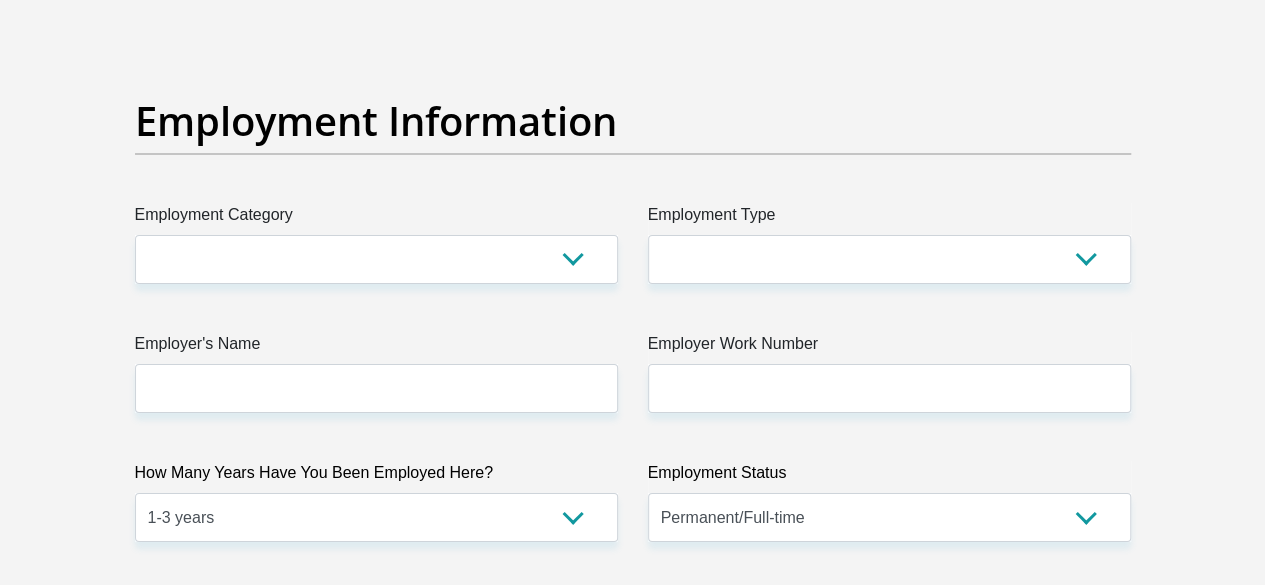 click on "Personal Details
Title
Mr
Ms
Mrs
Dr
Other
First Name
Tshianzi
Surname
Munyai
ID Number
9706230775085
Please input valid ID number
Race
Black
Coloured
Indian
White
Other
Contact Number
0672233668
Please input valid contact number" at bounding box center [632, 21] 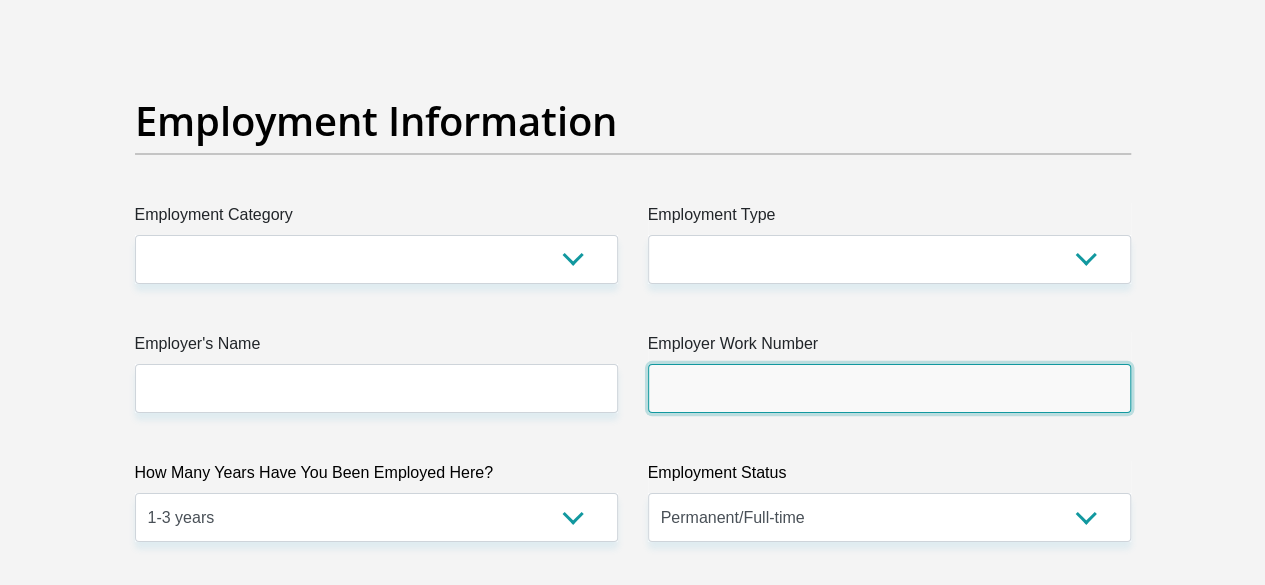 click on "Employer Work Number" at bounding box center (889, 388) 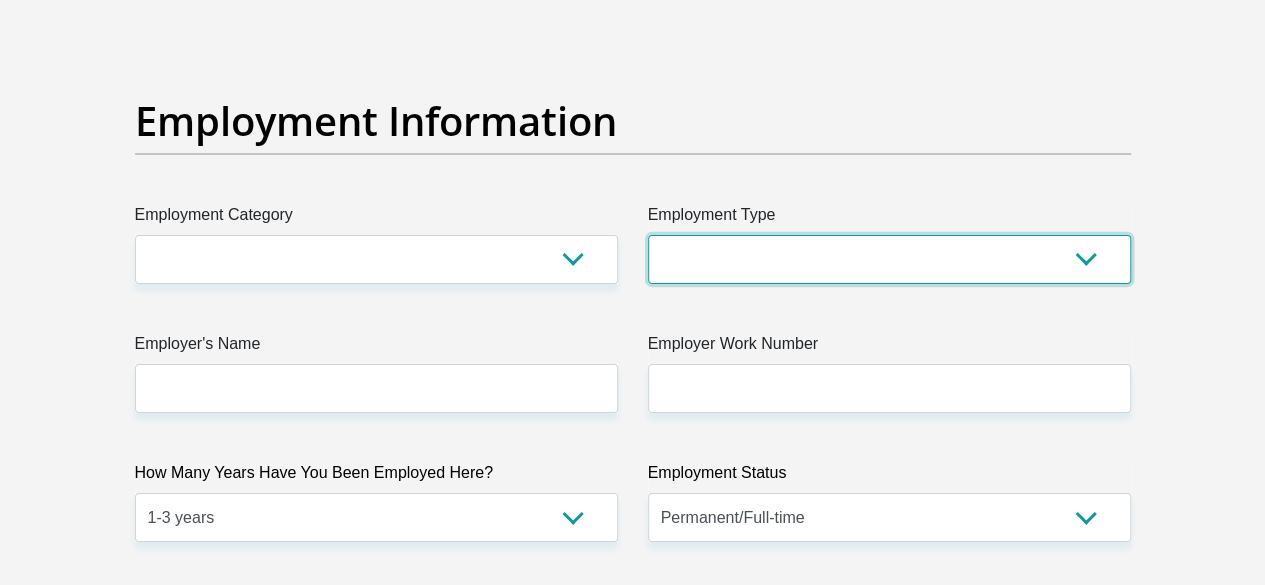 click on "College/Lecturer
Craft Seller
Creative
Driver
Executive
Farmer
Forces - Non Commissioned
Forces - Officer
Hawker
Housewife
Labourer
Licenced Professional
Manager
Miner
Non Licenced Professional
Office Staff/Clerk
Outside Worker
Pensioner
Permanent Teacher
Production/Manufacturing
Sales
Self-Employed
Semi-Professional Worker
Service Industry  Social Worker  Student" at bounding box center [889, 259] 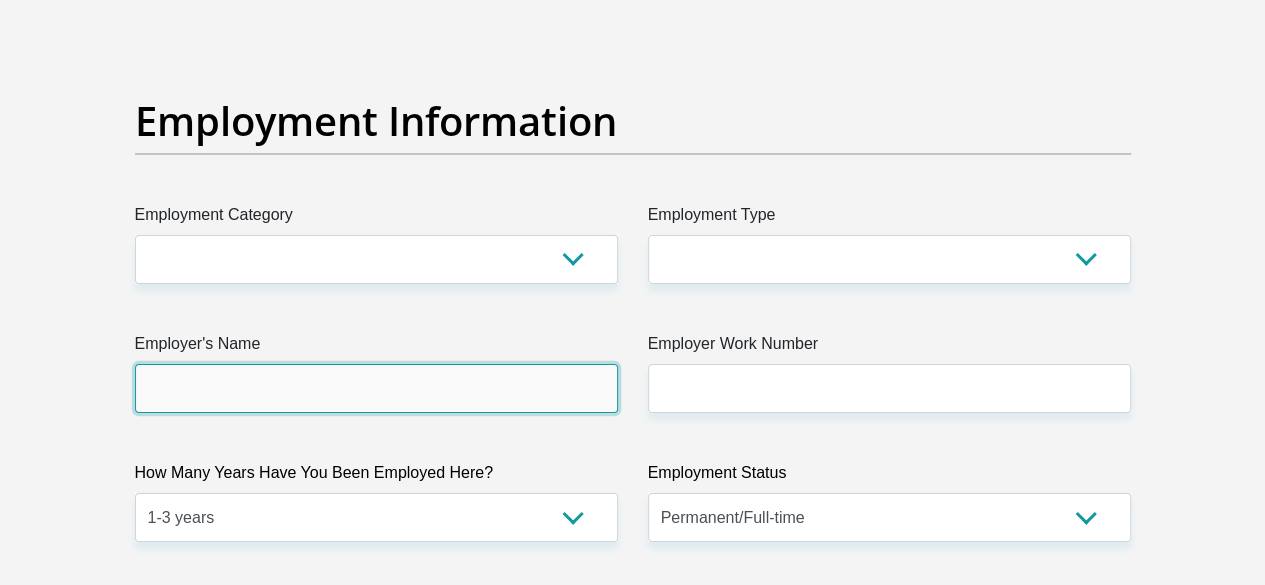click on "Employer's Name" at bounding box center (376, 388) 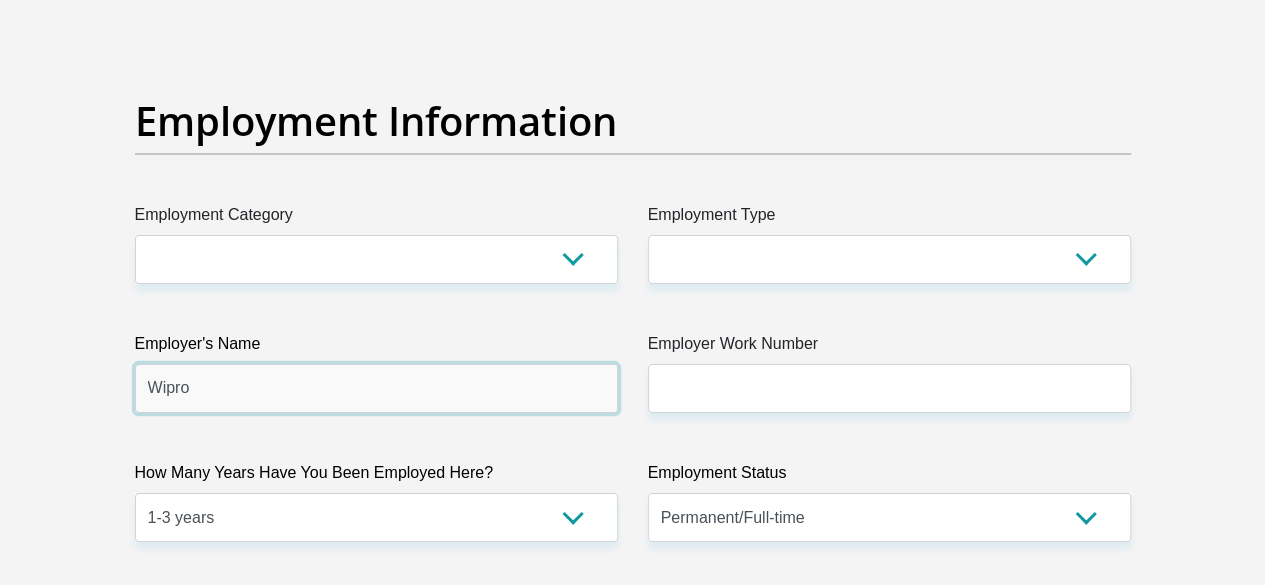 type on "Wipro" 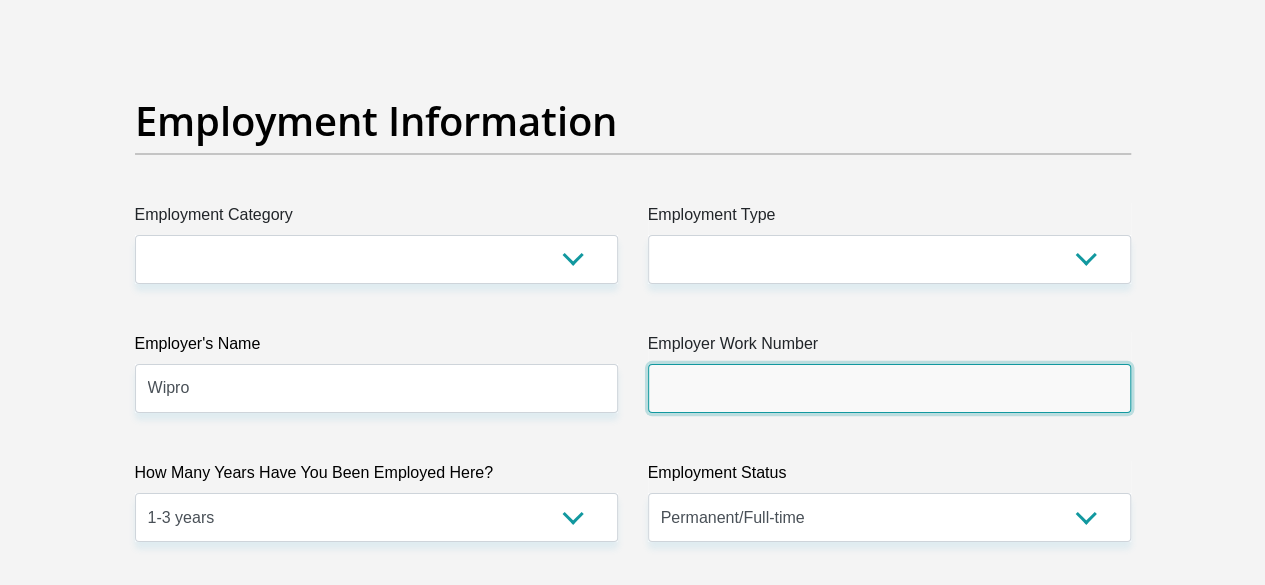 click on "Employer Work Number" at bounding box center (889, 388) 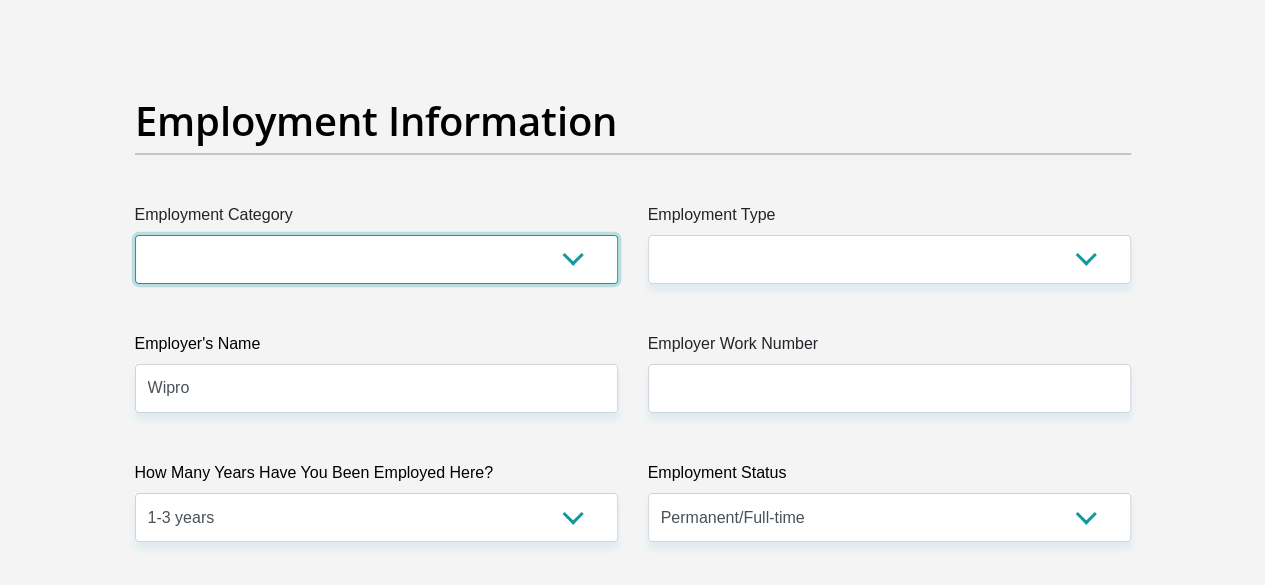 click on "AGRICULTURE
ALCOHOL & TOBACCO
CONSTRUCTION MATERIALS
METALLURGY
EQUIPMENT FOR RENEWABLE ENERGY
SPECIALIZED CONTRACTORS
CAR
GAMING (INCL. INTERNET
OTHER WHOLESALE
UNLICENSED PHARMACEUTICALS
CURRENCY EXCHANGE HOUSES
OTHER FINANCIAL INSTITUTIONS & INSURANCE
REAL ESTATE AGENTS
OIL & GAS
OTHER MATERIALS (E.G. IRON ORE)
PRECIOUS STONES & PRECIOUS METALS
POLITICAL ORGANIZATIONS
RELIGIOUS ORGANIZATIONS(NOT SECTS)
ACTI. HAVING BUSINESS DEAL WITH PUBLIC ADMINISTRATION
LAUNDROMATS" at bounding box center (376, 259) 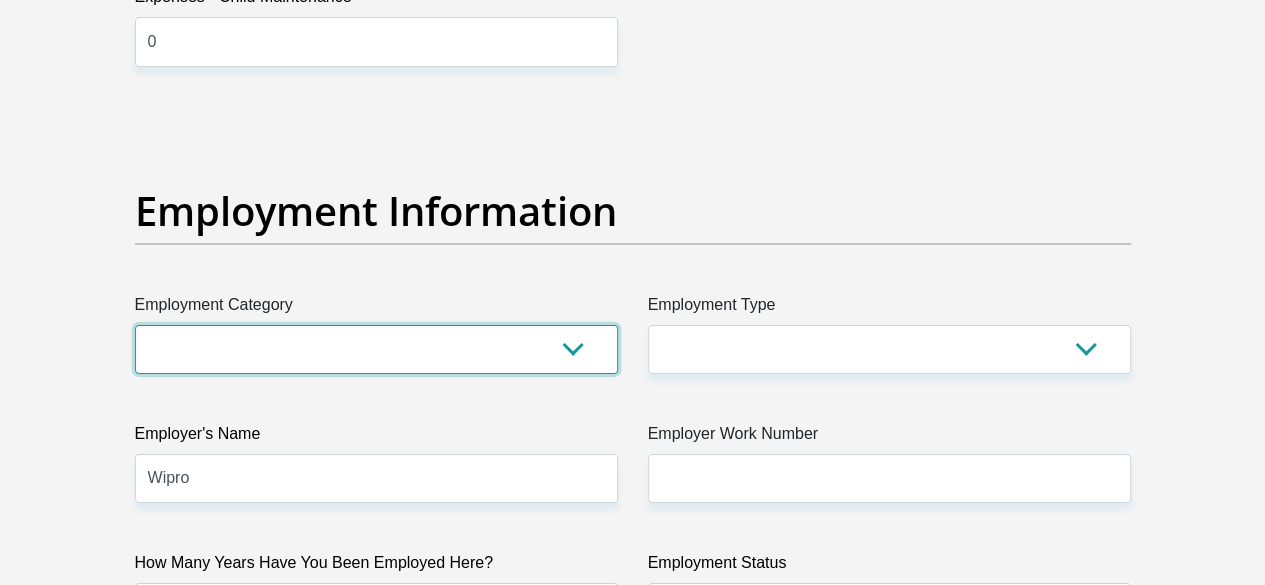 scroll, scrollTop: 3535, scrollLeft: 0, axis: vertical 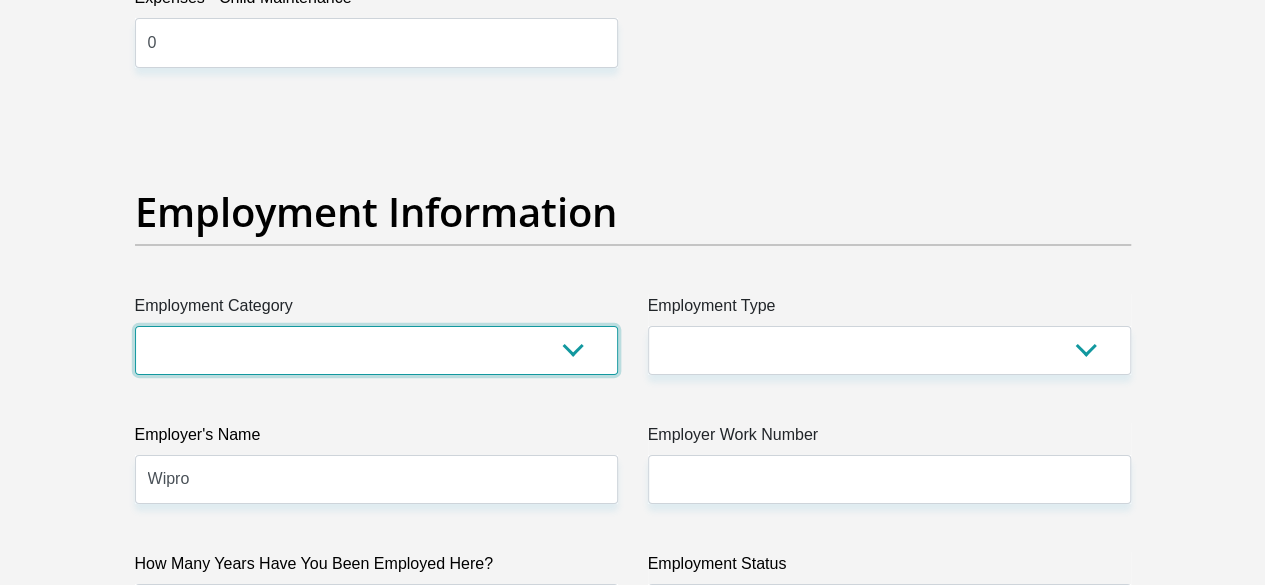 click on "AGRICULTURE
ALCOHOL & TOBACCO
CONSTRUCTION MATERIALS
METALLURGY
EQUIPMENT FOR RENEWABLE ENERGY
SPECIALIZED CONTRACTORS
CAR
GAMING (INCL. INTERNET
OTHER WHOLESALE
UNLICENSED PHARMACEUTICALS
CURRENCY EXCHANGE HOUSES
OTHER FINANCIAL INSTITUTIONS & INSURANCE
REAL ESTATE AGENTS
OIL & GAS
OTHER MATERIALS (E.G. IRON ORE)
PRECIOUS STONES & PRECIOUS METALS
POLITICAL ORGANIZATIONS
RELIGIOUS ORGANIZATIONS(NOT SECTS)
ACTI. HAVING BUSINESS DEAL WITH PUBLIC ADMINISTRATION
LAUNDROMATS" at bounding box center (376, 350) 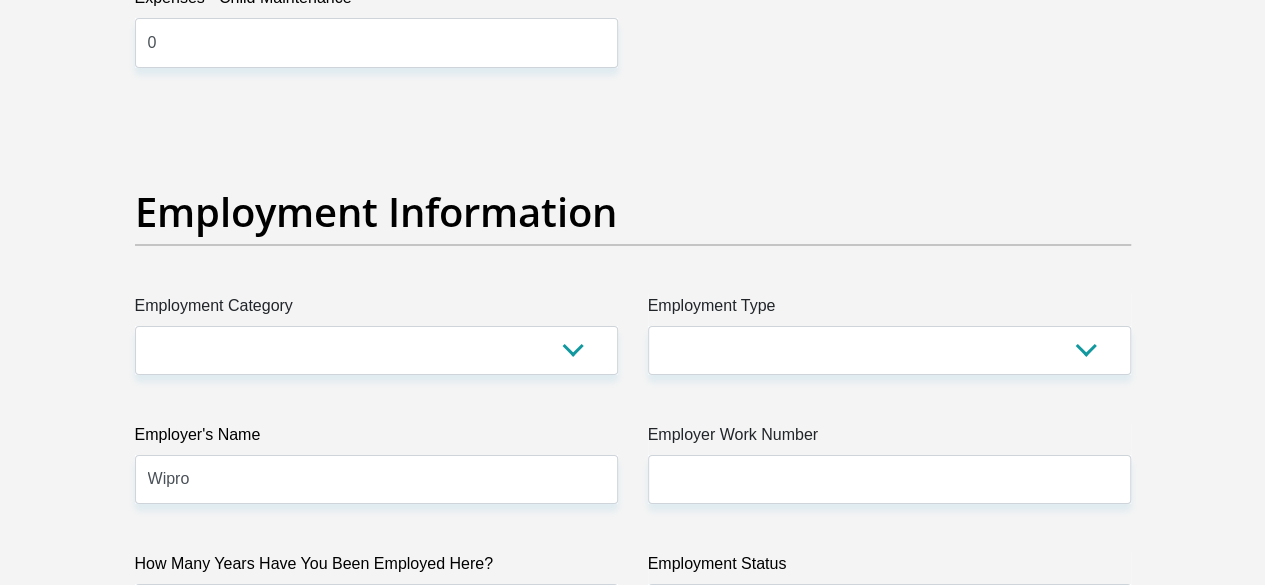 click on "Employment Information" at bounding box center [633, 212] 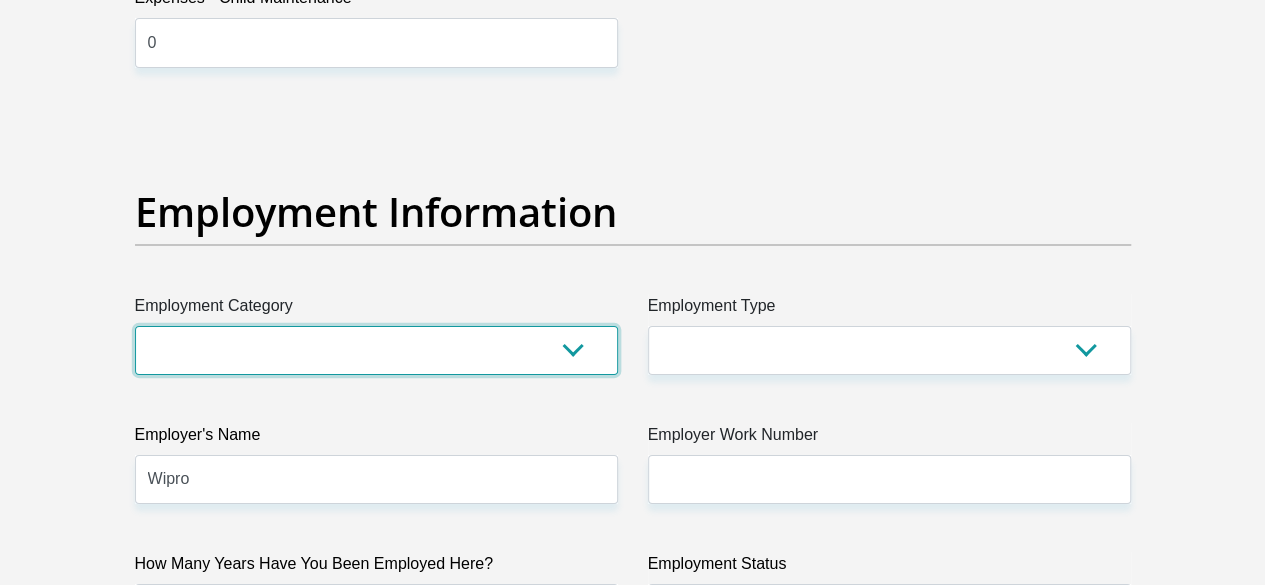 click on "AGRICULTURE
ALCOHOL & TOBACCO
CONSTRUCTION MATERIALS
METALLURGY
EQUIPMENT FOR RENEWABLE ENERGY
SPECIALIZED CONTRACTORS
CAR
GAMING (INCL. INTERNET
OTHER WHOLESALE
UNLICENSED PHARMACEUTICALS
CURRENCY EXCHANGE HOUSES
OTHER FINANCIAL INSTITUTIONS & INSURANCE
REAL ESTATE AGENTS
OIL & GAS
OTHER MATERIALS (E.G. IRON ORE)
PRECIOUS STONES & PRECIOUS METALS
POLITICAL ORGANIZATIONS
RELIGIOUS ORGANIZATIONS(NOT SECTS)
ACTI. HAVING BUSINESS DEAL WITH PUBLIC ADMINISTRATION
LAUNDROMATS" at bounding box center (376, 350) 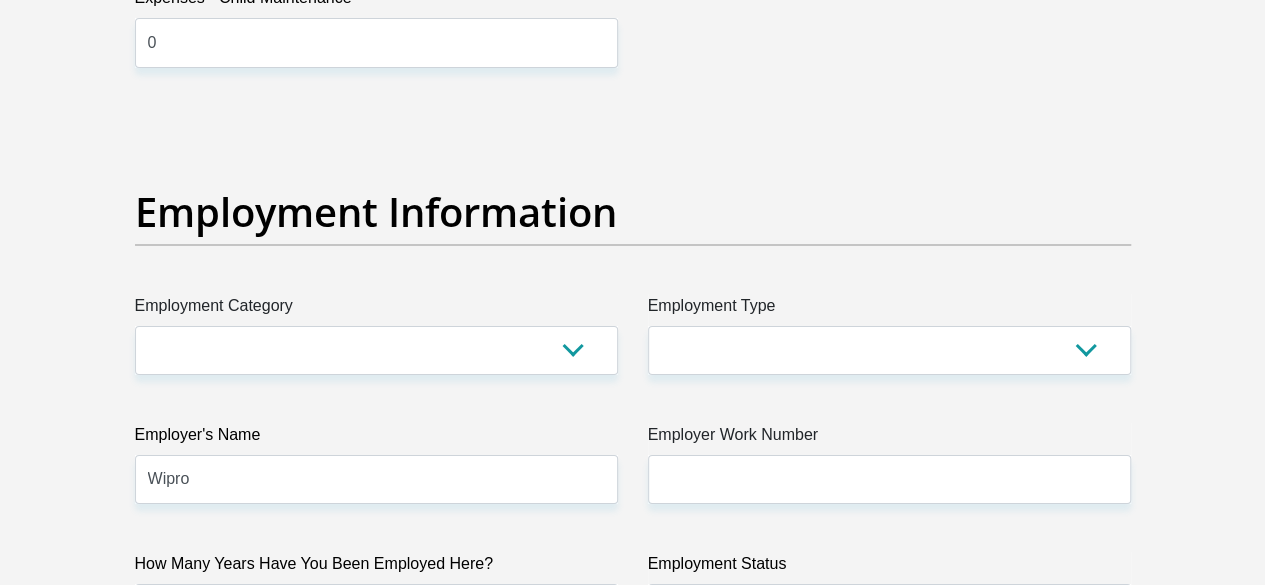 click on "Employment Information" at bounding box center (633, 212) 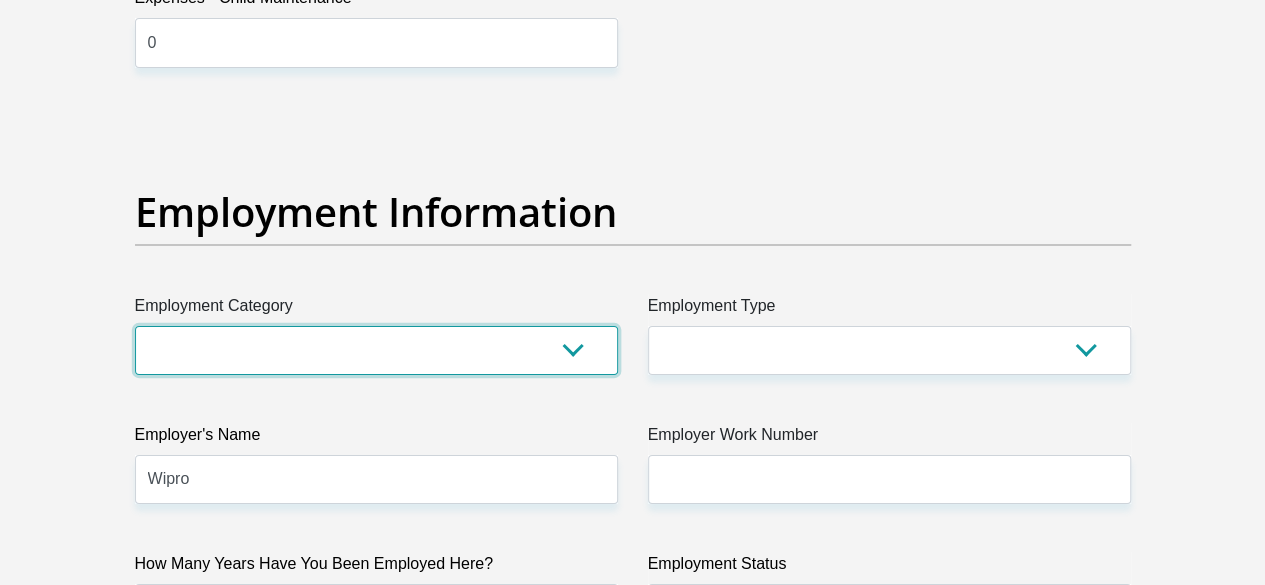 click on "AGRICULTURE
ALCOHOL & TOBACCO
CONSTRUCTION MATERIALS
METALLURGY
EQUIPMENT FOR RENEWABLE ENERGY
SPECIALIZED CONTRACTORS
CAR
GAMING (INCL. INTERNET
OTHER WHOLESALE
UNLICENSED PHARMACEUTICALS
CURRENCY EXCHANGE HOUSES
OTHER FINANCIAL INSTITUTIONS & INSURANCE
REAL ESTATE AGENTS
OIL & GAS
OTHER MATERIALS (E.G. IRON ORE)
PRECIOUS STONES & PRECIOUS METALS
POLITICAL ORGANIZATIONS
RELIGIOUS ORGANIZATIONS(NOT SECTS)
ACTI. HAVING BUSINESS DEAL WITH PUBLIC ADMINISTRATION
LAUNDROMATS" at bounding box center [376, 350] 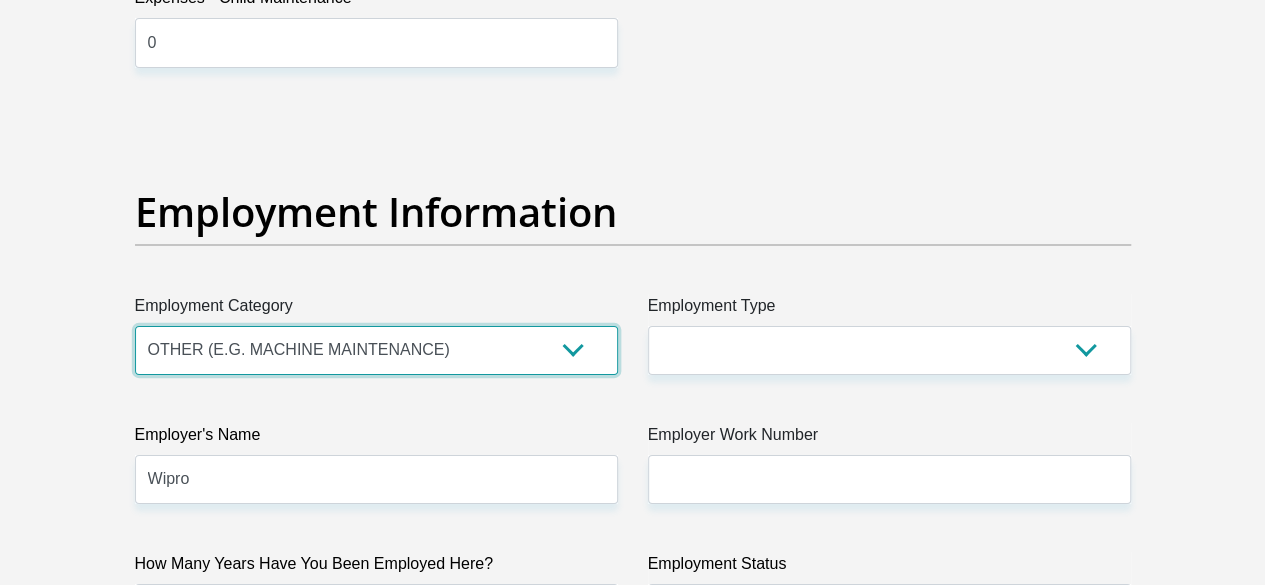 click on "AGRICULTURE
ALCOHOL & TOBACCO
CONSTRUCTION MATERIALS
METALLURGY
EQUIPMENT FOR RENEWABLE ENERGY
SPECIALIZED CONTRACTORS
CAR
GAMING (INCL. INTERNET
OTHER WHOLESALE
UNLICENSED PHARMACEUTICALS
CURRENCY EXCHANGE HOUSES
OTHER FINANCIAL INSTITUTIONS & INSURANCE
REAL ESTATE AGENTS
OIL & GAS
OTHER MATERIALS (E.G. IRON ORE)
PRECIOUS STONES & PRECIOUS METALS
POLITICAL ORGANIZATIONS
RELIGIOUS ORGANIZATIONS(NOT SECTS)
ACTI. HAVING BUSINESS DEAL WITH PUBLIC ADMINISTRATION
LAUNDROMATS" at bounding box center [376, 350] 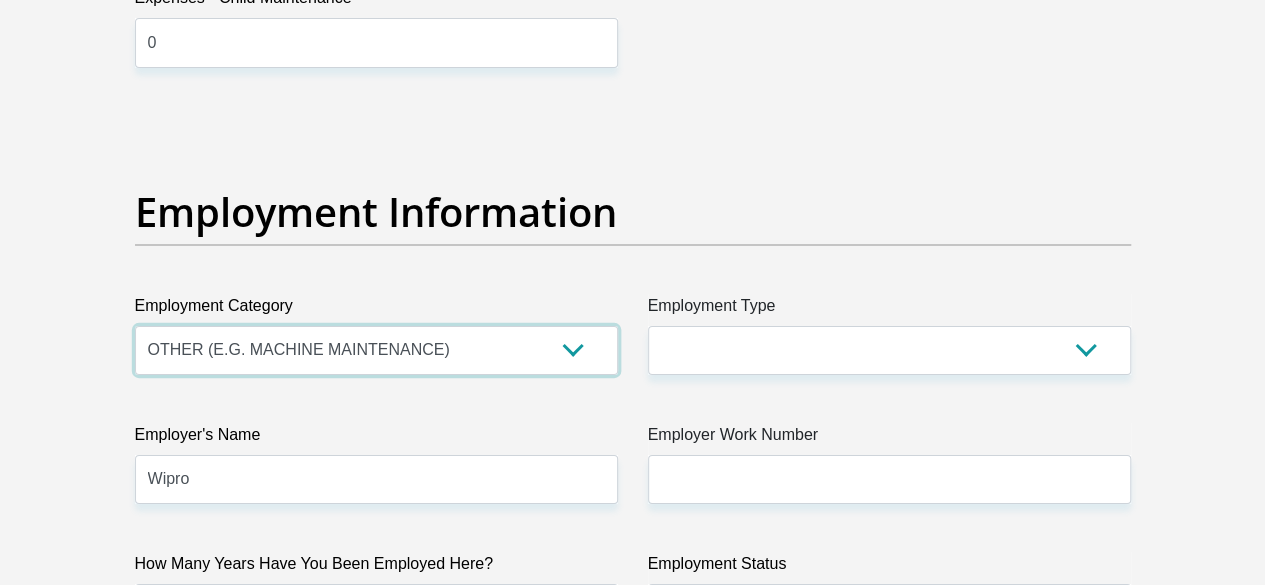 click on "AGRICULTURE
ALCOHOL & TOBACCO
CONSTRUCTION MATERIALS
METALLURGY
EQUIPMENT FOR RENEWABLE ENERGY
SPECIALIZED CONTRACTORS
CAR
GAMING (INCL. INTERNET
OTHER WHOLESALE
UNLICENSED PHARMACEUTICALS
CURRENCY EXCHANGE HOUSES
OTHER FINANCIAL INSTITUTIONS & INSURANCE
REAL ESTATE AGENTS
OIL & GAS
OTHER MATERIALS (E.G. IRON ORE)
PRECIOUS STONES & PRECIOUS METALS
POLITICAL ORGANIZATIONS
RELIGIOUS ORGANIZATIONS(NOT SECTS)
ACTI. HAVING BUSINESS DEAL WITH PUBLIC ADMINISTRATION
LAUNDROMATS" at bounding box center (376, 350) 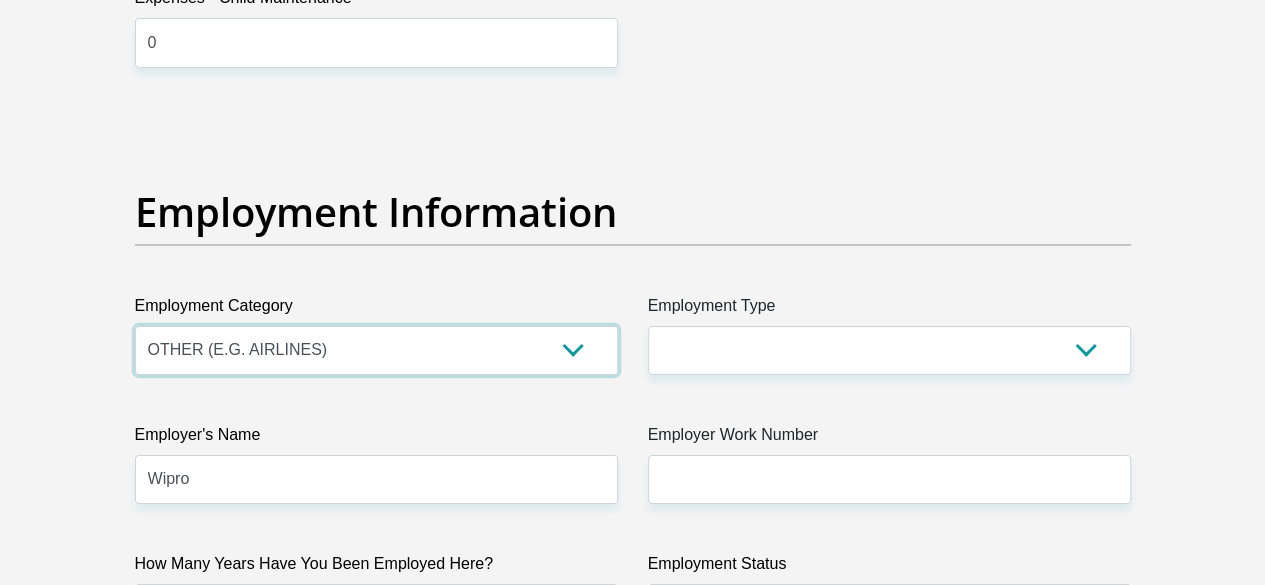 click on "AGRICULTURE
ALCOHOL & TOBACCO
CONSTRUCTION MATERIALS
METALLURGY
EQUIPMENT FOR RENEWABLE ENERGY
SPECIALIZED CONTRACTORS
CAR
GAMING (INCL. INTERNET
OTHER WHOLESALE
UNLICENSED PHARMACEUTICALS
CURRENCY EXCHANGE HOUSES
OTHER FINANCIAL INSTITUTIONS & INSURANCE
REAL ESTATE AGENTS
OIL & GAS
OTHER MATERIALS (E.G. IRON ORE)
PRECIOUS STONES & PRECIOUS METALS
POLITICAL ORGANIZATIONS
RELIGIOUS ORGANIZATIONS(NOT SECTS)
ACTI. HAVING BUSINESS DEAL WITH PUBLIC ADMINISTRATION
LAUNDROMATS" at bounding box center (376, 350) 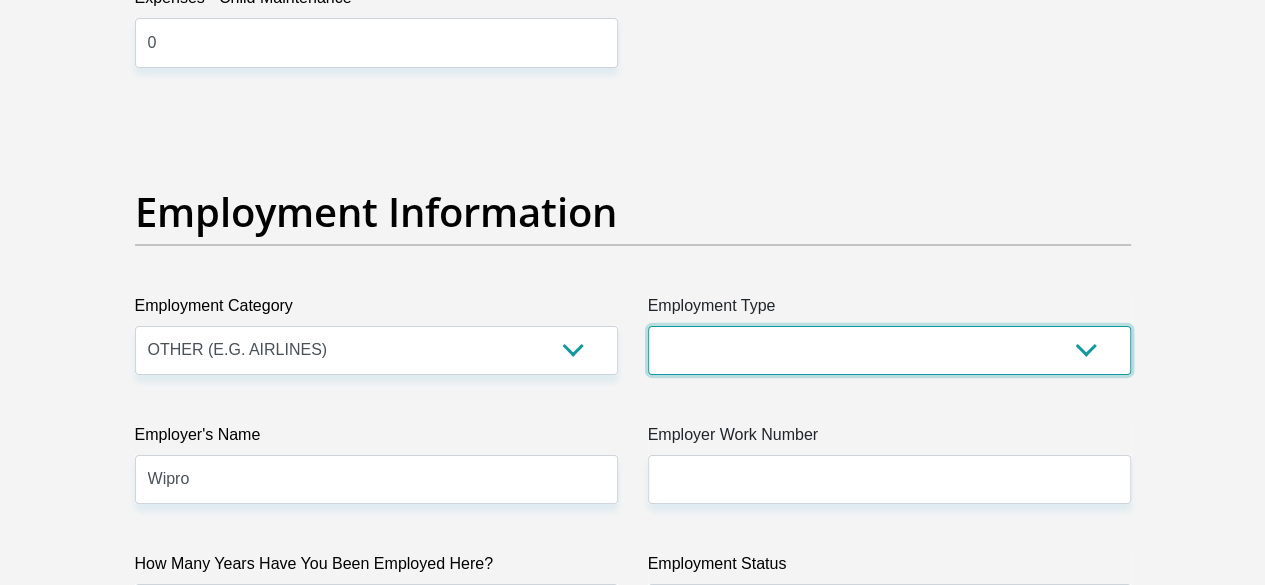 click on "College/Lecturer
Craft Seller
Creative
Driver
Executive
Farmer
Forces - Non Commissioned
Forces - Officer
Hawker
Housewife
Labourer
Licenced Professional
Manager
Miner
Non Licenced Professional
Office Staff/Clerk
Outside Worker
Pensioner
Permanent Teacher
Production/Manufacturing
Sales
Self-Employed
Semi-Professional Worker
Service Industry  Social Worker  Student" at bounding box center (889, 350) 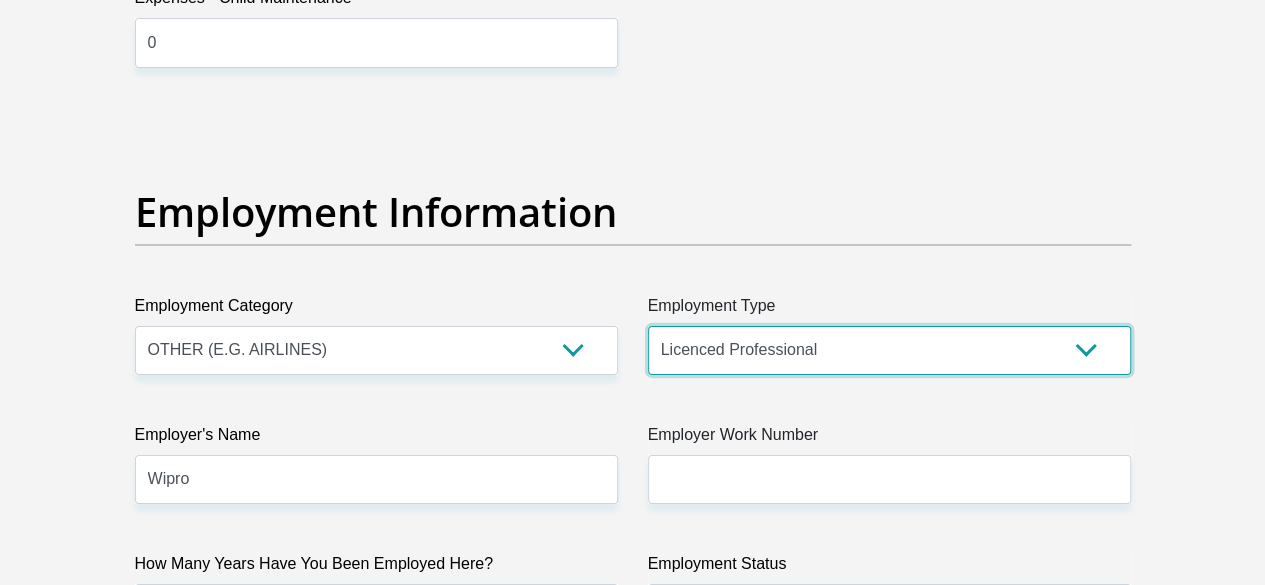 click on "College/Lecturer
Craft Seller
Creative
Driver
Executive
Farmer
Forces - Non Commissioned
Forces - Officer
Hawker
Housewife
Labourer
Licenced Professional
Manager
Miner
Non Licenced Professional
Office Staff/Clerk
Outside Worker
Pensioner
Permanent Teacher
Production/Manufacturing
Sales
Self-Employed
Semi-Professional Worker
Service Industry  Social Worker  Student" at bounding box center (889, 350) 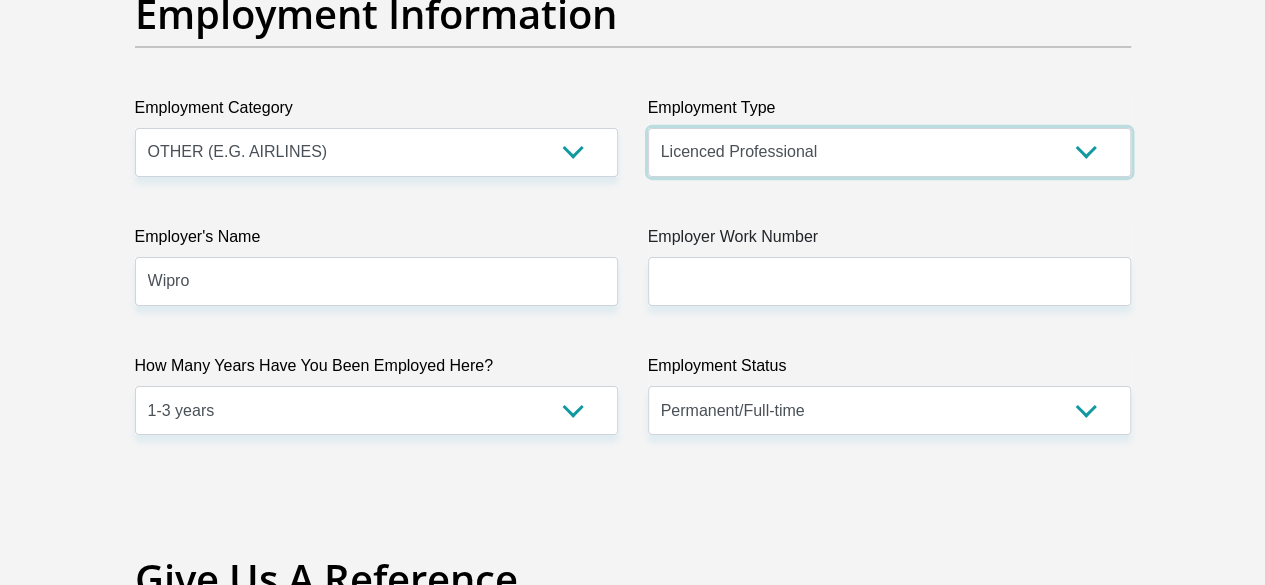 scroll, scrollTop: 3756, scrollLeft: 0, axis: vertical 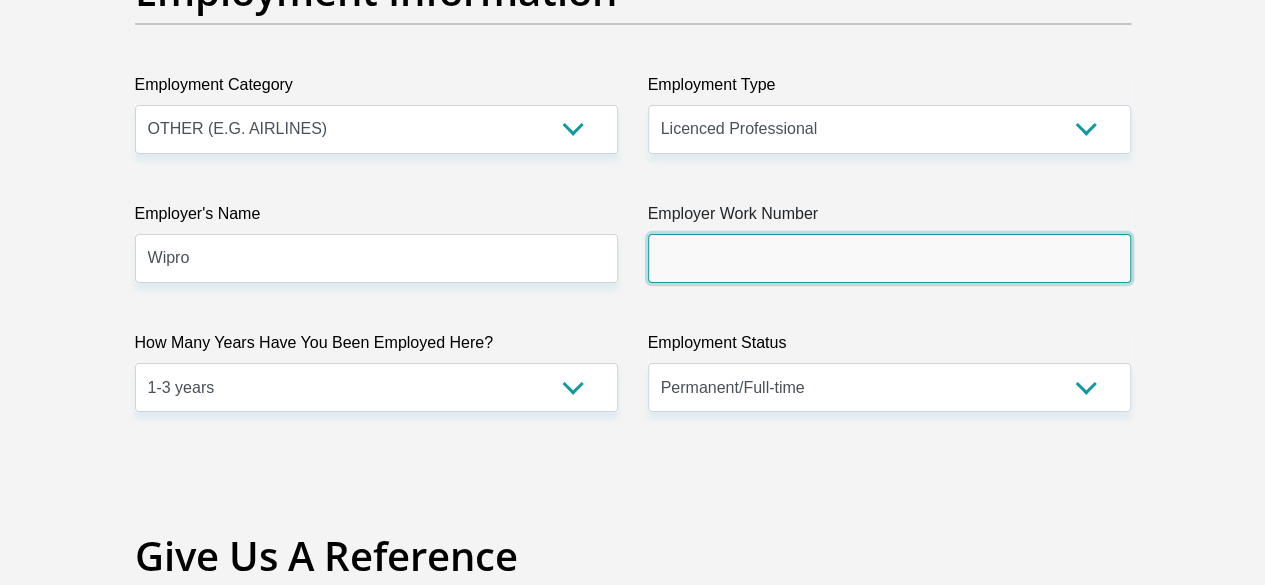 click on "Employer Work Number" at bounding box center [889, 258] 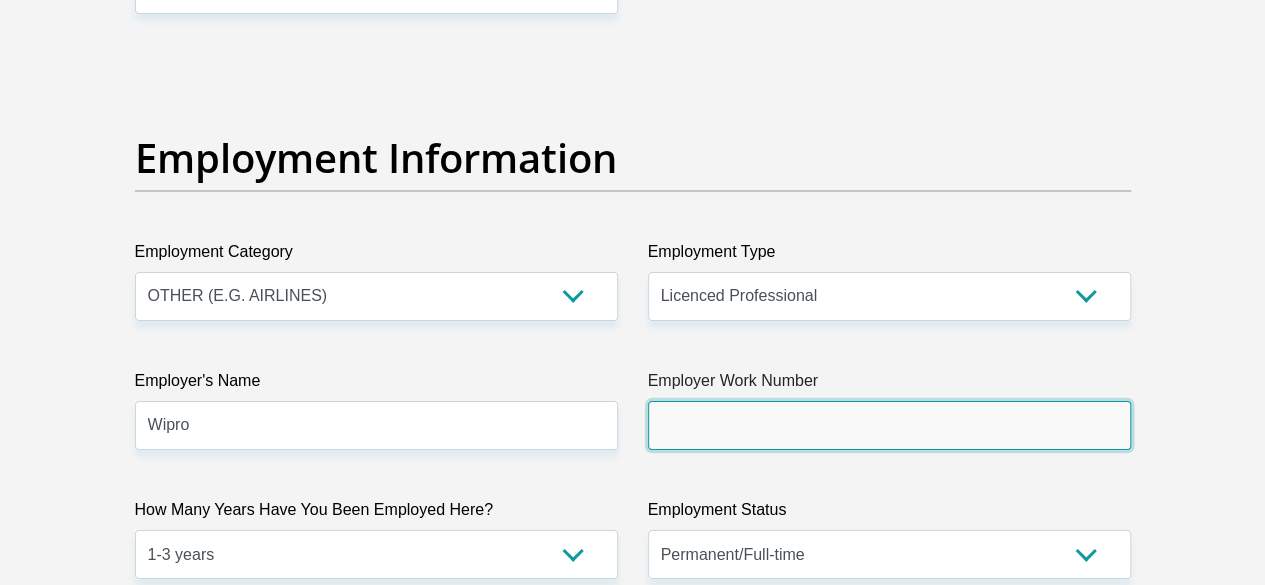 scroll, scrollTop: 3588, scrollLeft: 0, axis: vertical 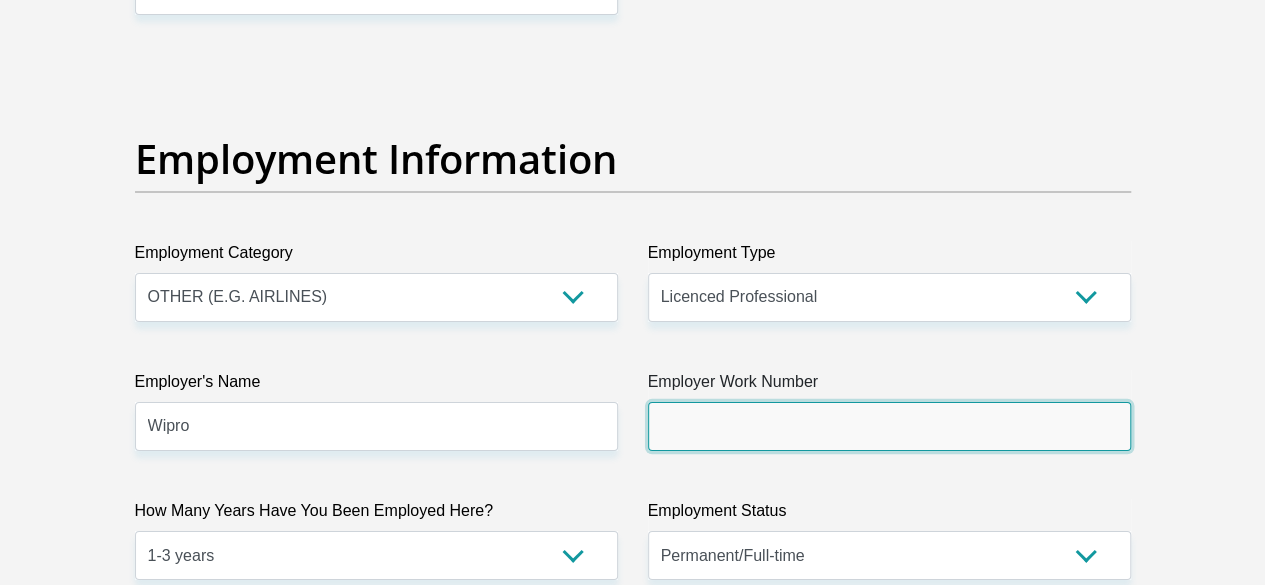 paste on "010 346 5950" 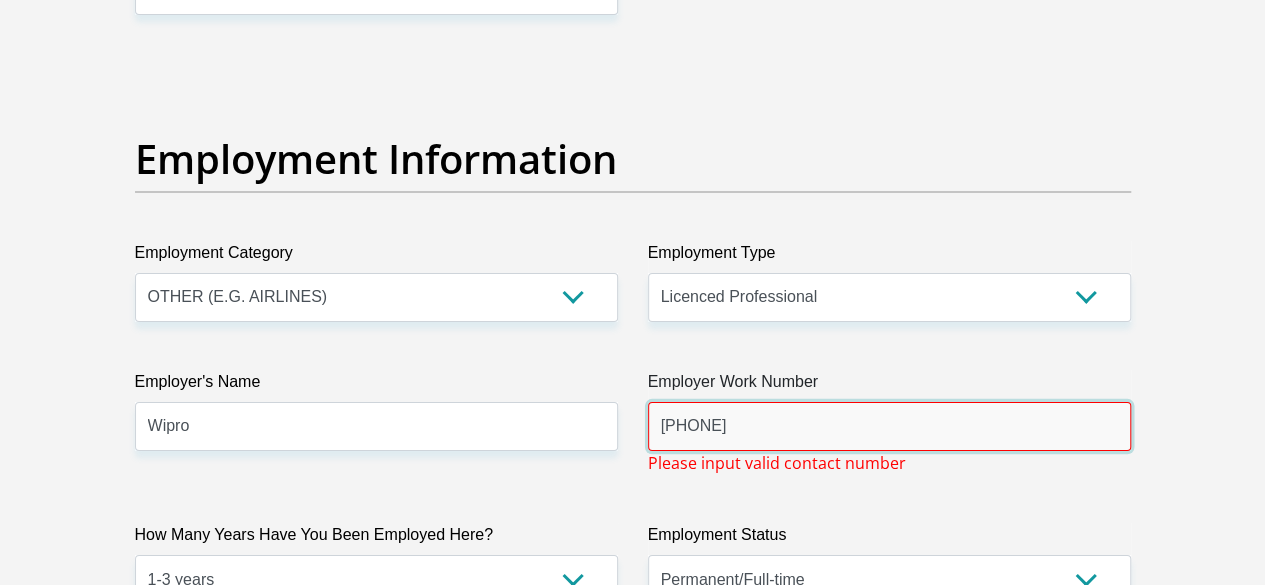 click on "010 346 5950" at bounding box center (889, 426) 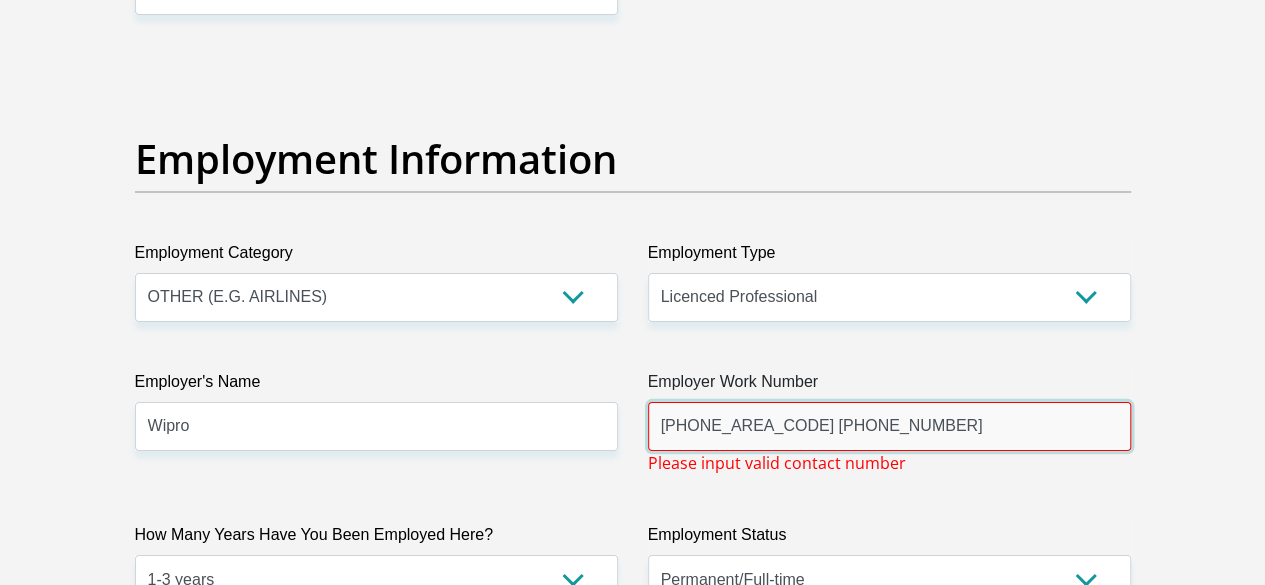 click on "01034 5950" at bounding box center (889, 426) 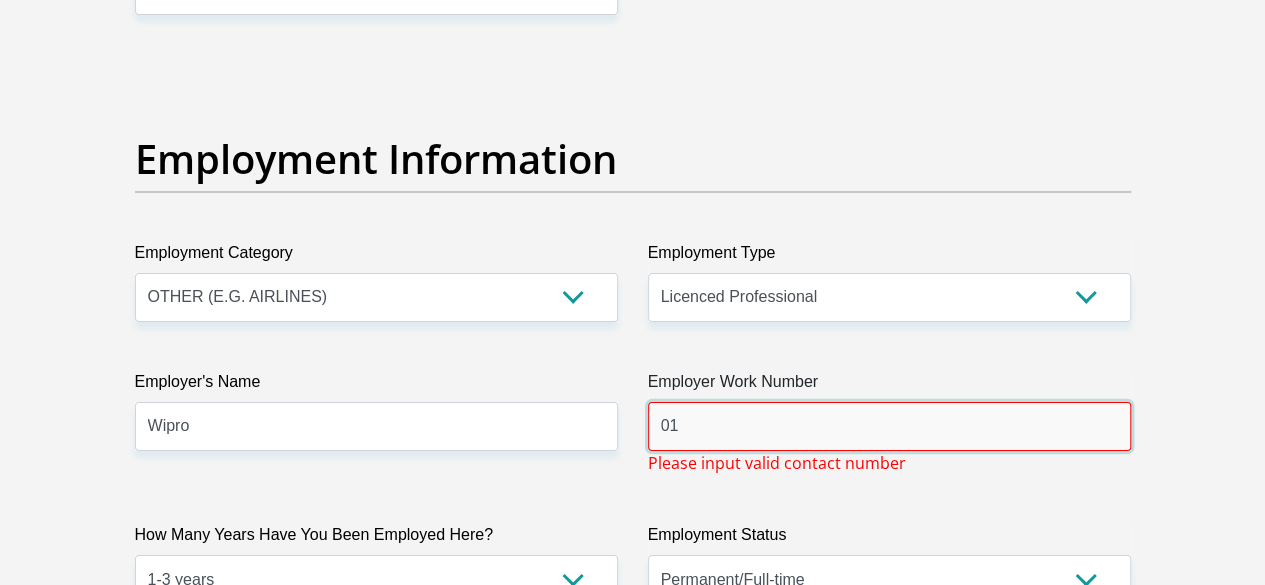type on "0" 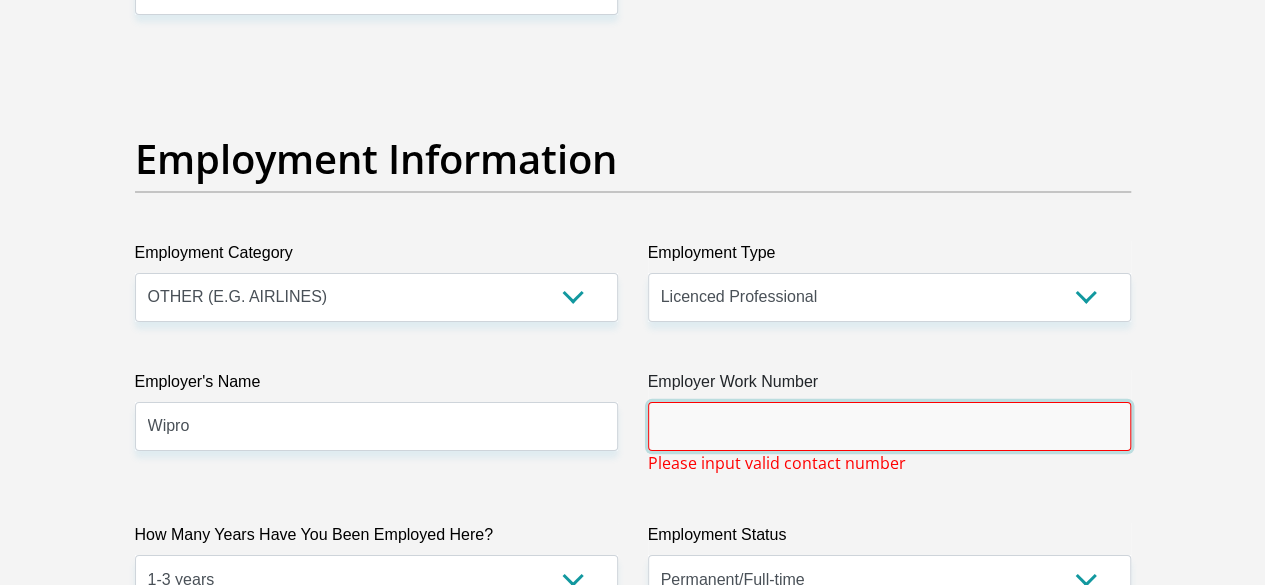 paste on "010 346 5950" 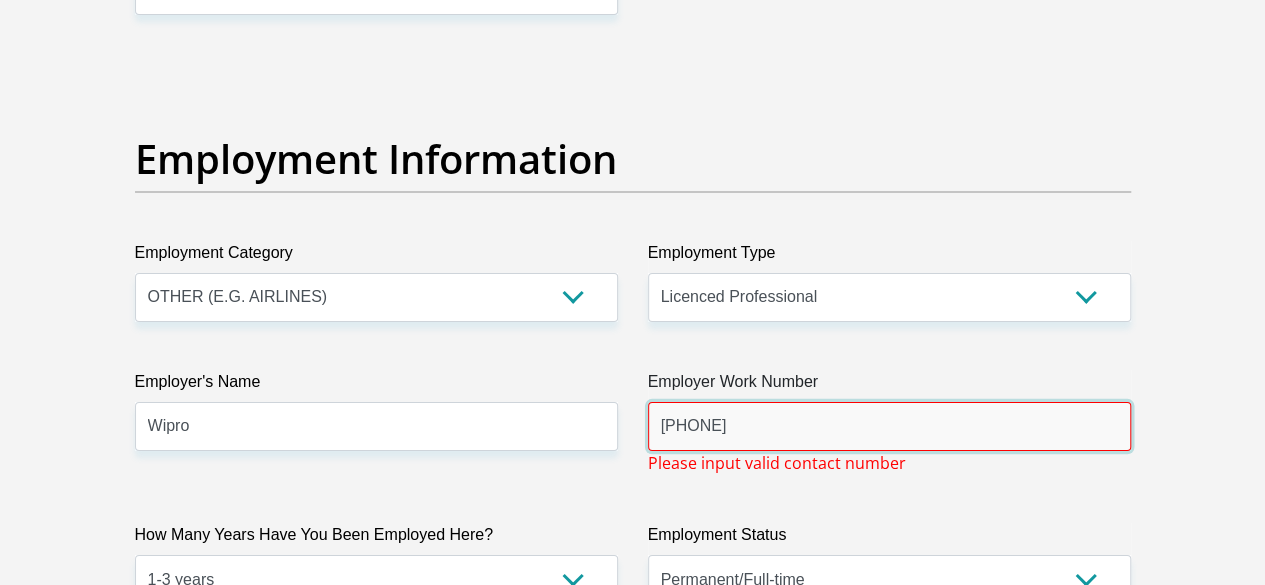 click on "010 346 5950" at bounding box center [889, 426] 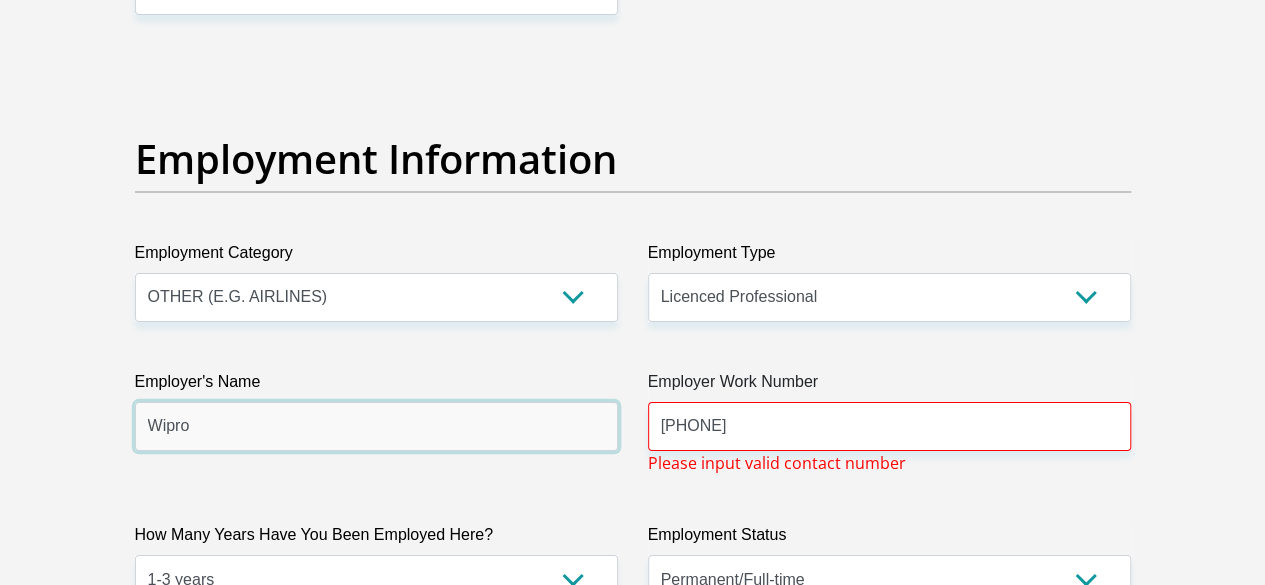 click on "Wipro" at bounding box center [376, 426] 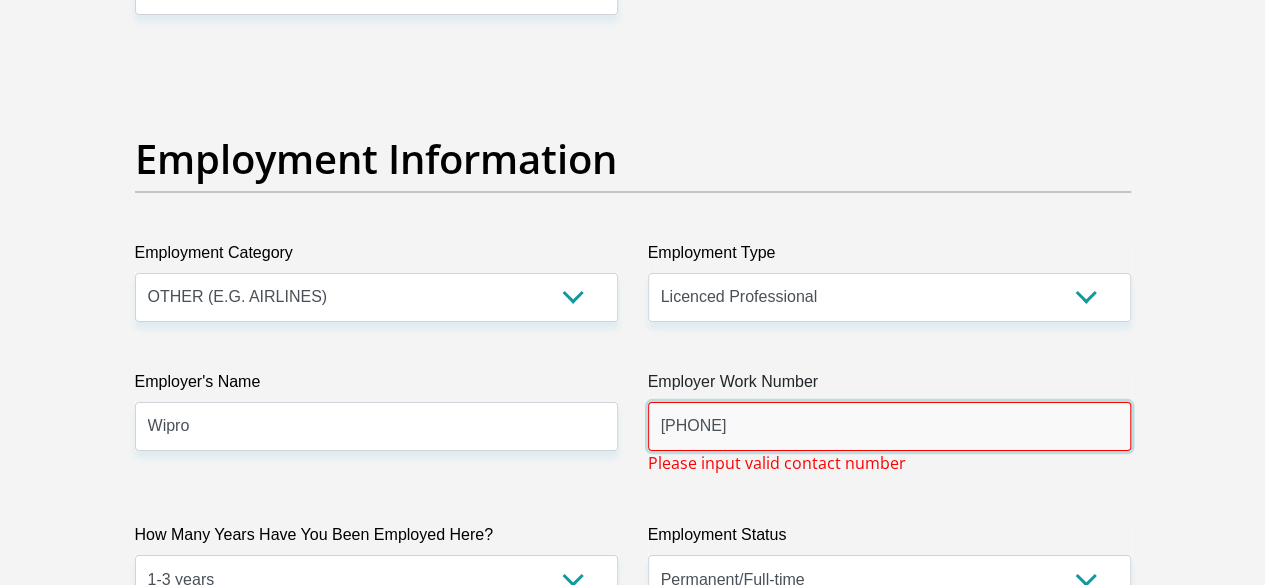 click on "0103465950" at bounding box center (889, 426) 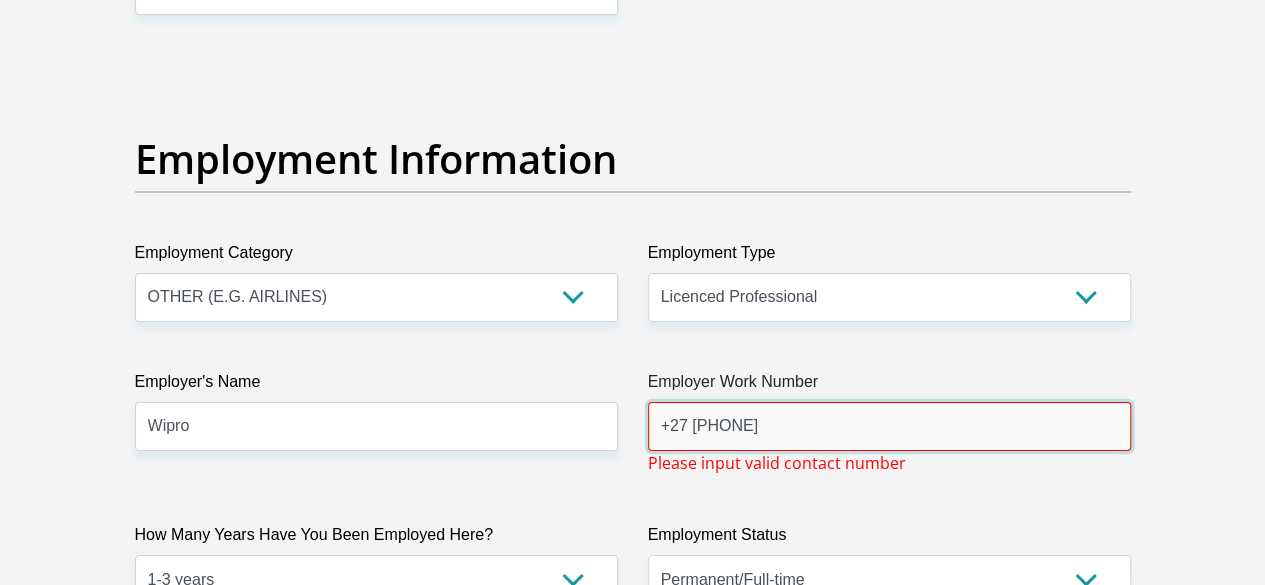 click on "+27 0103465950" at bounding box center [889, 426] 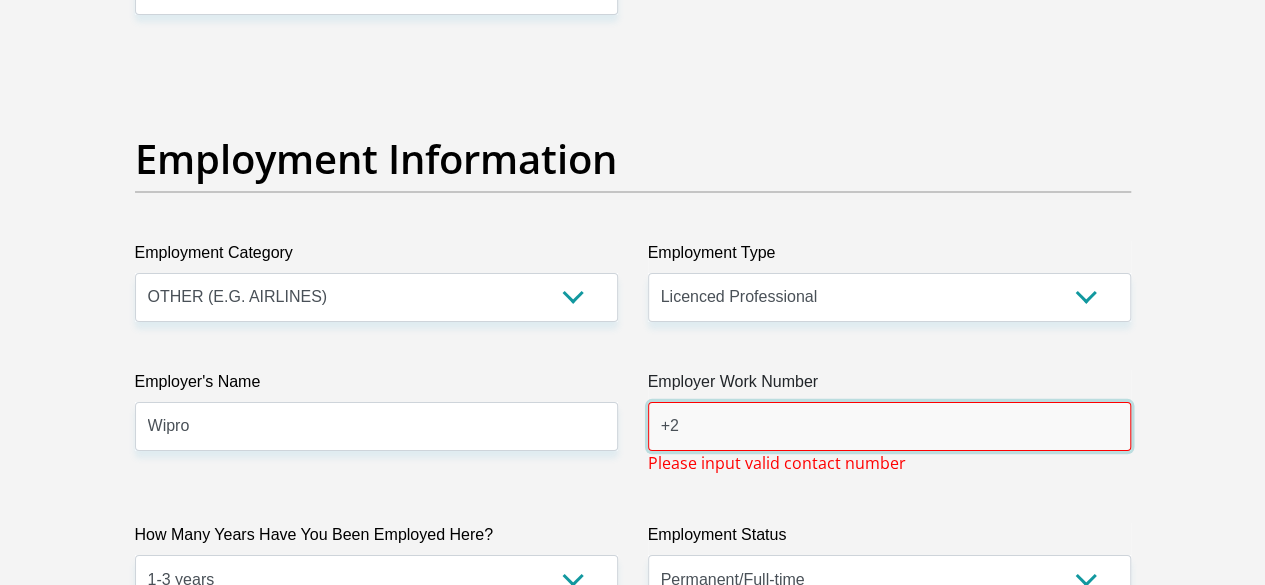type on "+" 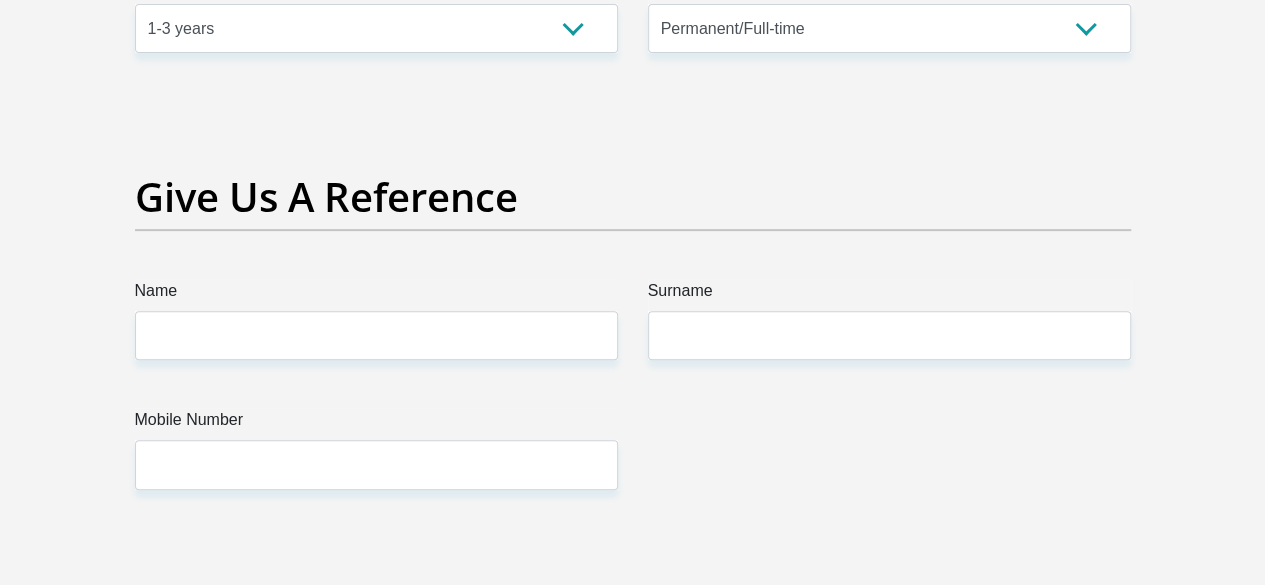 scroll, scrollTop: 4116, scrollLeft: 0, axis: vertical 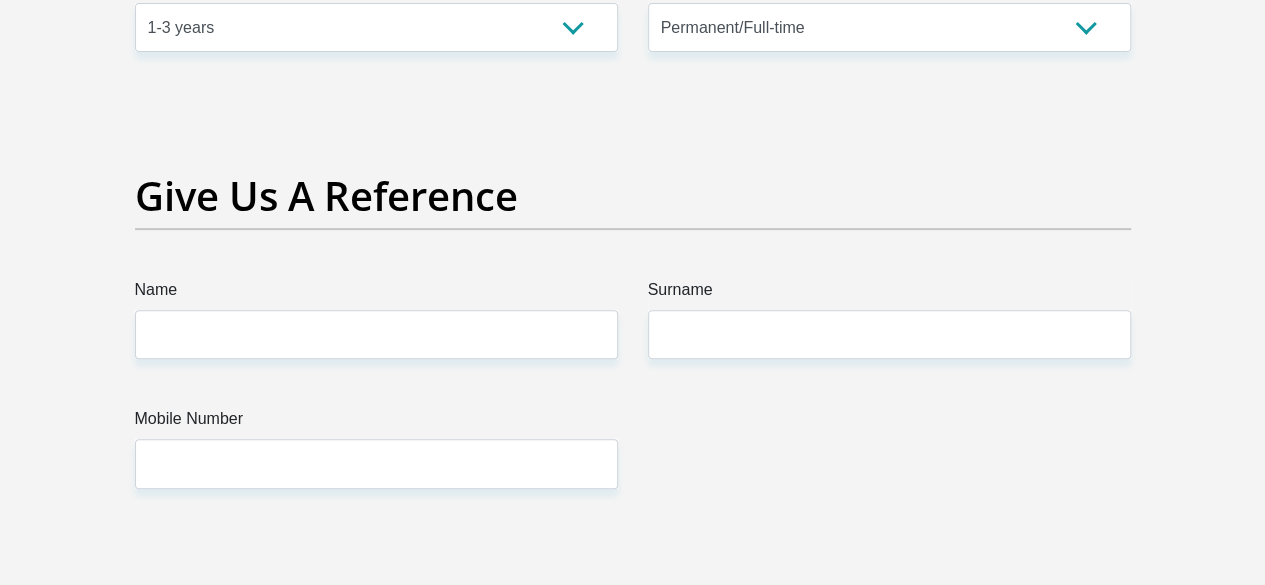 type on "0733942096" 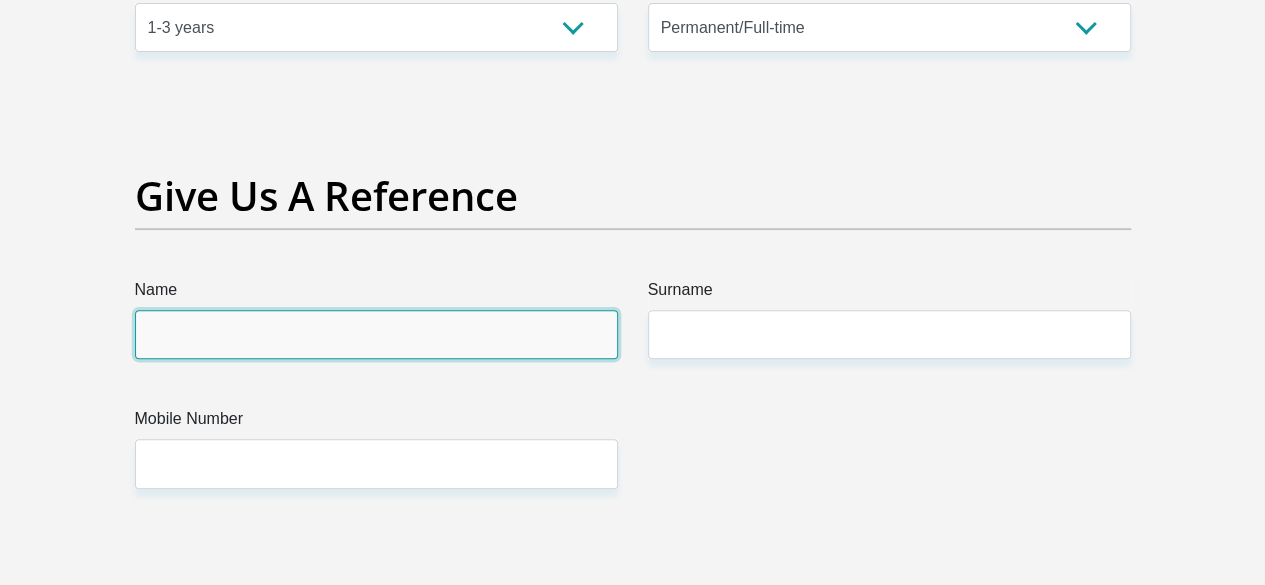 click on "Name" at bounding box center [376, 334] 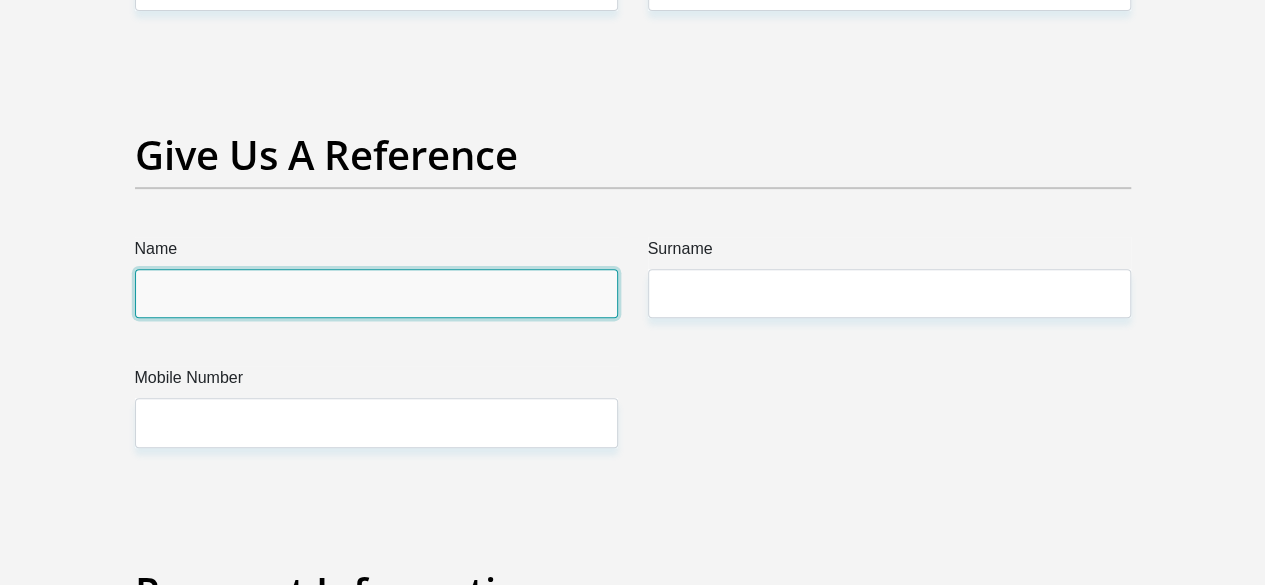scroll, scrollTop: 4164, scrollLeft: 0, axis: vertical 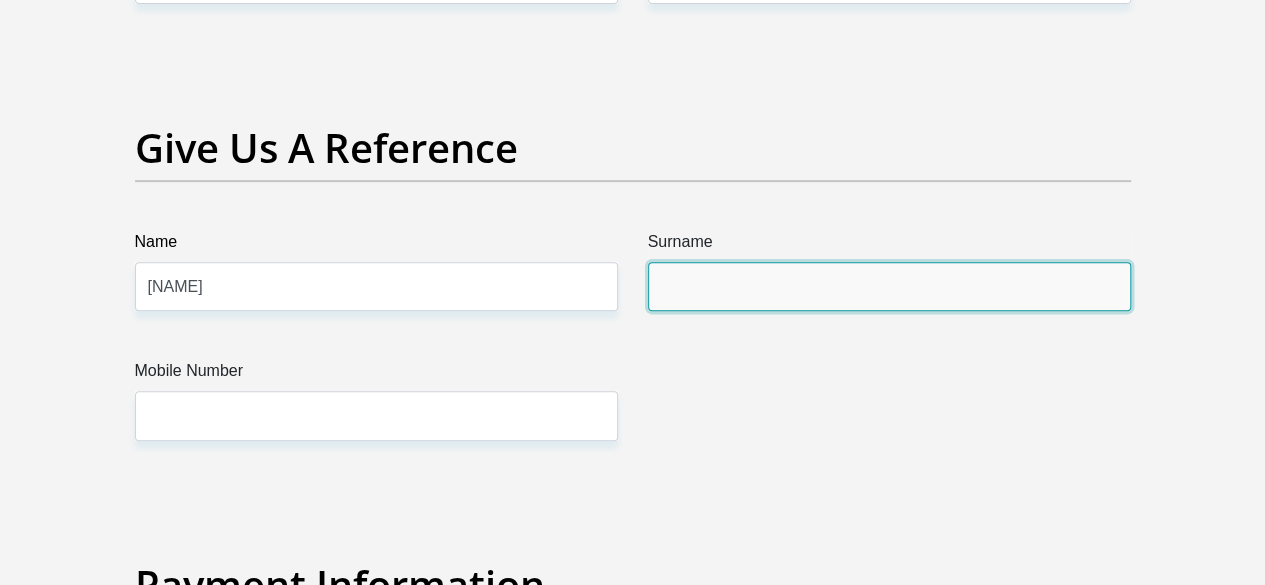 click on "Surname" at bounding box center (889, 286) 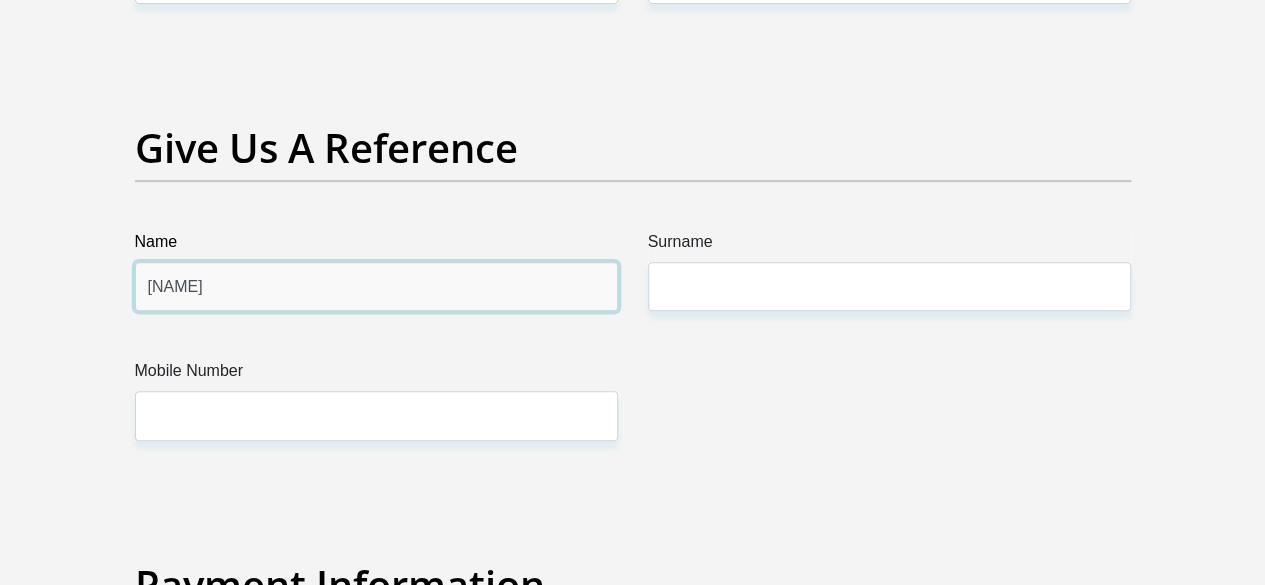 click on "Marry" at bounding box center [376, 286] 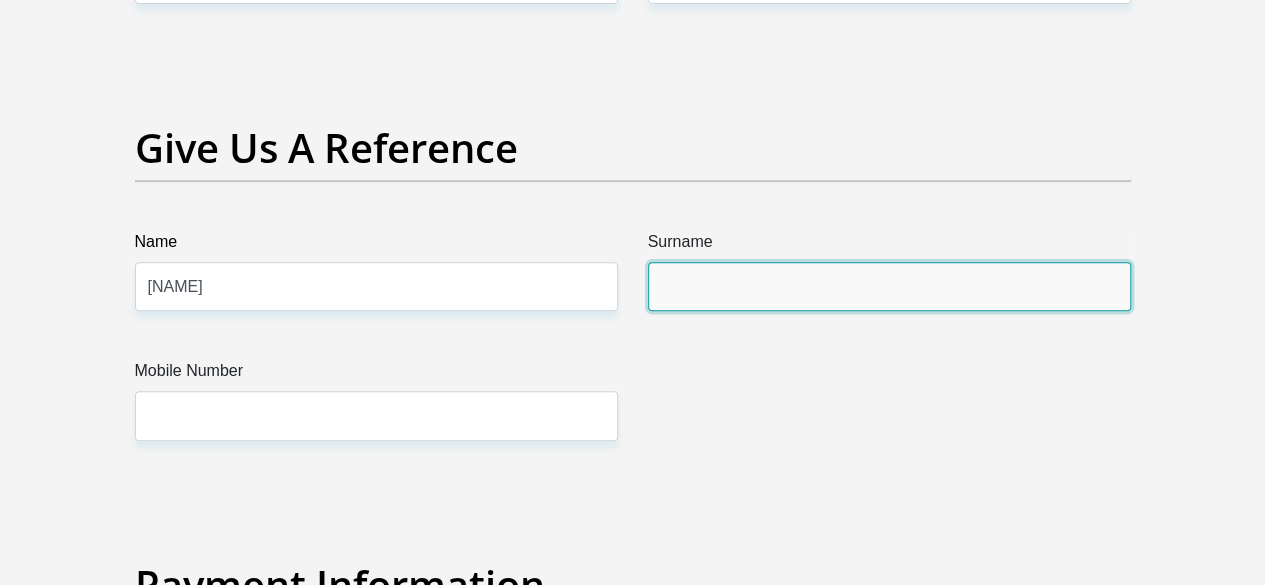 click on "Surname" at bounding box center [889, 286] 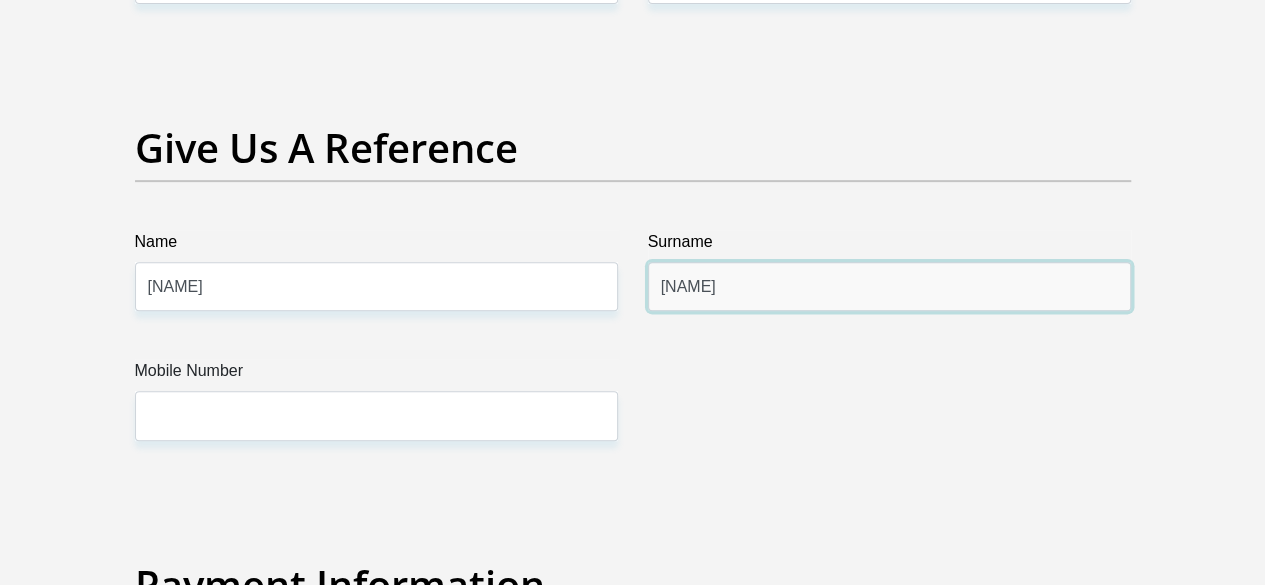 type on "Mushasha" 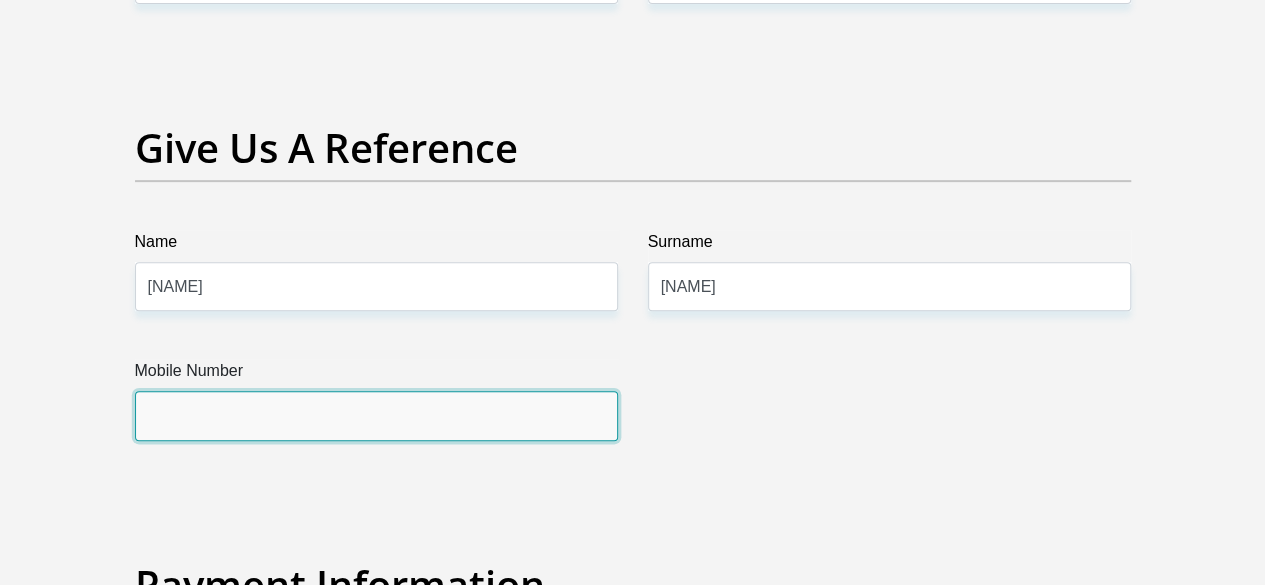 click on "Mobile Number" at bounding box center [376, 415] 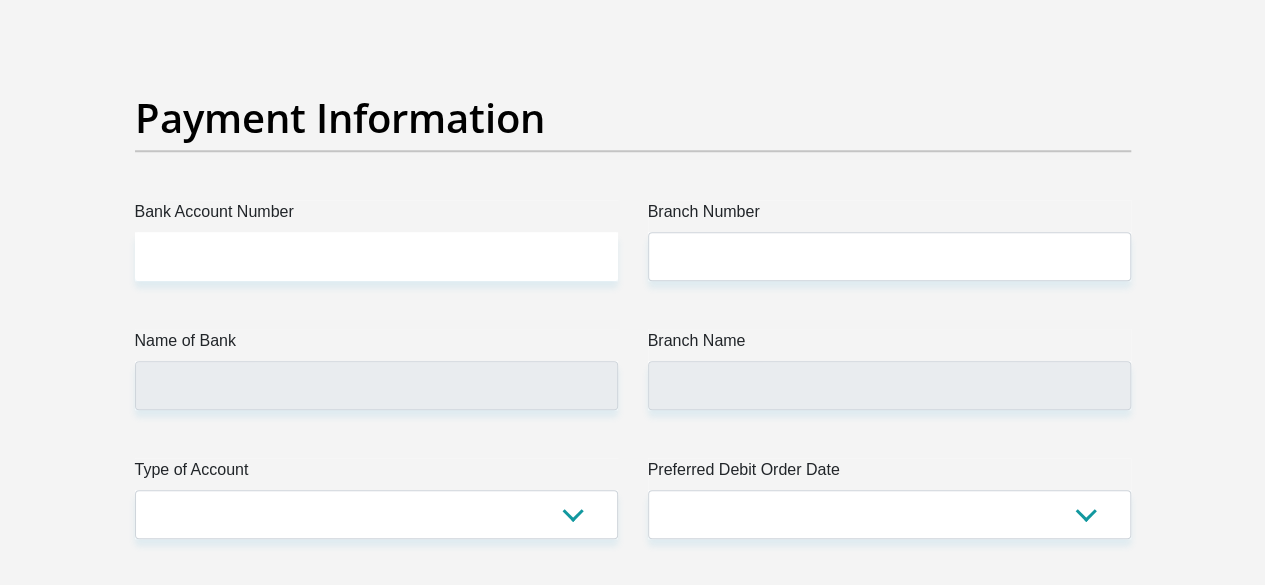 scroll, scrollTop: 4637, scrollLeft: 0, axis: vertical 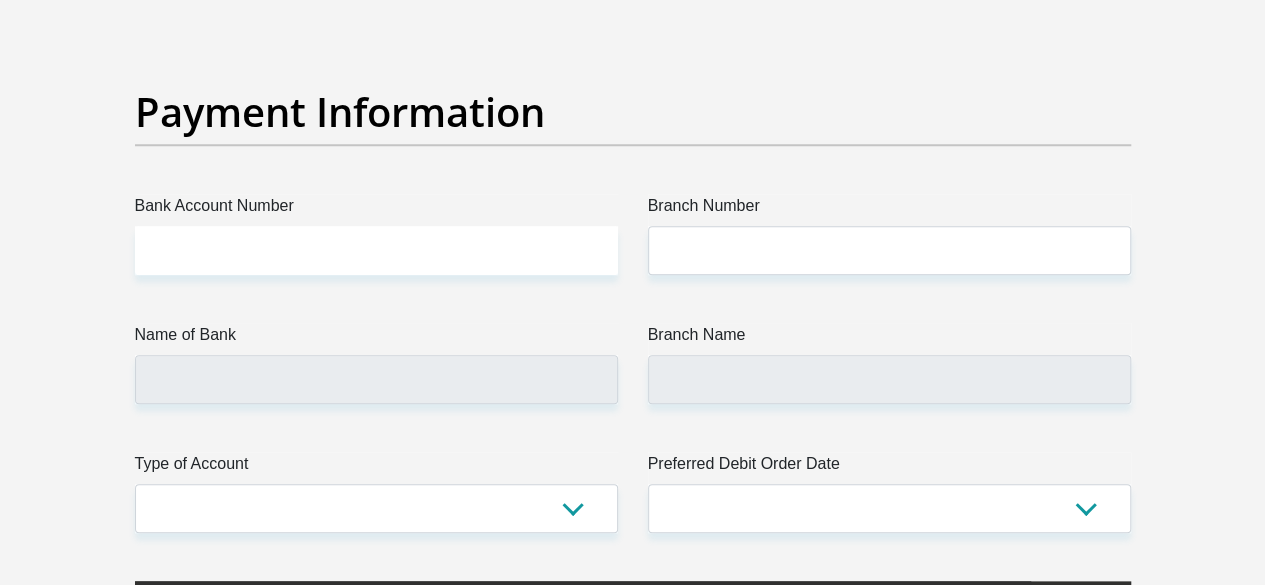 type on "0725440356" 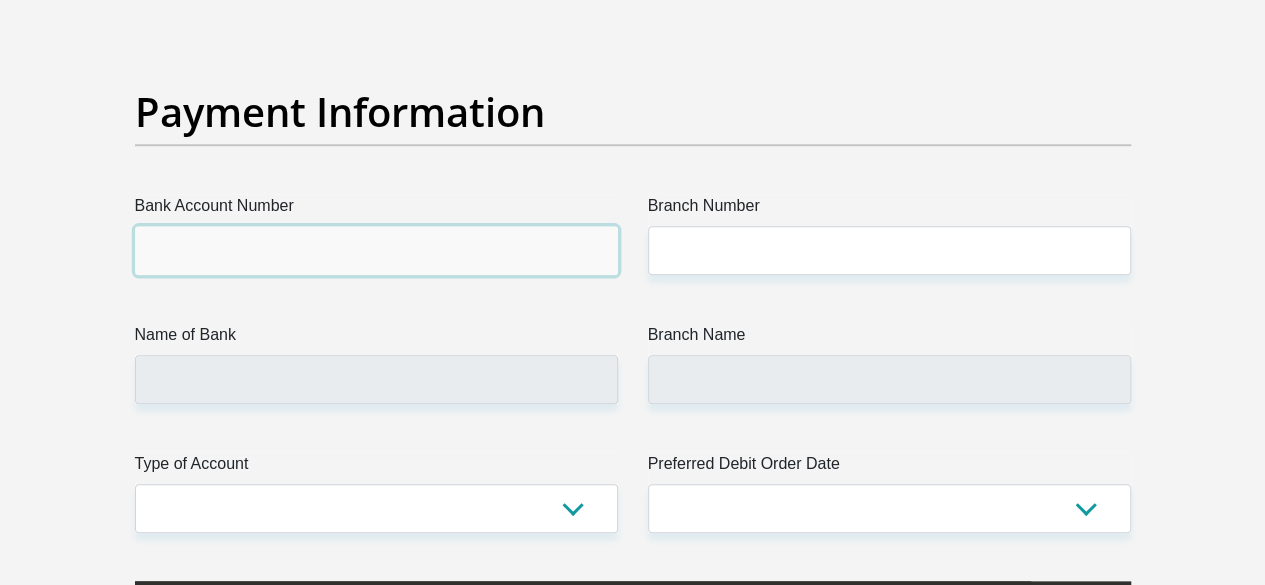 click on "Bank Account Number" at bounding box center [376, 250] 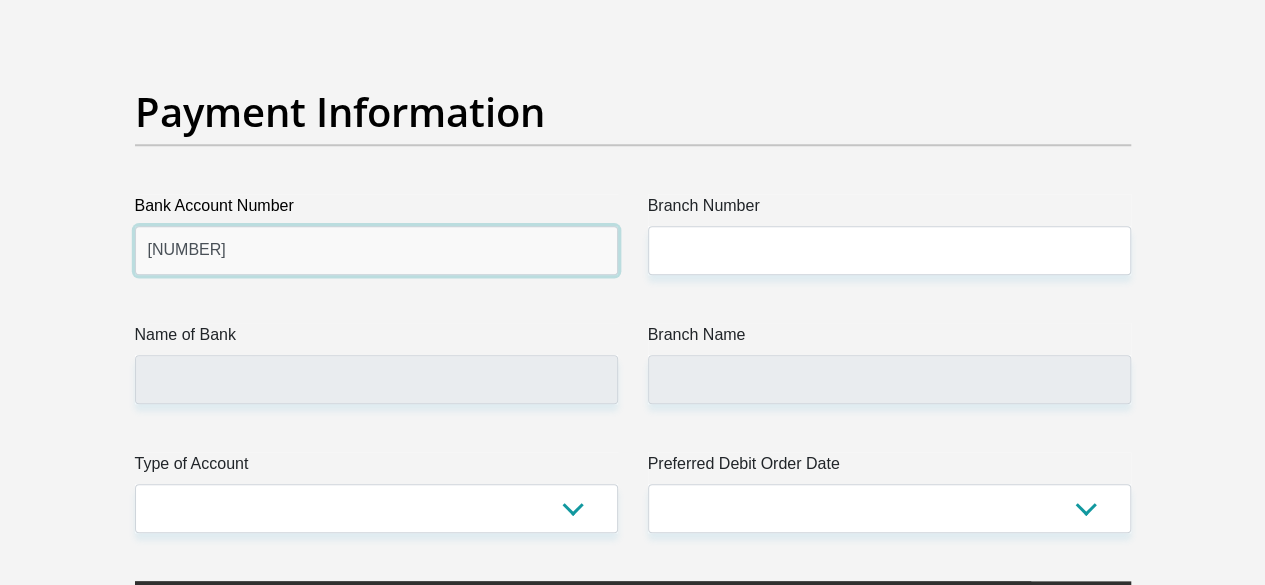 type on "62694690720" 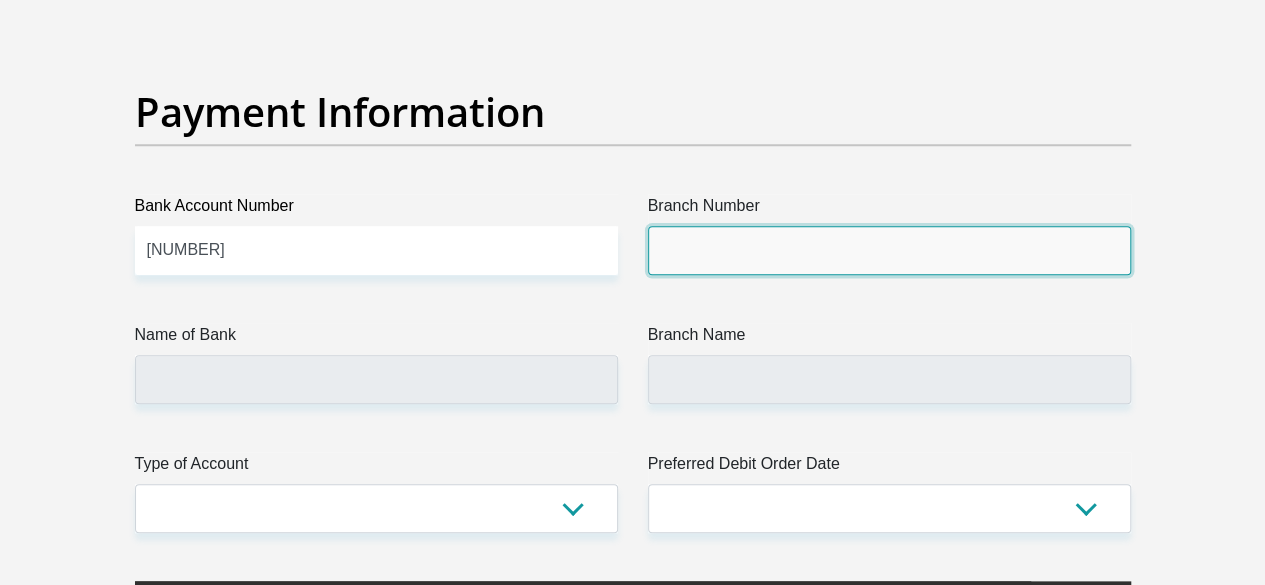 click on "Branch Number" at bounding box center (889, 250) 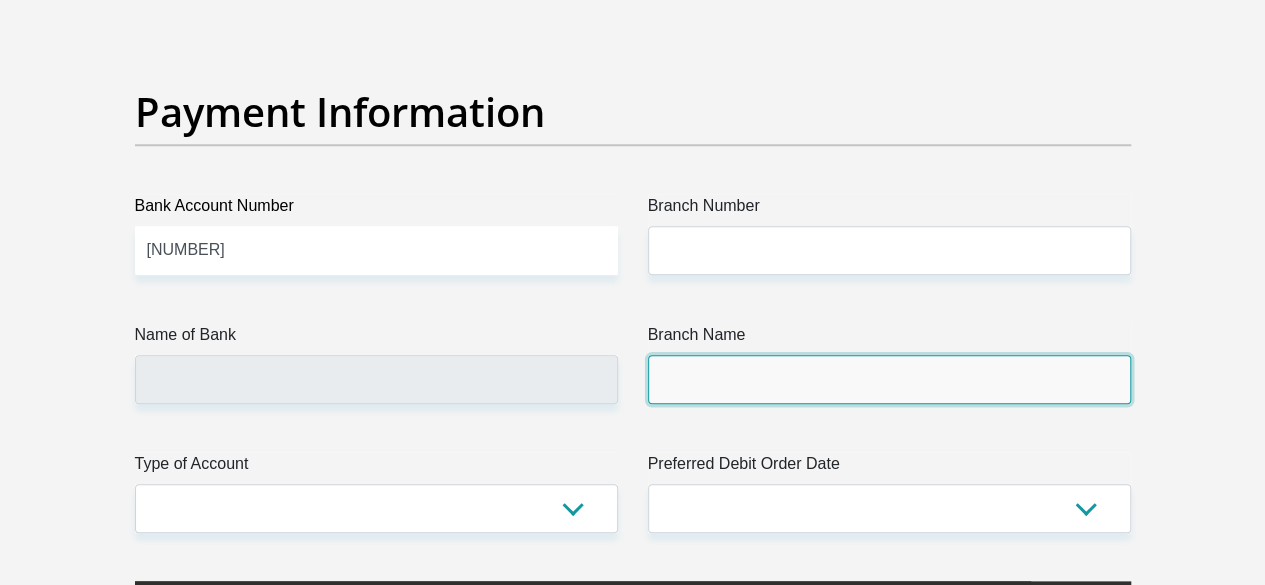 click on "Branch Name" at bounding box center [889, 379] 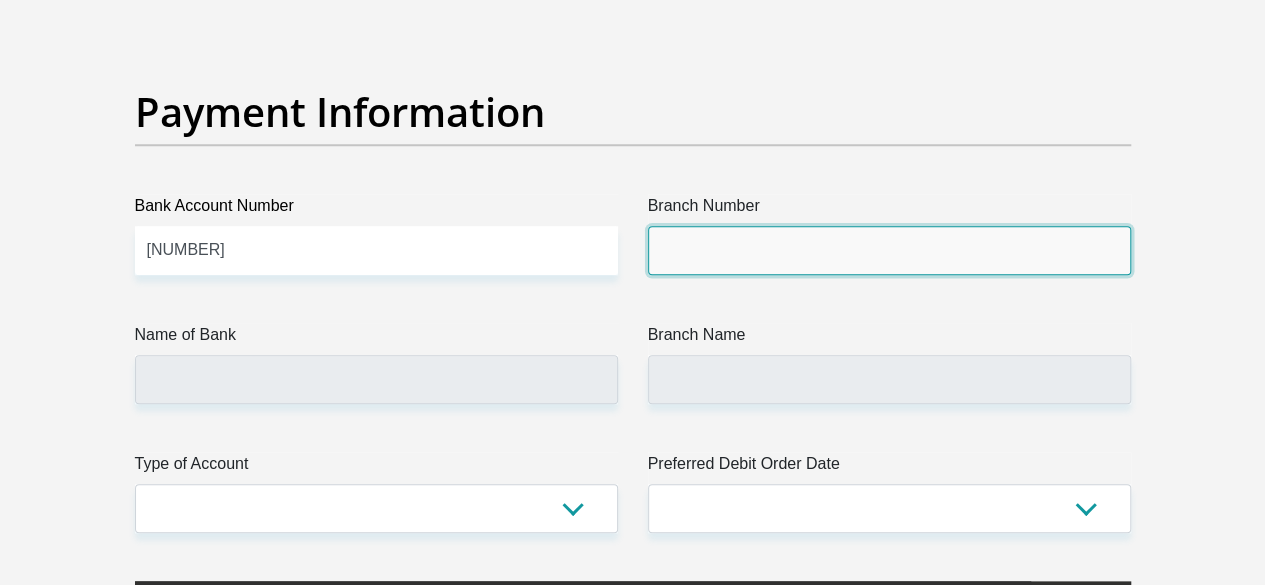 click on "Branch Number" at bounding box center (889, 250) 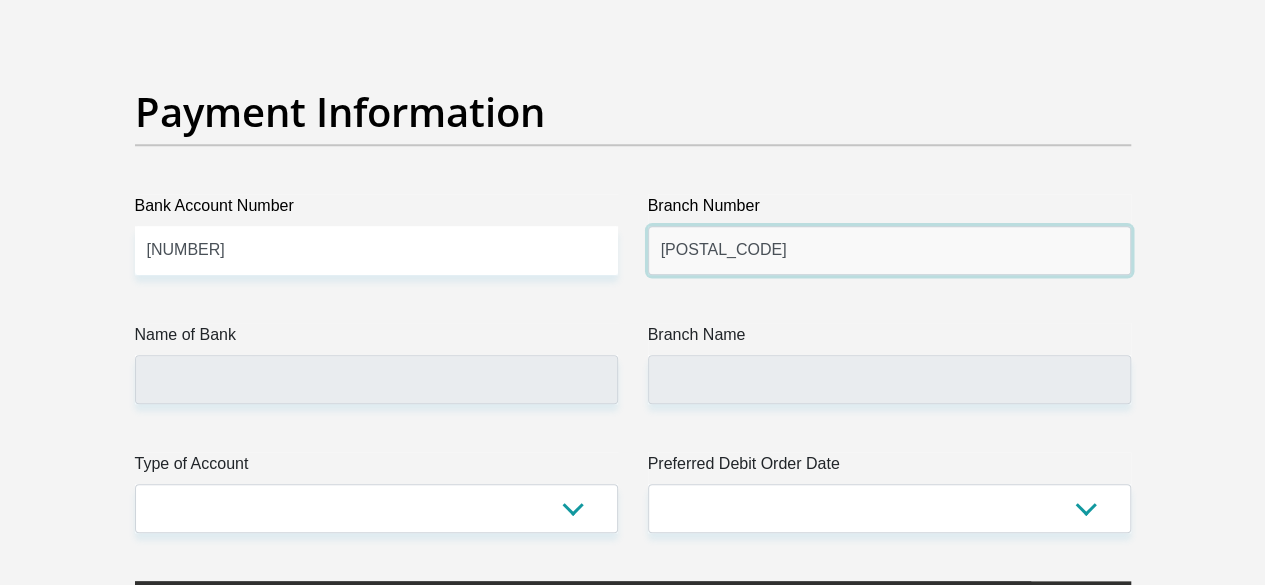 type on "210413" 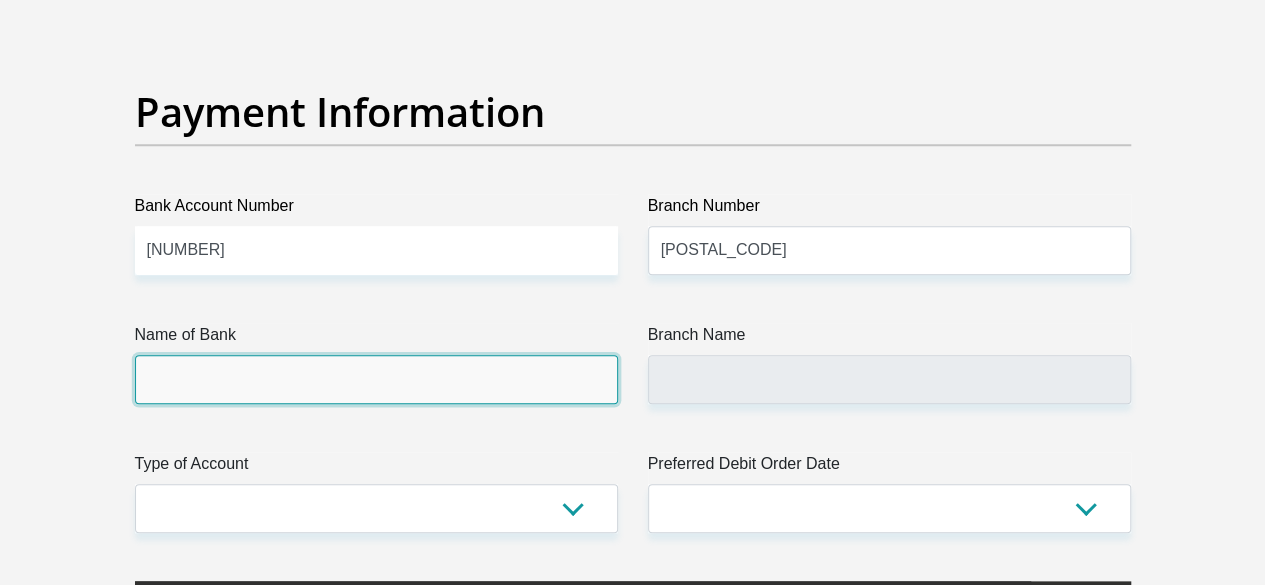 click on "Name of Bank" at bounding box center [376, 379] 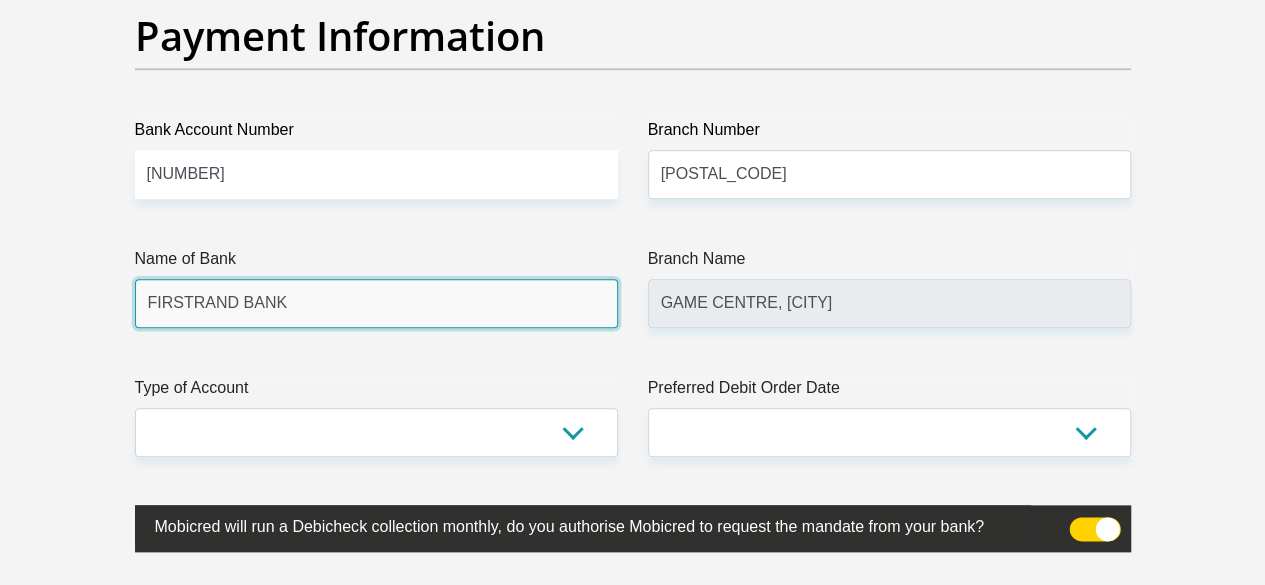 scroll, scrollTop: 4717, scrollLeft: 0, axis: vertical 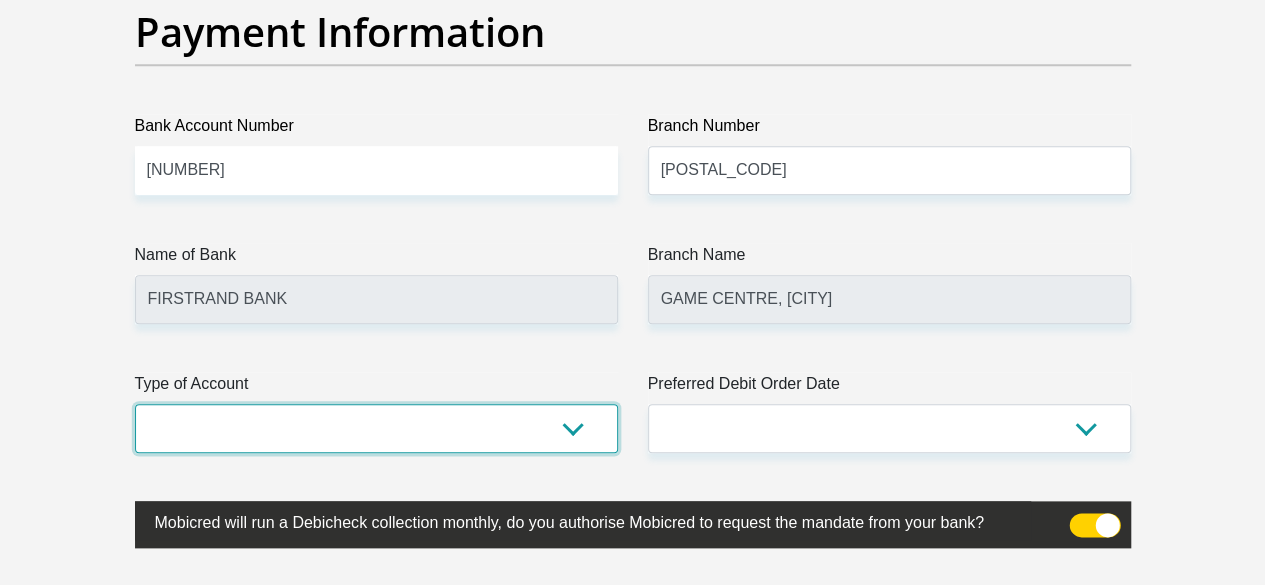 click on "Cheque
Savings" at bounding box center (376, 428) 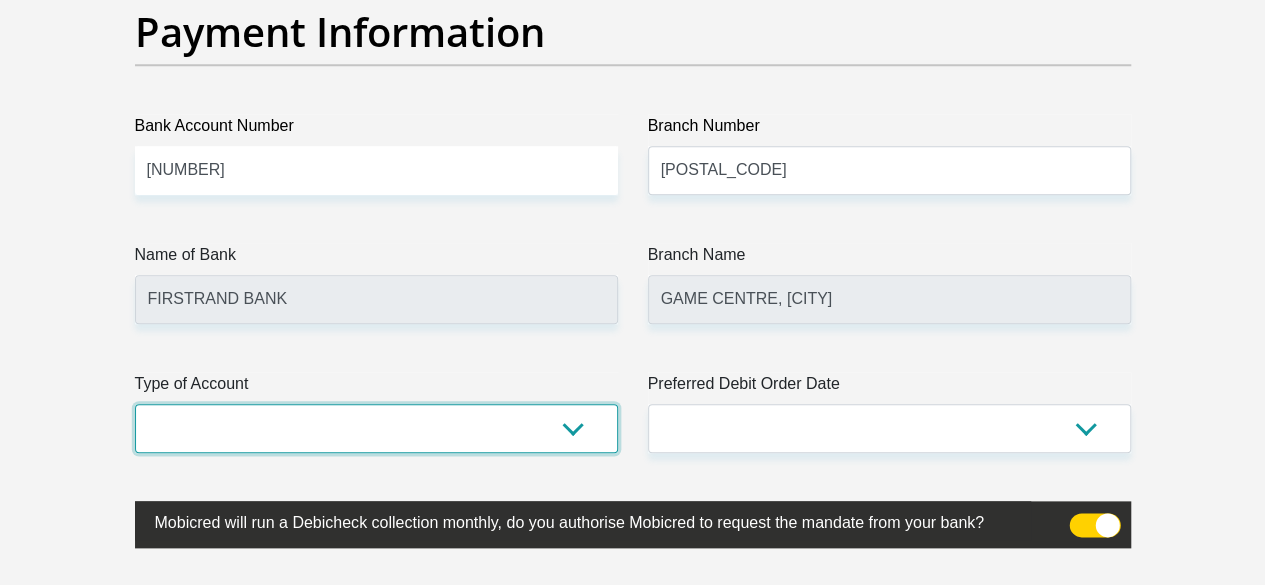 select on "SAV" 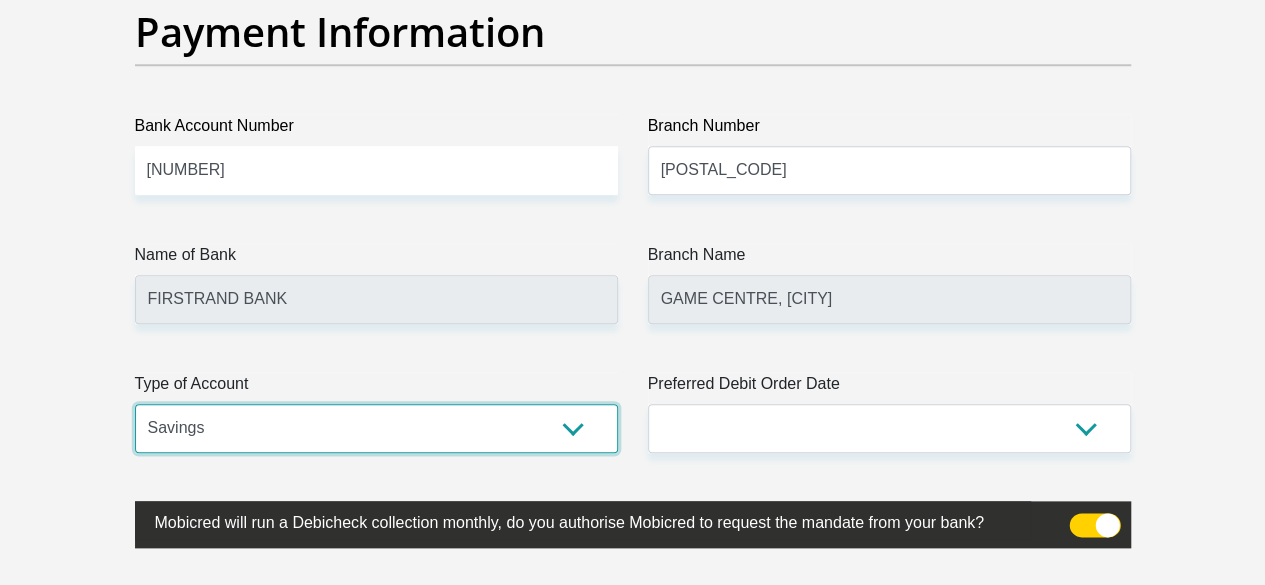 click on "Cheque
Savings" at bounding box center [376, 428] 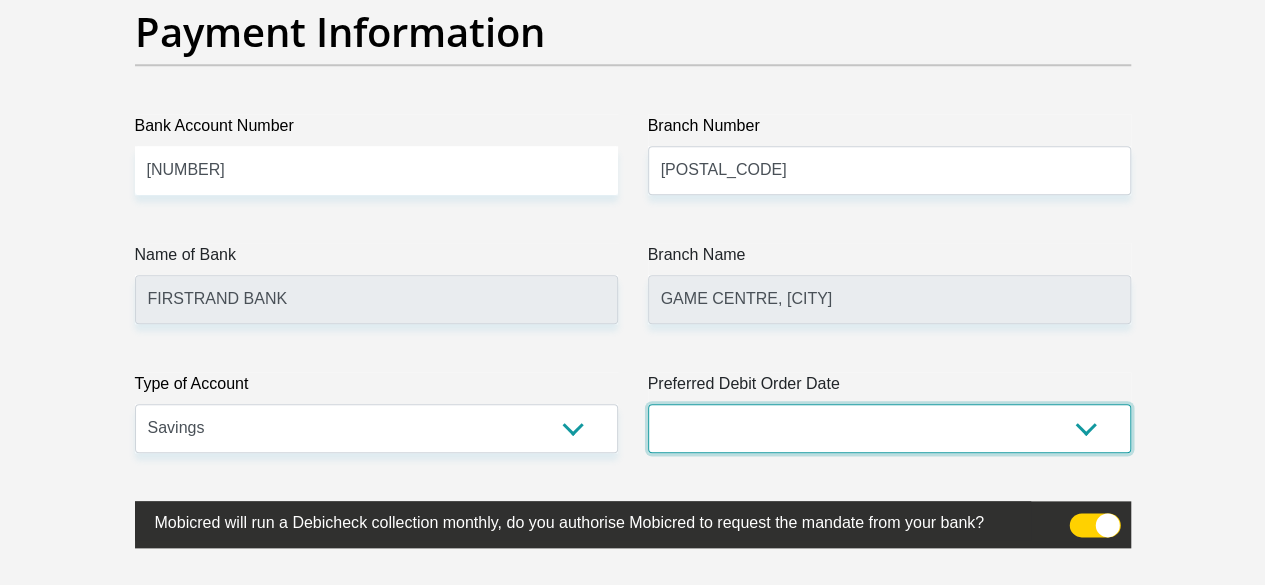 click on "1st
2nd
3rd
4th
5th
7th
18th
19th
20th
21st
22nd
23rd
24th
25th
26th
27th
28th
29th
30th" at bounding box center (889, 428) 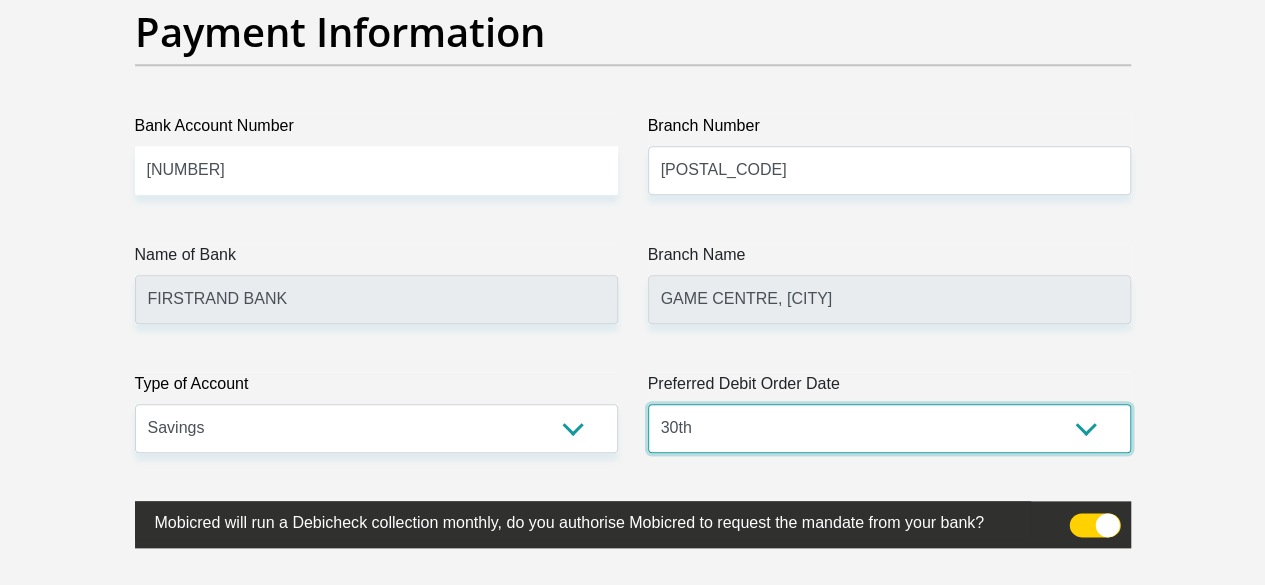 click on "1st
2nd
3rd
4th
5th
7th
18th
19th
20th
21st
22nd
23rd
24th
25th
26th
27th
28th
29th
30th" at bounding box center (889, 428) 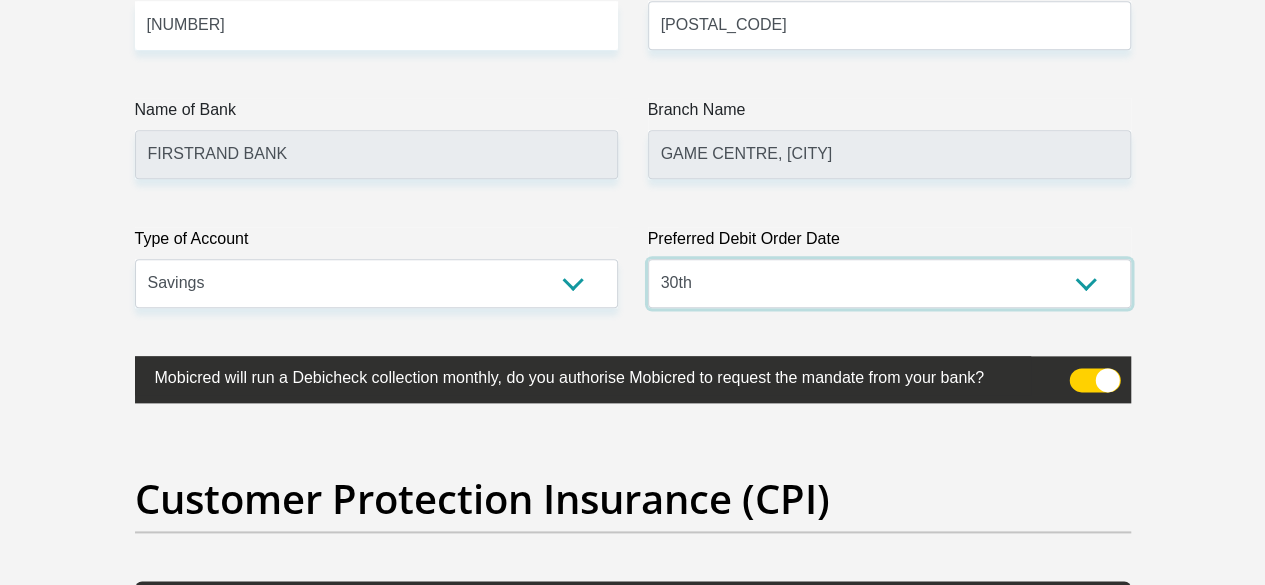 scroll, scrollTop: 4863, scrollLeft: 0, axis: vertical 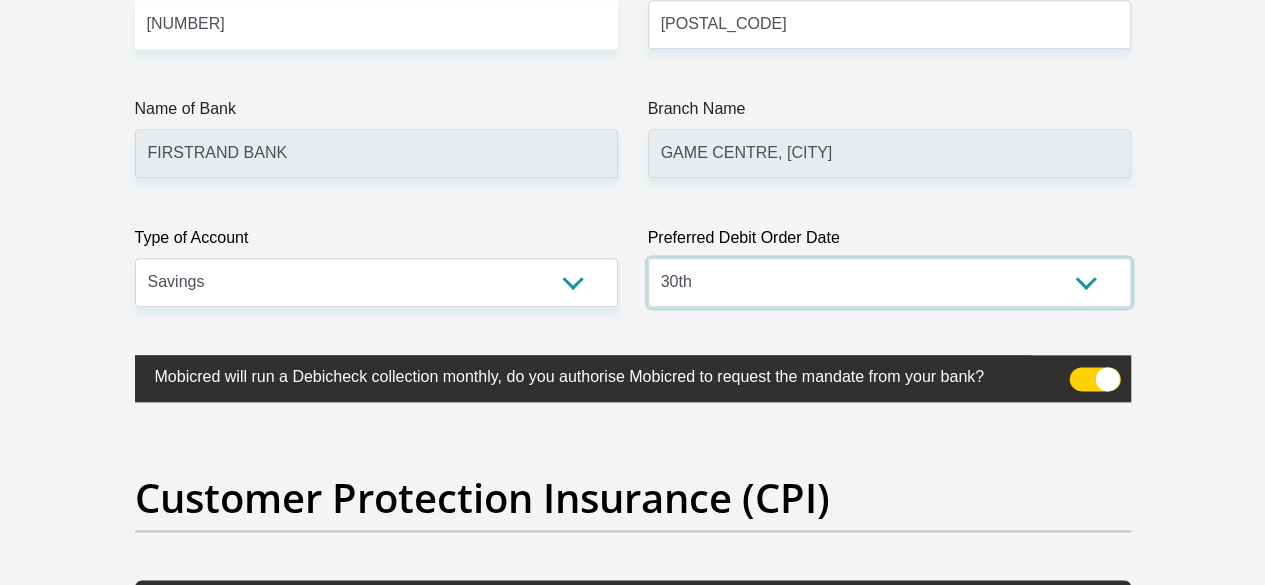 click on "1st
2nd
3rd
4th
5th
7th
18th
19th
20th
21st
22nd
23rd
24th
25th
26th
27th
28th
29th
30th" at bounding box center (889, 282) 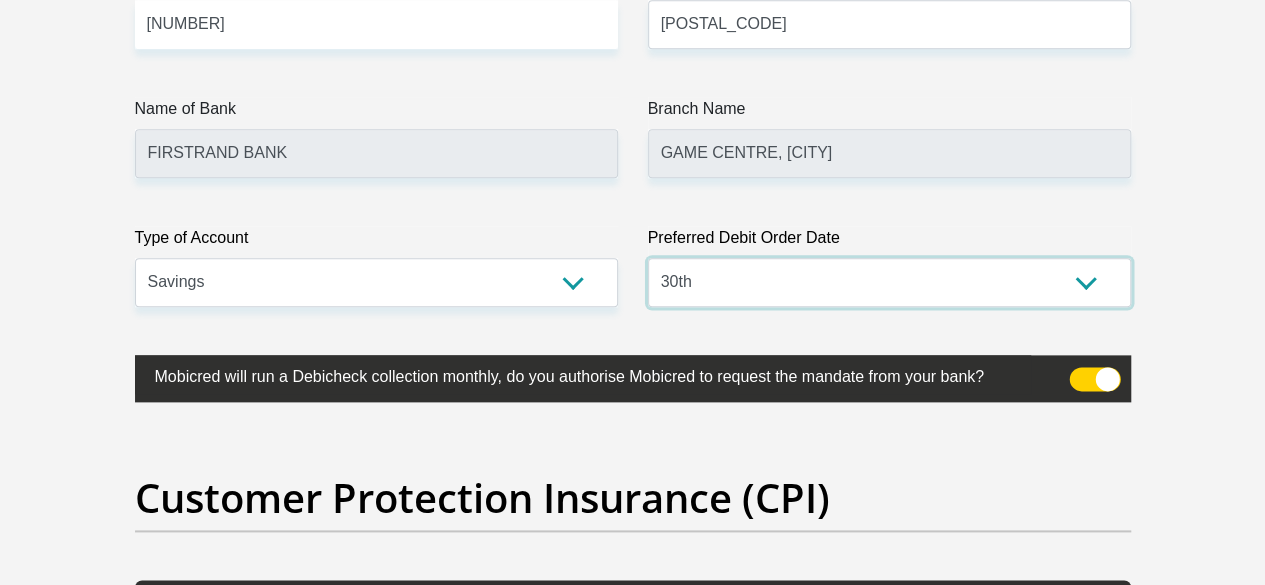 select on "1" 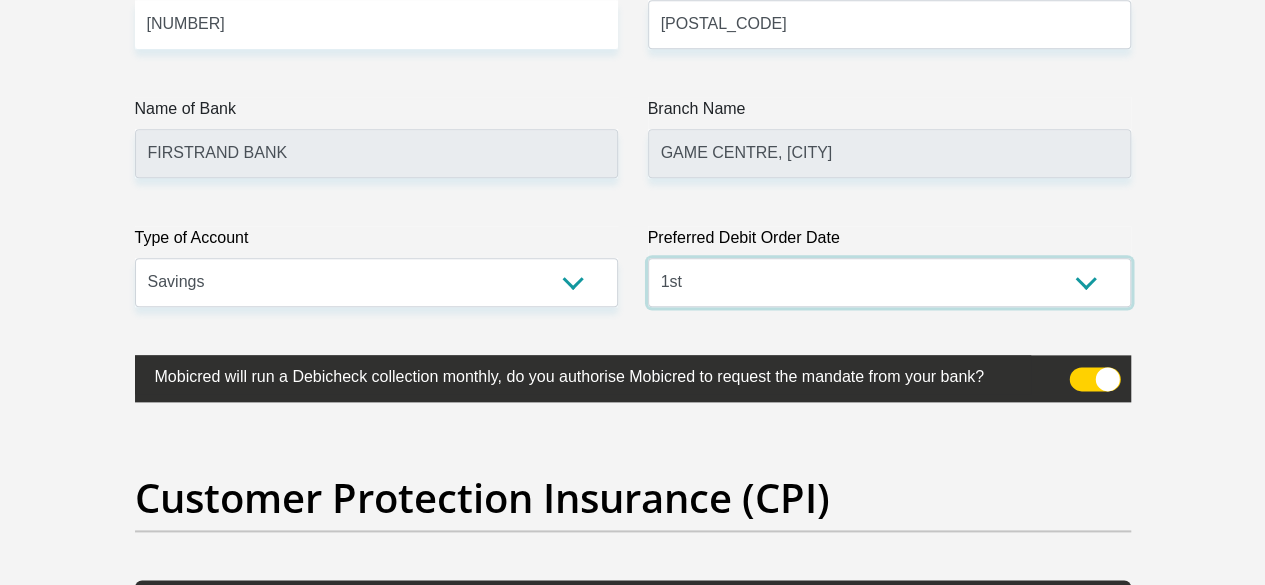 click on "1st
2nd
3rd
4th
5th
7th
18th
19th
20th
21st
22nd
23rd
24th
25th
26th
27th
28th
29th
30th" at bounding box center (889, 282) 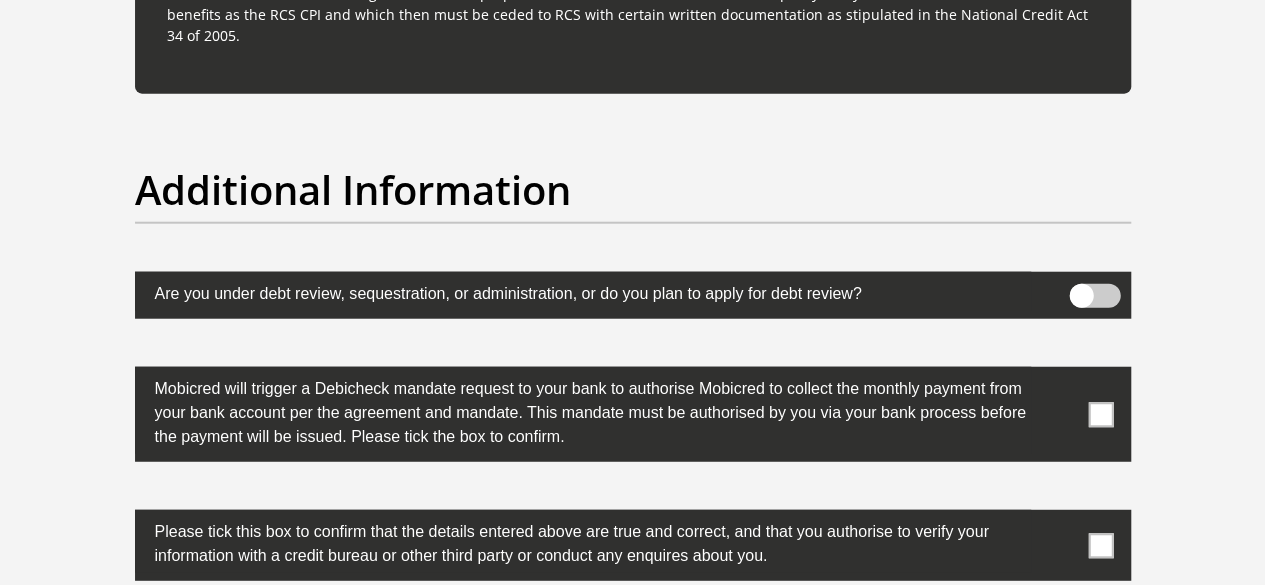 scroll, scrollTop: 6189, scrollLeft: 0, axis: vertical 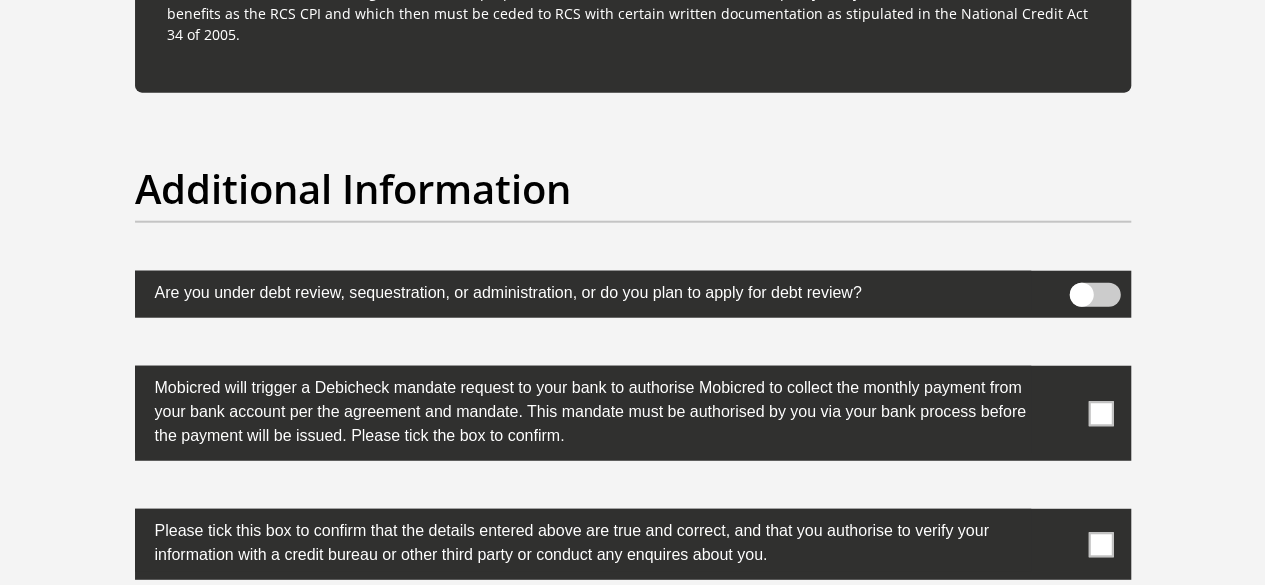 click at bounding box center (1100, 413) 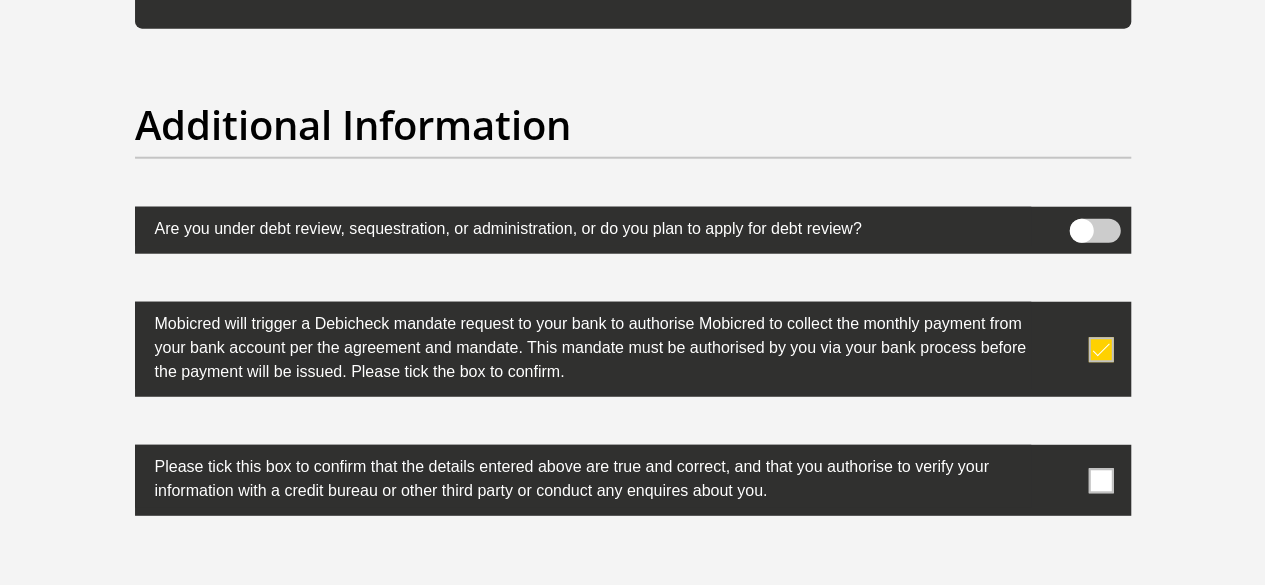 scroll, scrollTop: 6258, scrollLeft: 0, axis: vertical 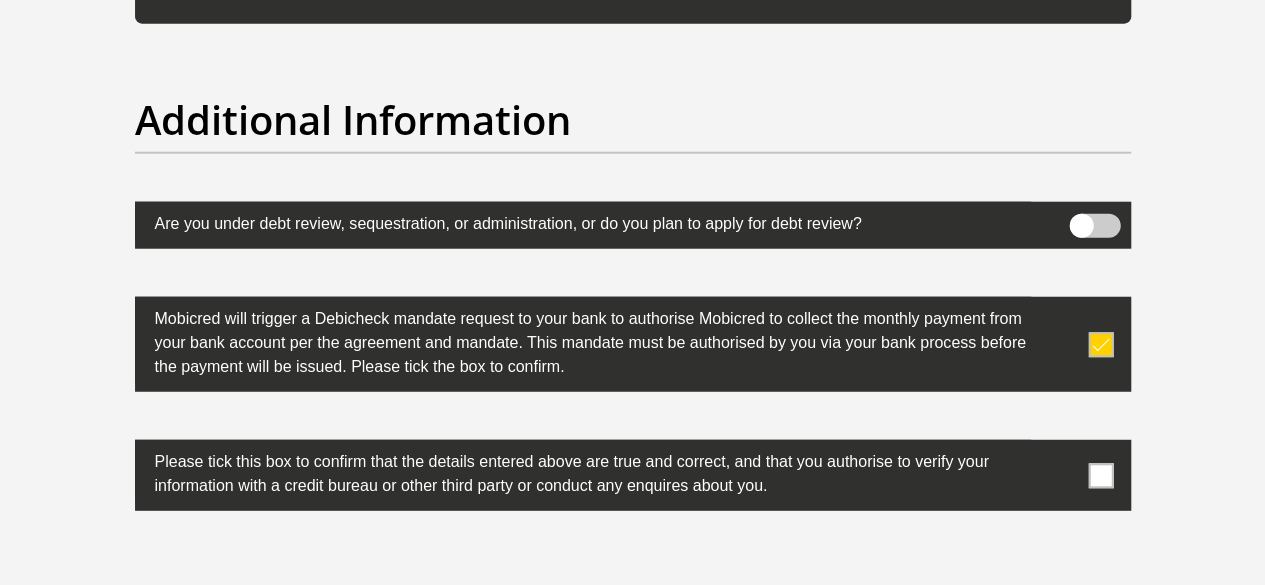 click at bounding box center (1100, 475) 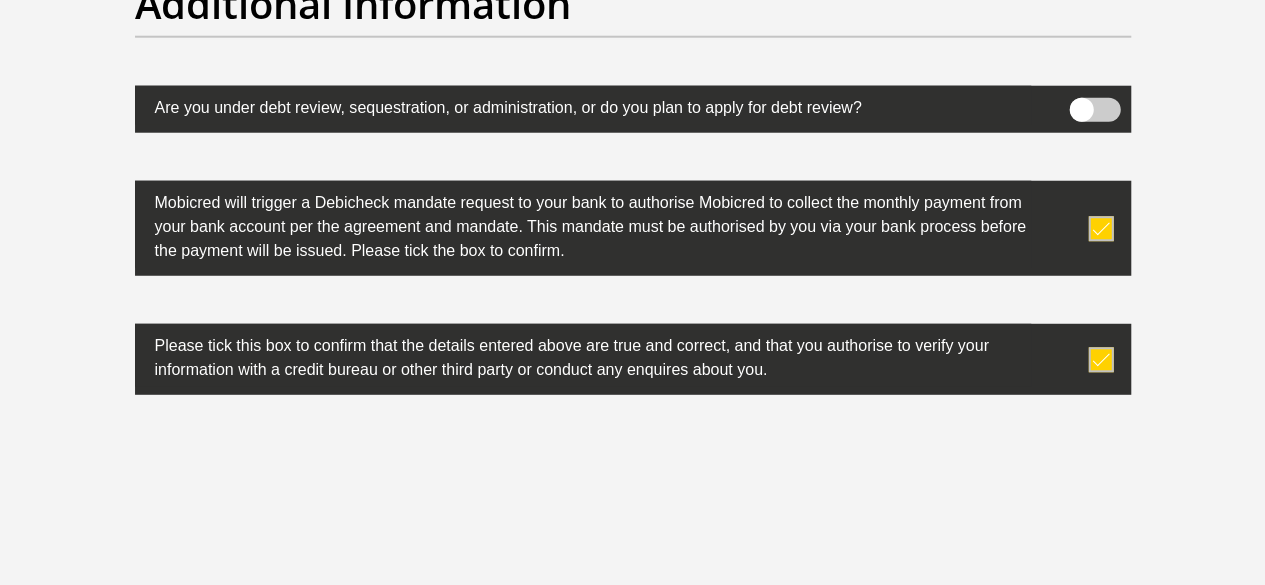 scroll, scrollTop: 6378, scrollLeft: 0, axis: vertical 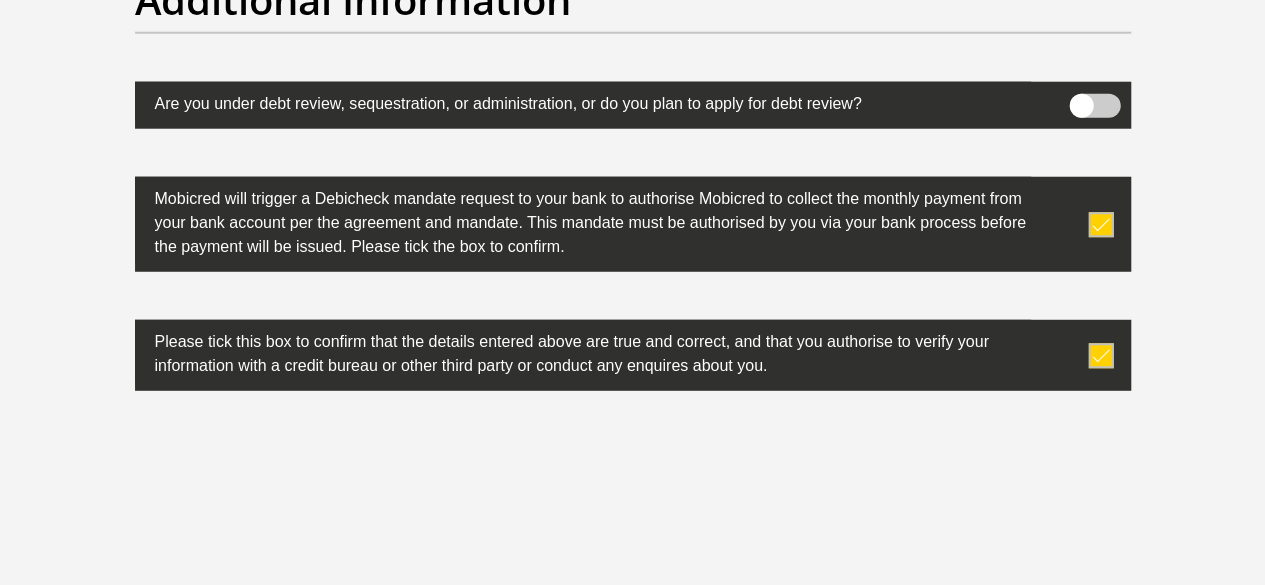 click on "Proceed" at bounding box center (794, 611) 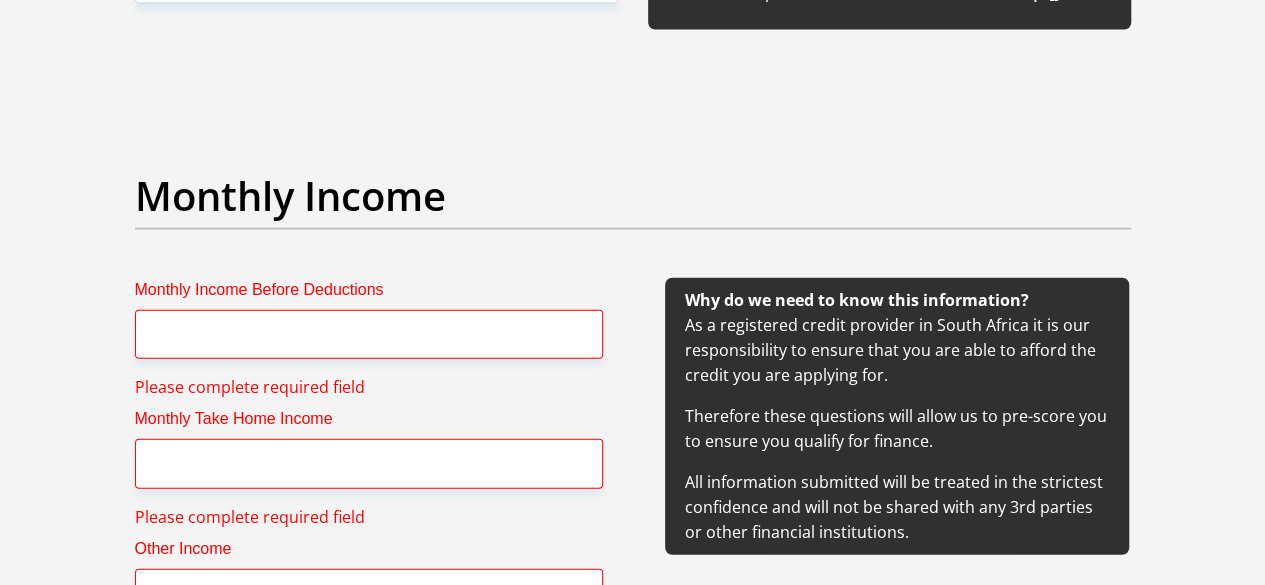scroll, scrollTop: 2240, scrollLeft: 0, axis: vertical 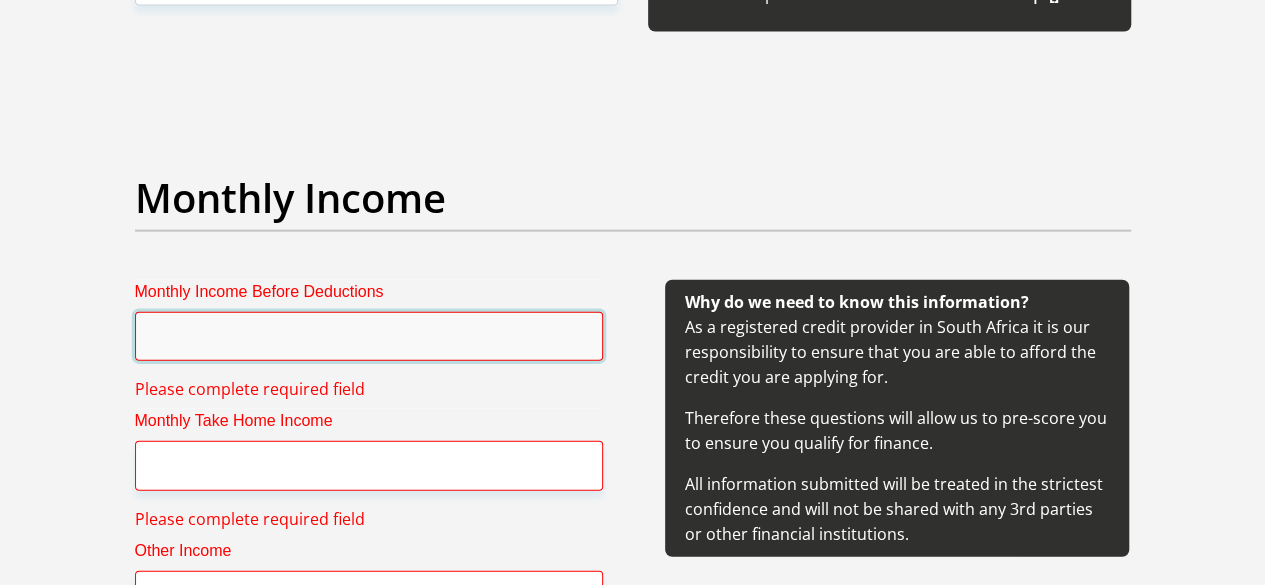 click on "Monthly Income Before Deductions" at bounding box center [369, 336] 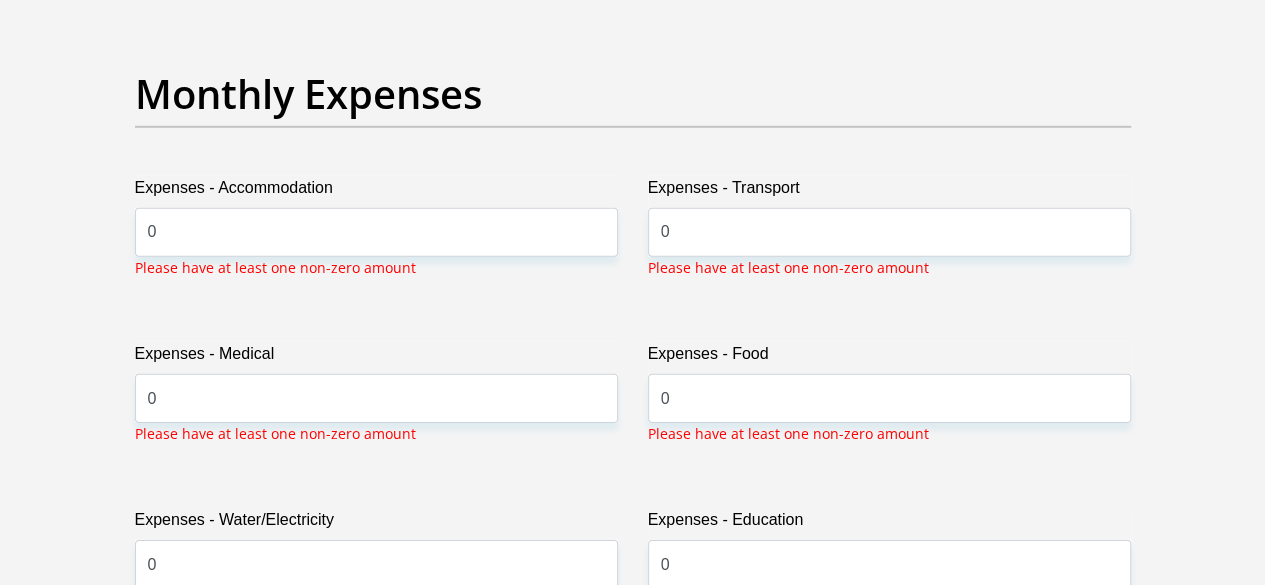 scroll, scrollTop: 2926, scrollLeft: 0, axis: vertical 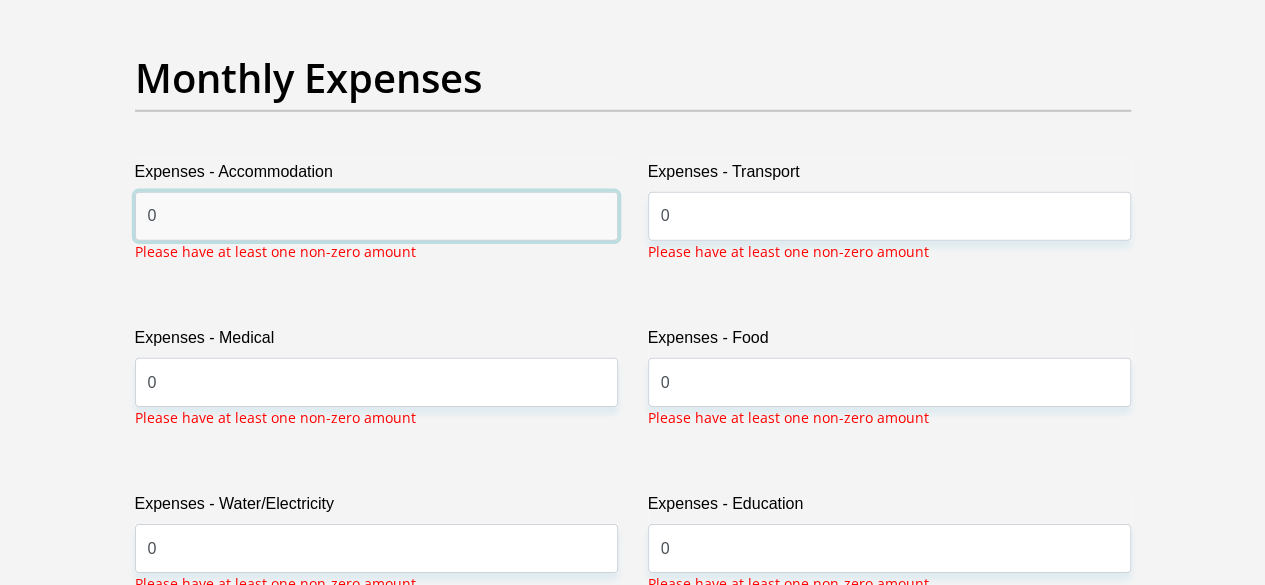 click on "0" at bounding box center (376, 216) 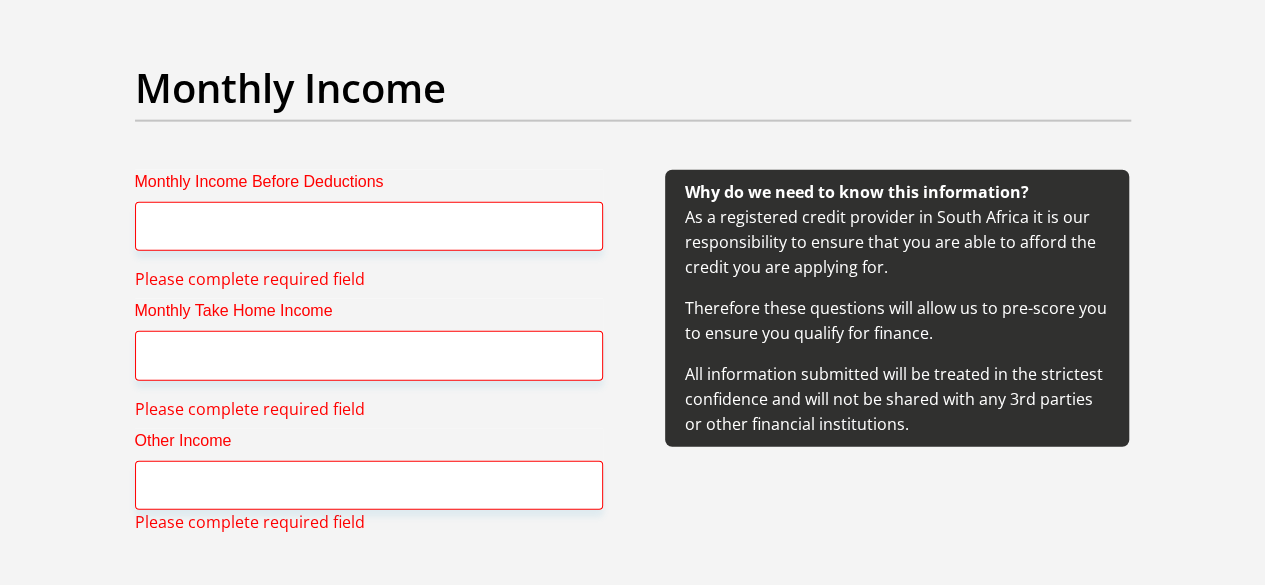 scroll, scrollTop: 2358, scrollLeft: 0, axis: vertical 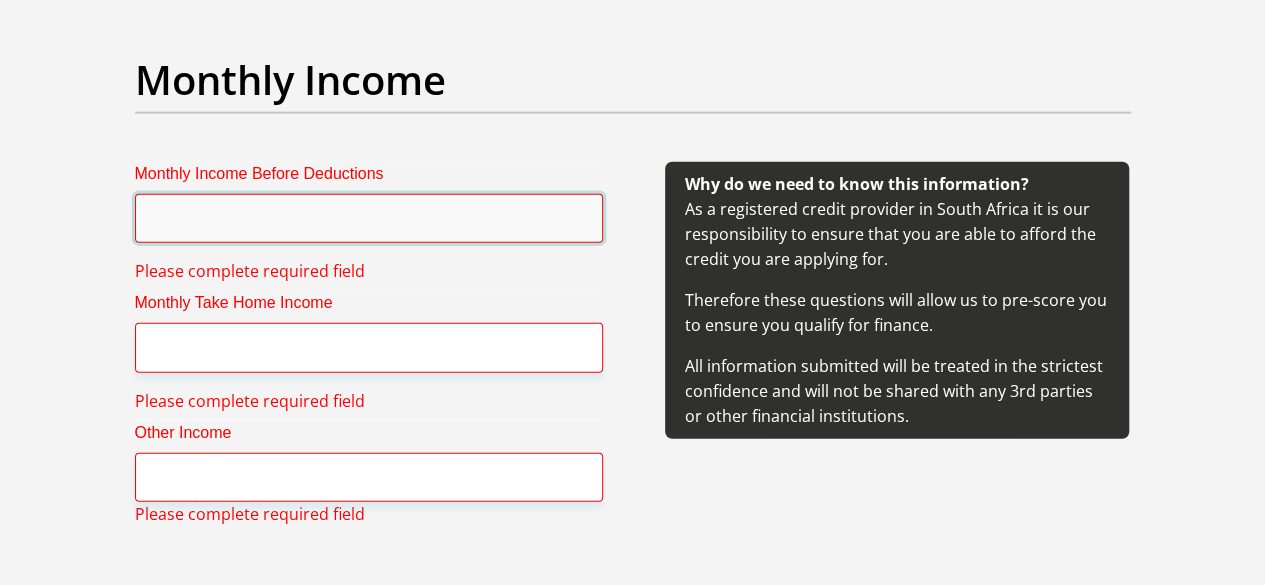 click on "Monthly Income Before Deductions" at bounding box center (369, 218) 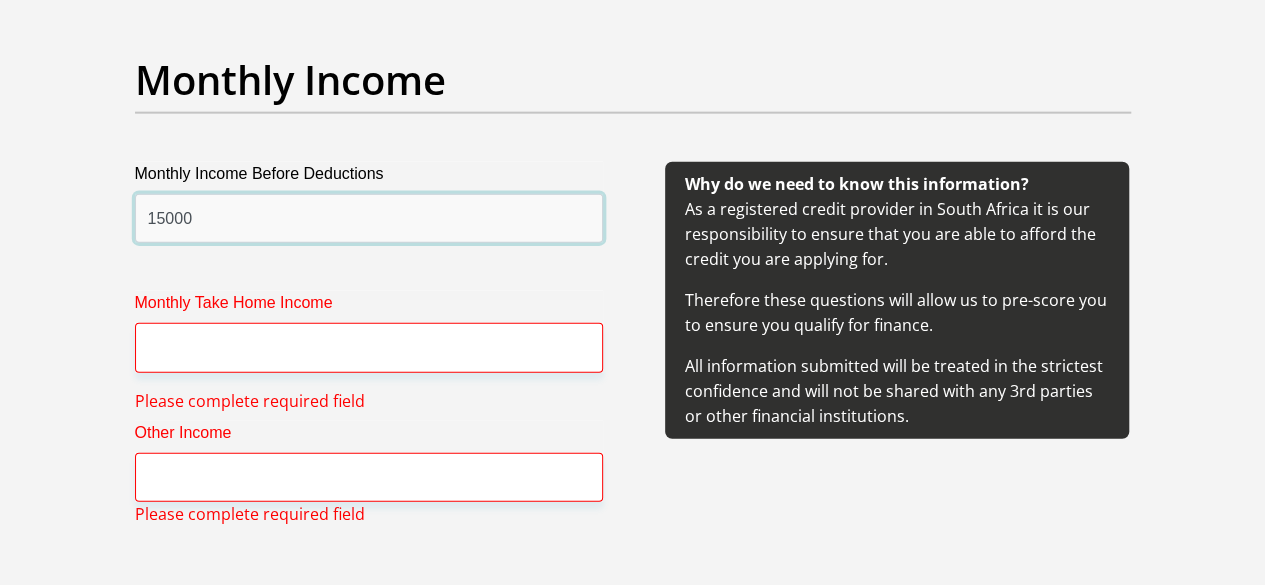 type on "15000" 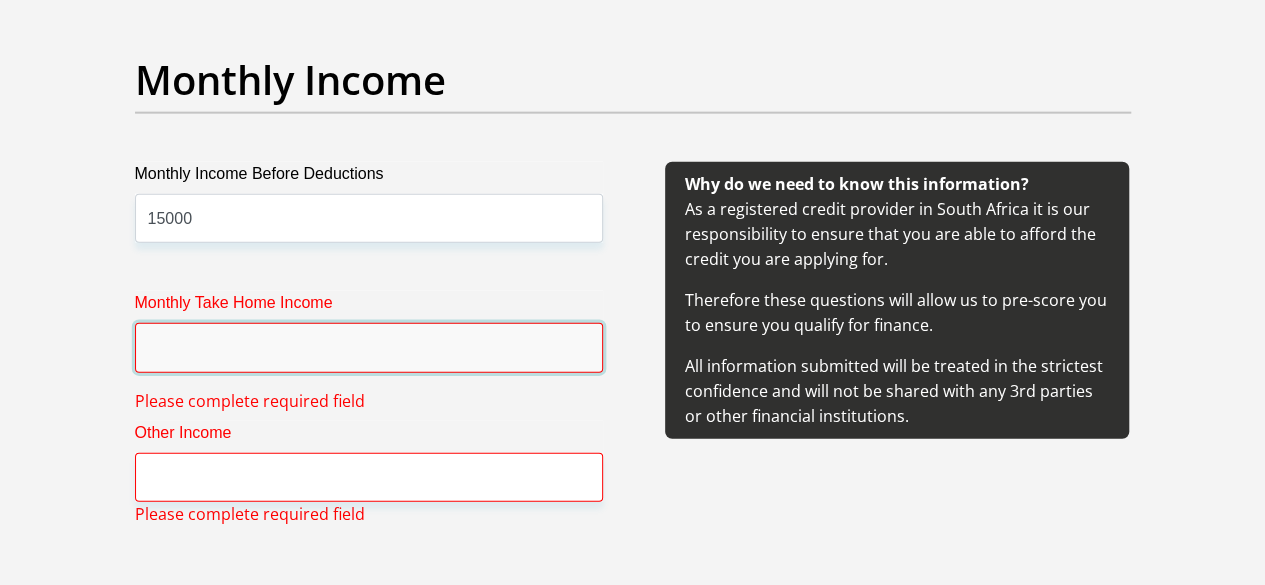 click on "Monthly Take Home Income" at bounding box center [369, 347] 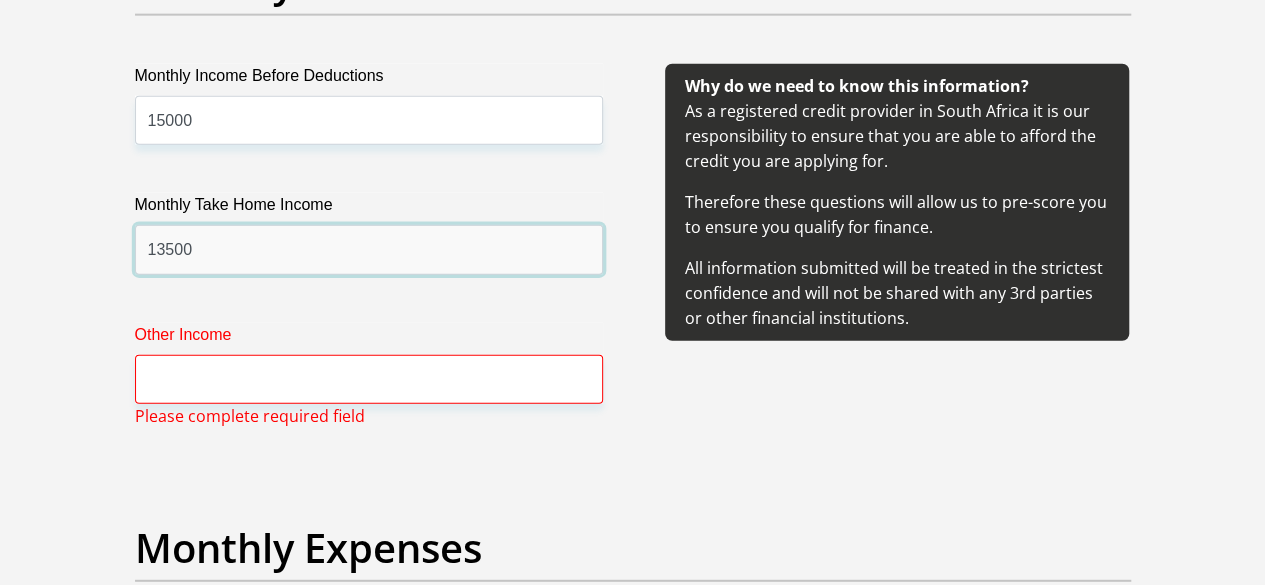 scroll, scrollTop: 2456, scrollLeft: 0, axis: vertical 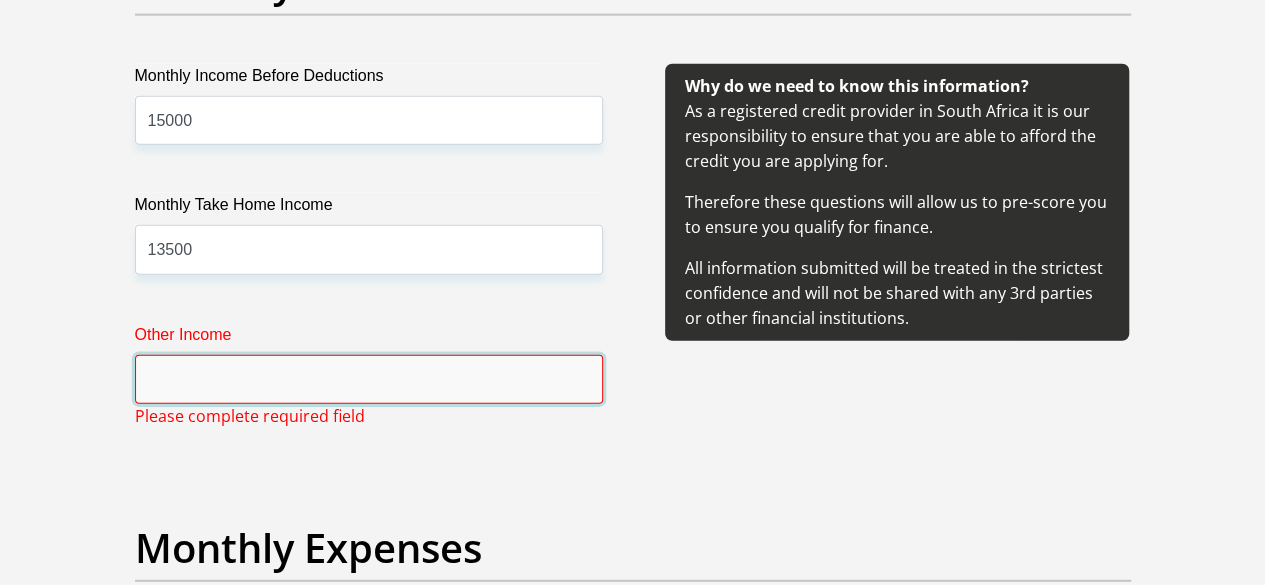 click on "Other Income" at bounding box center (369, 379) 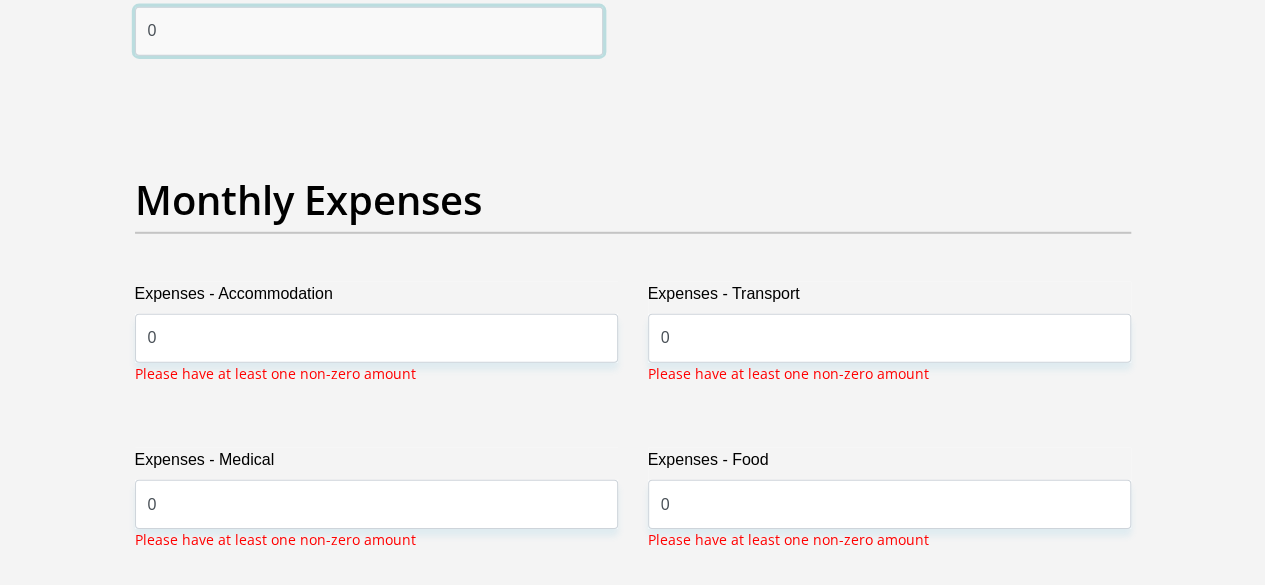 scroll, scrollTop: 2830, scrollLeft: 0, axis: vertical 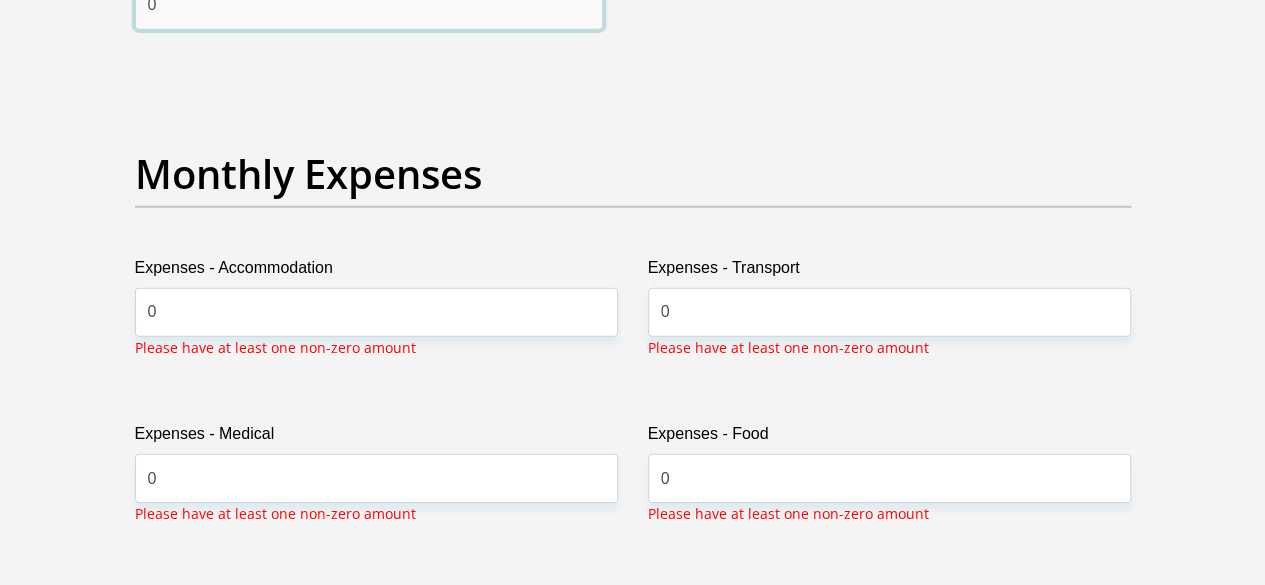 type on "0" 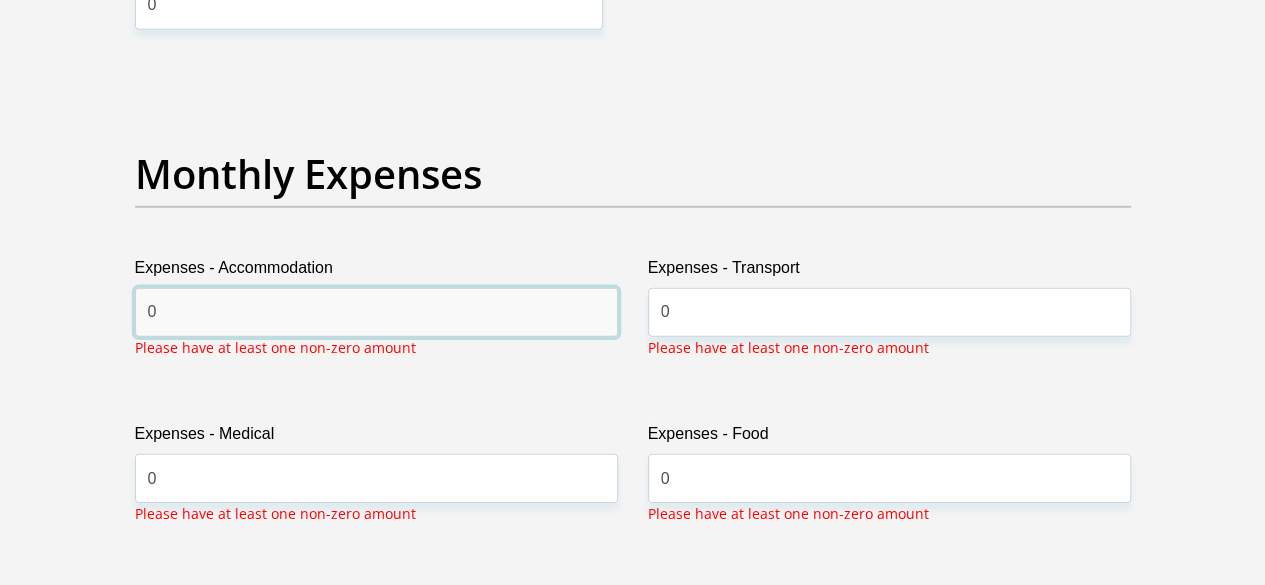 click on "0" at bounding box center [376, 312] 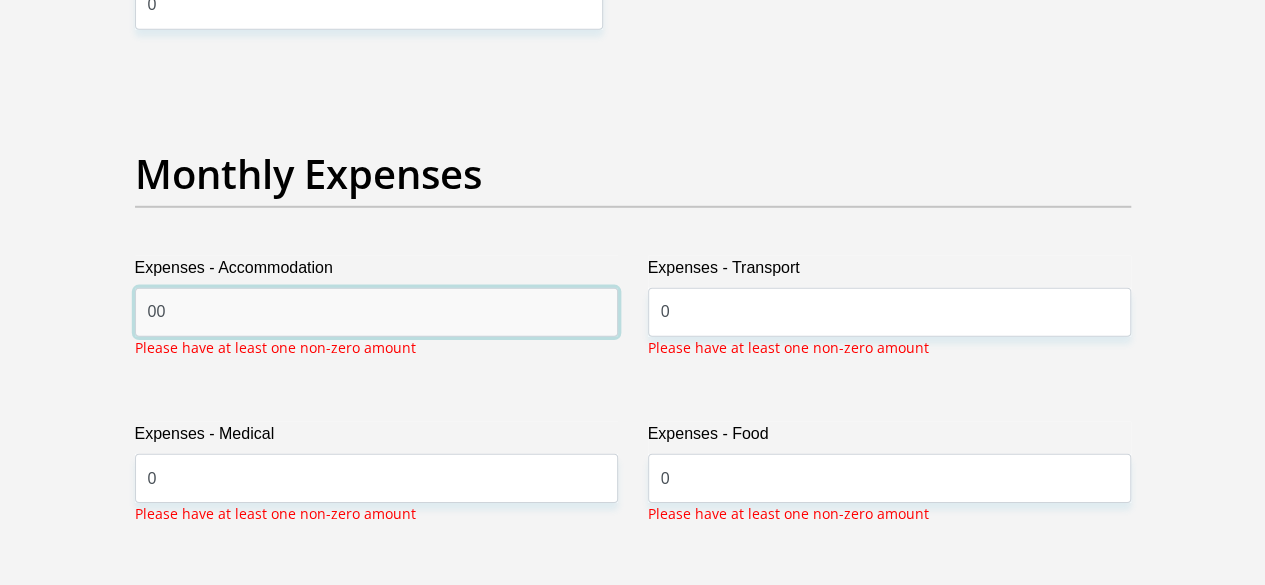 type on "0" 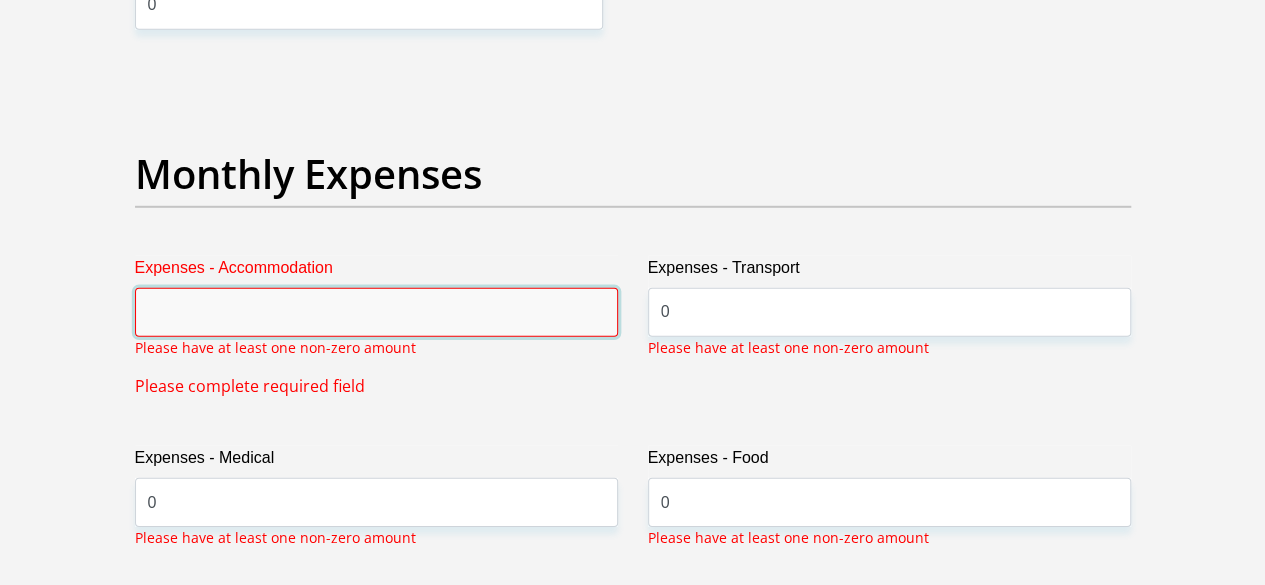 type on "0" 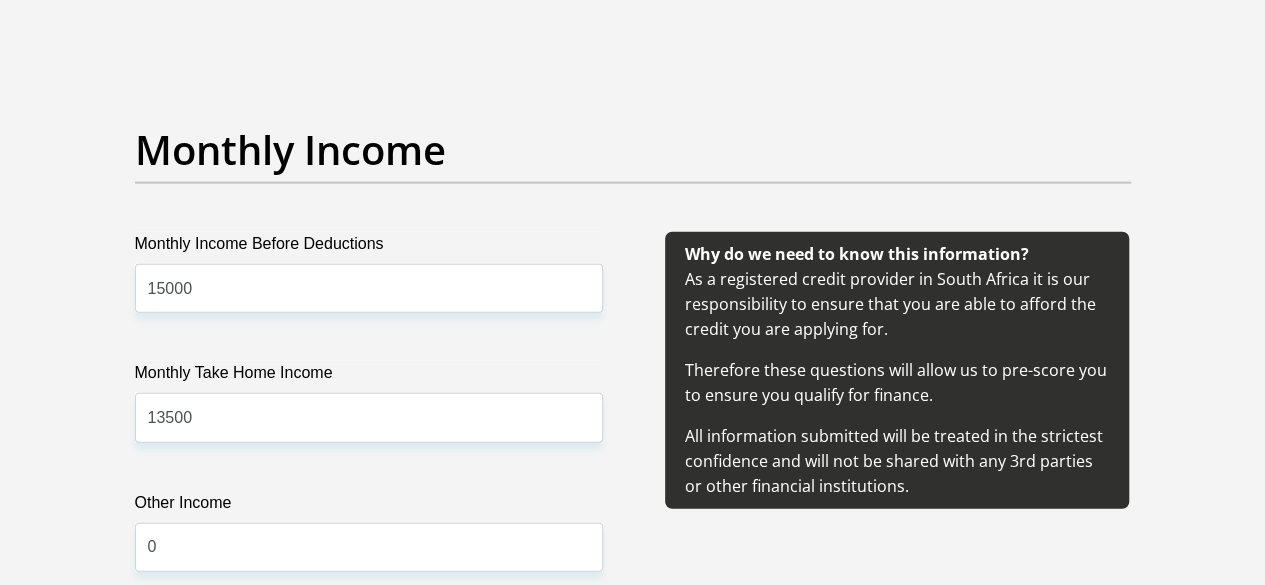scroll, scrollTop: 2290, scrollLeft: 0, axis: vertical 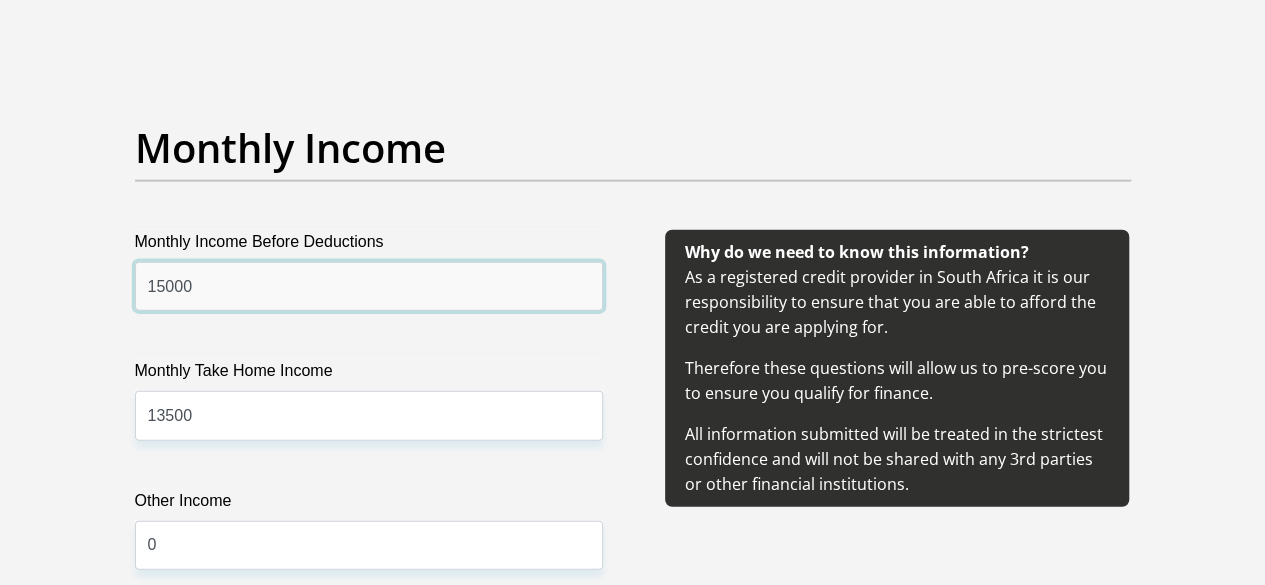 click on "15000" at bounding box center [369, 286] 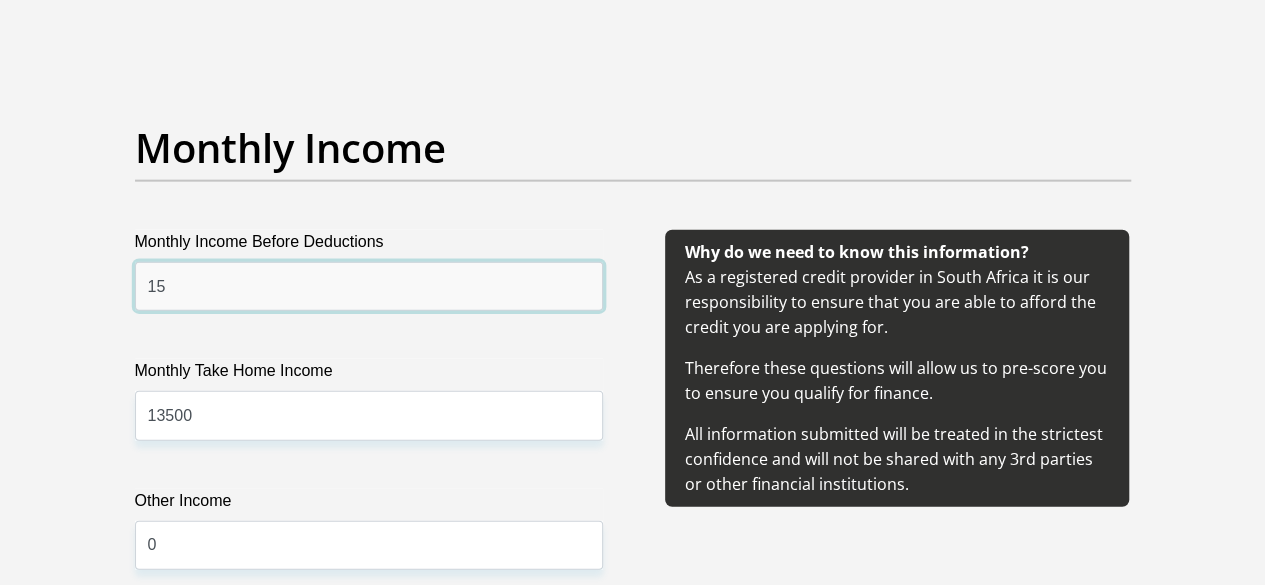 type on "1" 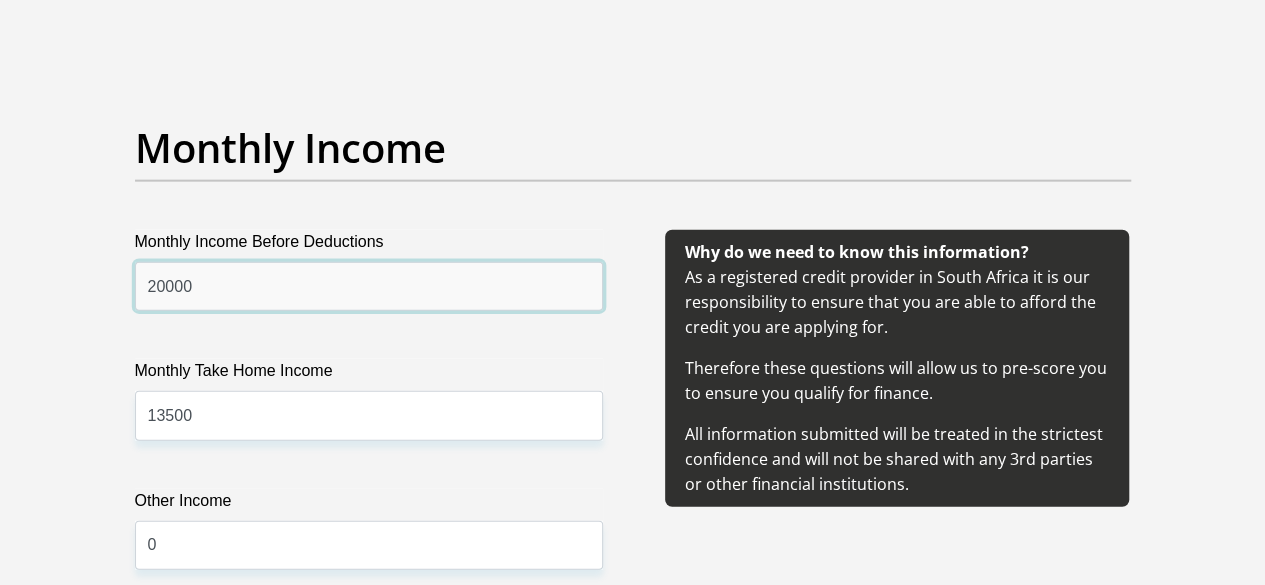 type on "20000" 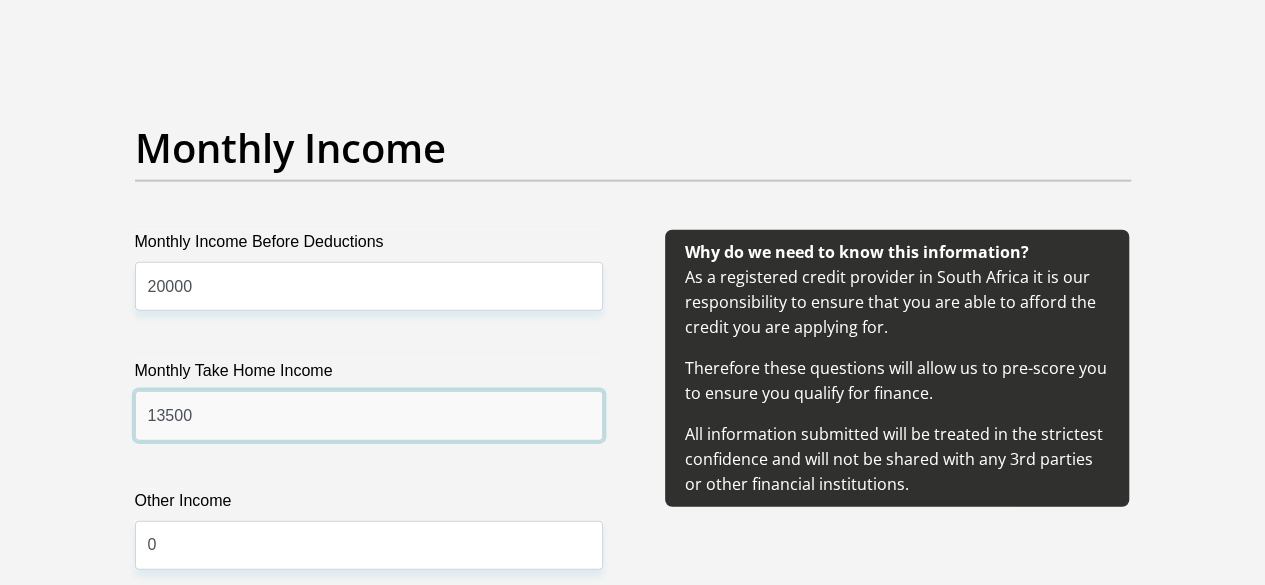 click on "13500" at bounding box center [369, 415] 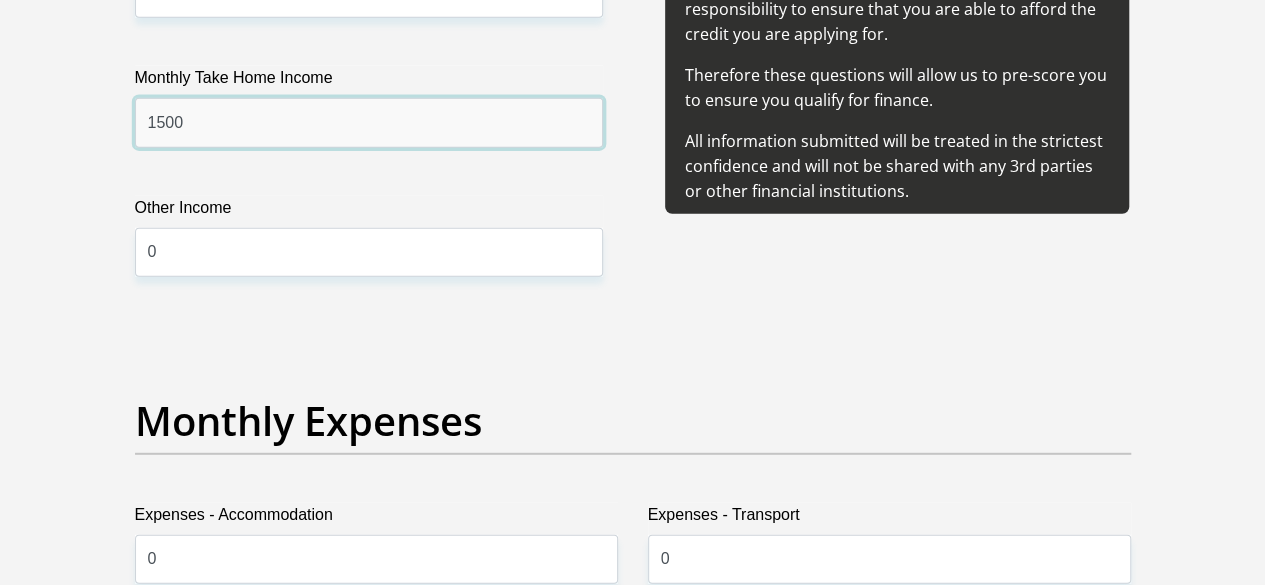 scroll, scrollTop: 2585, scrollLeft: 0, axis: vertical 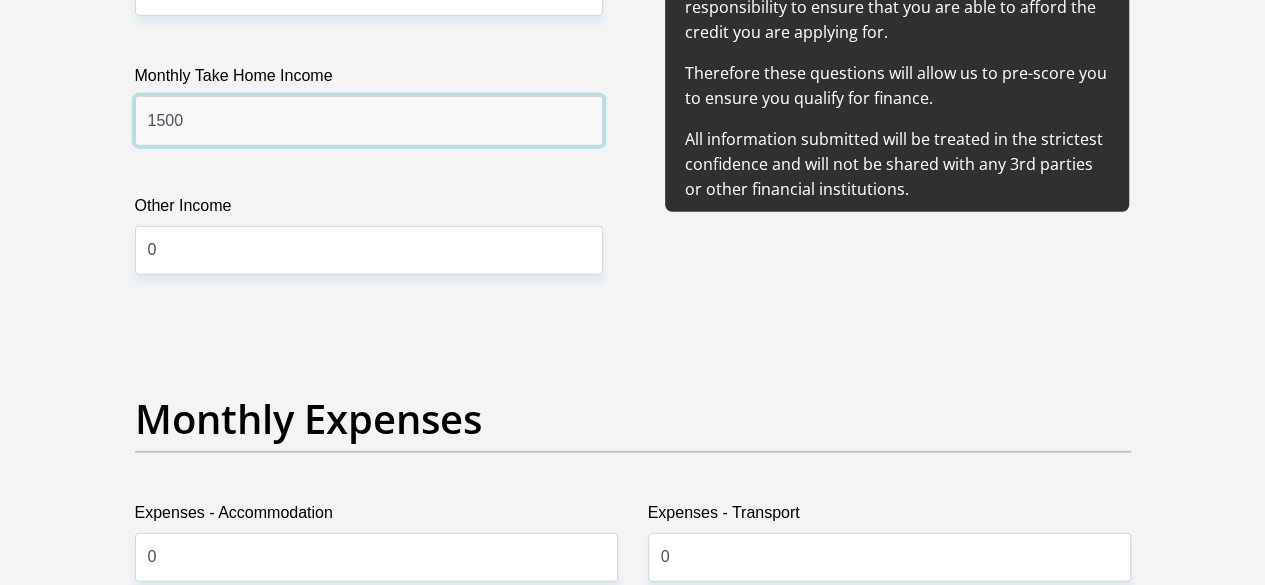 click on "1500" at bounding box center (369, 120) 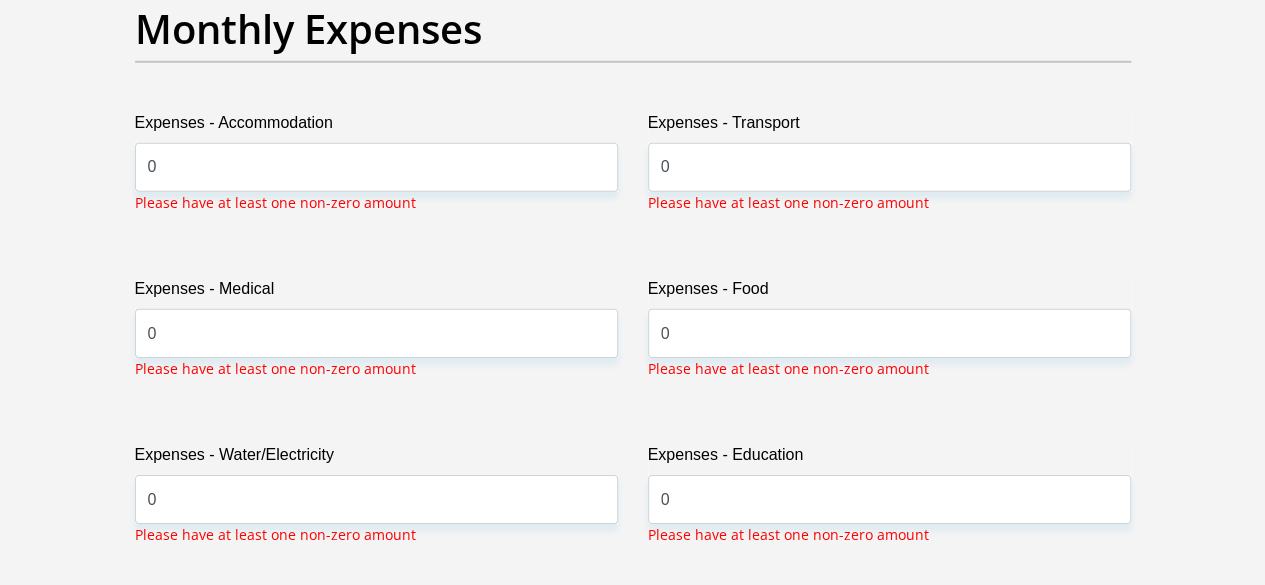 scroll, scrollTop: 2926, scrollLeft: 0, axis: vertical 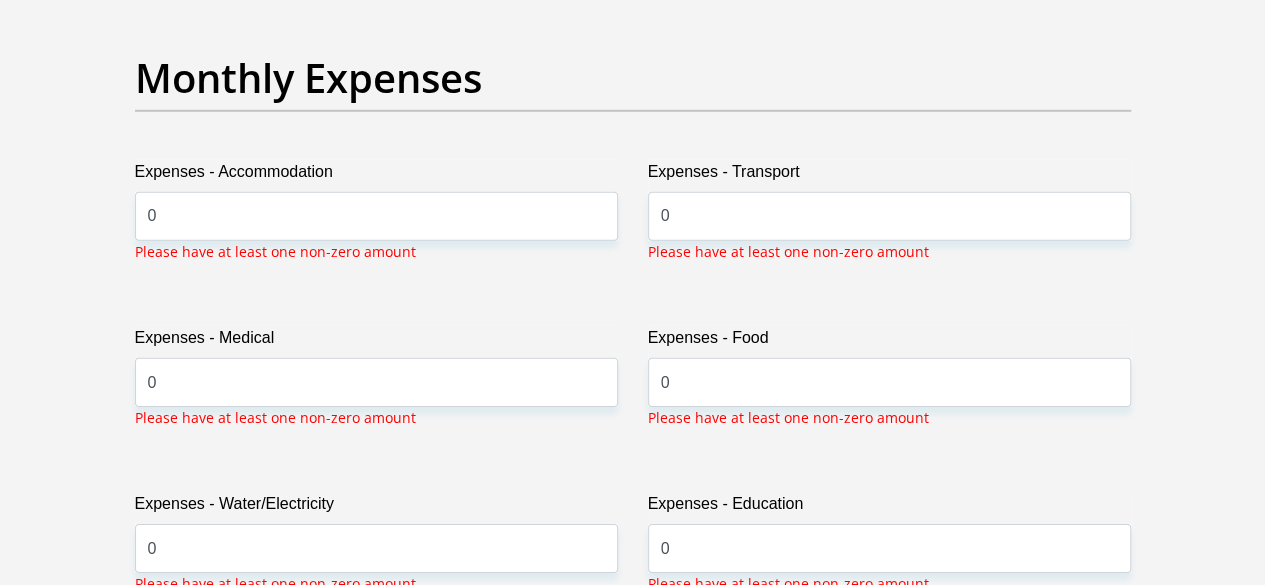 type on "15000" 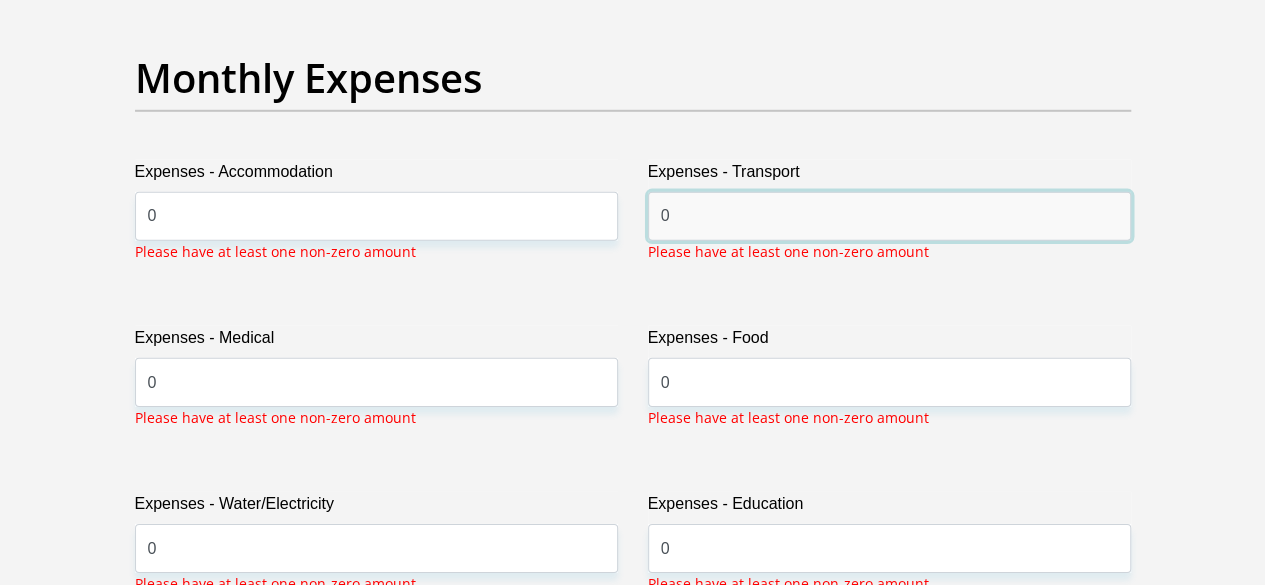 click on "0" at bounding box center (889, 216) 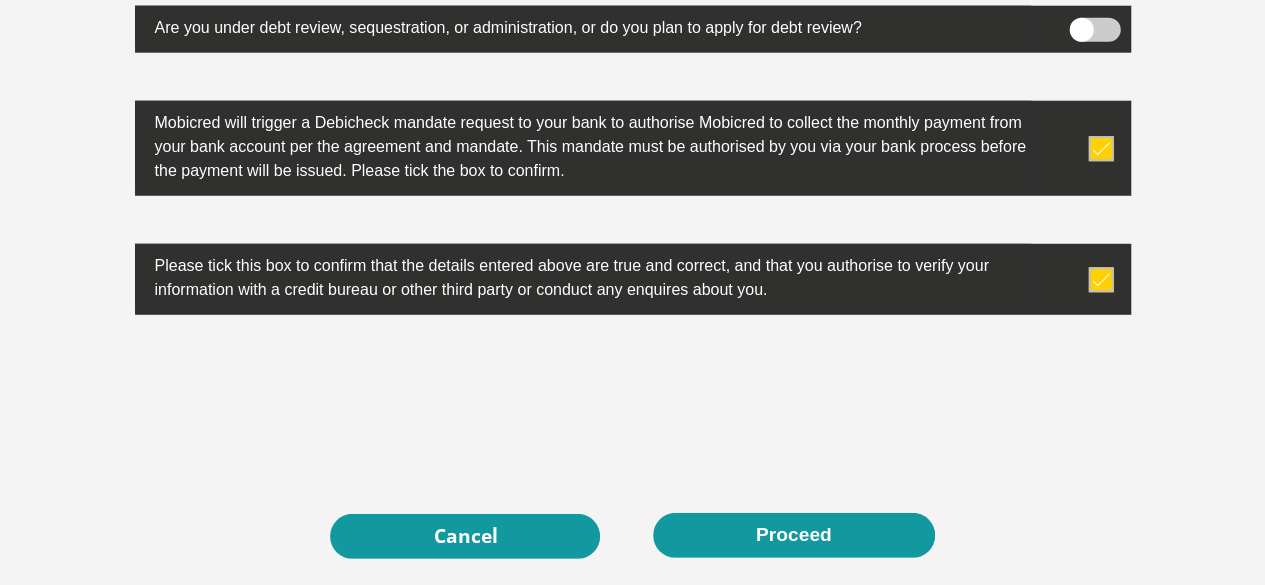 scroll, scrollTop: 6467, scrollLeft: 0, axis: vertical 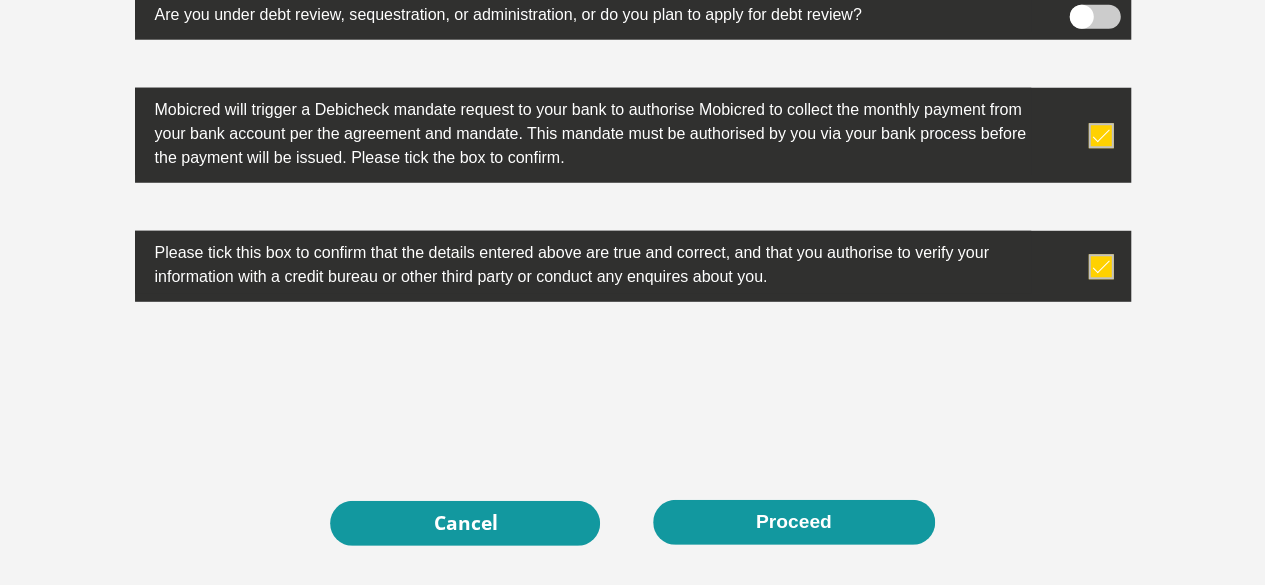 type on "500" 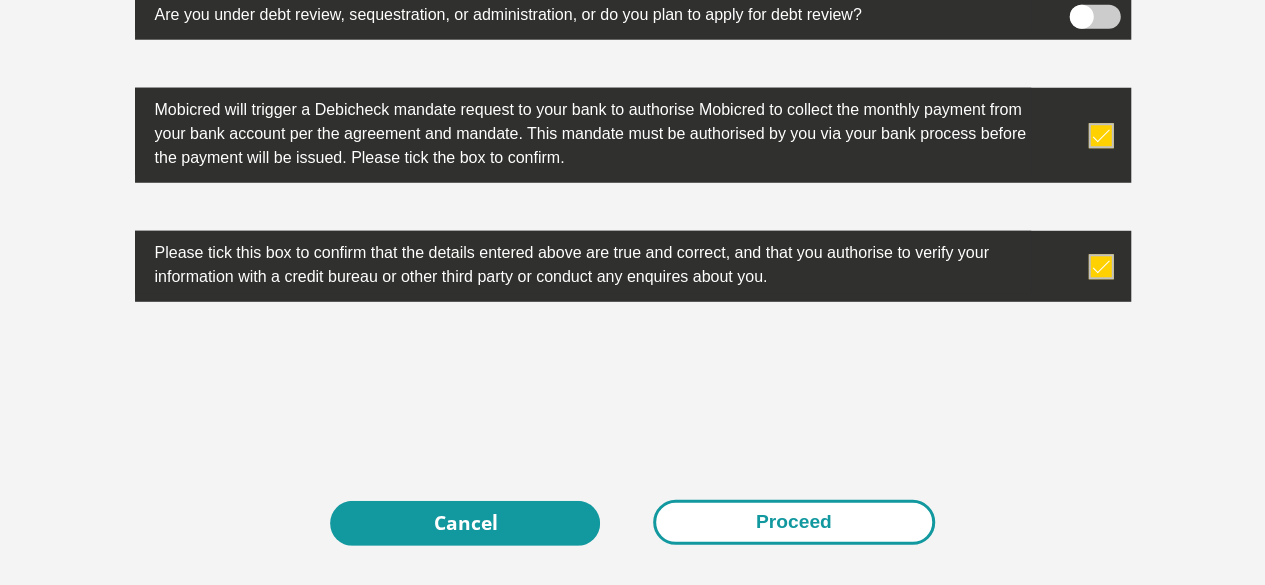 click on "Proceed" at bounding box center (794, 522) 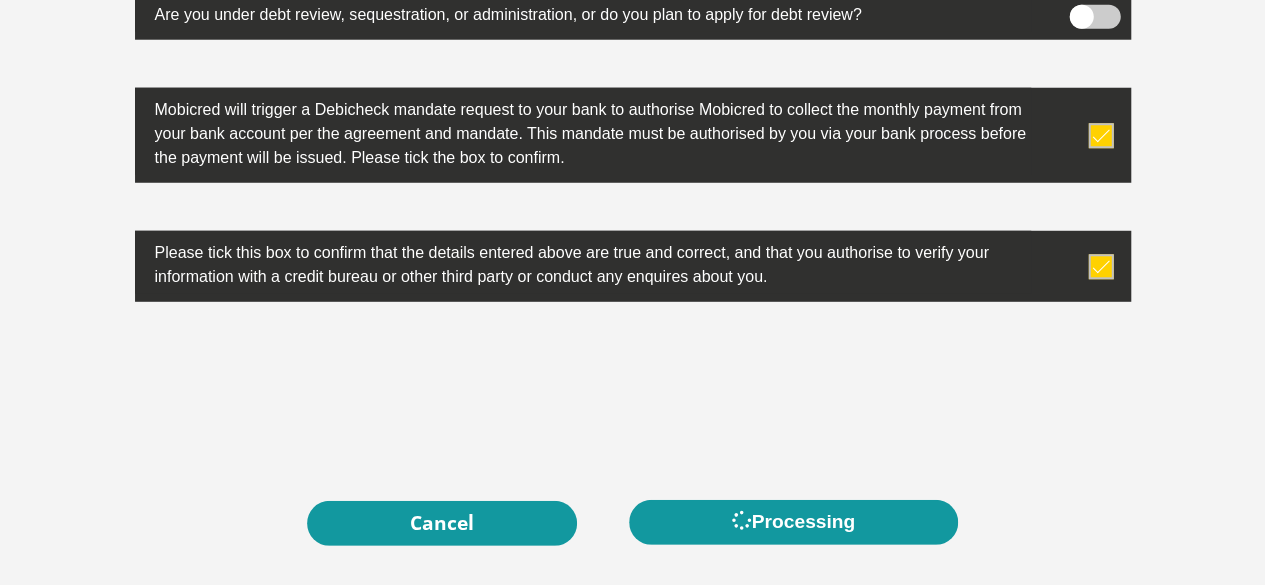 scroll, scrollTop: 0, scrollLeft: 0, axis: both 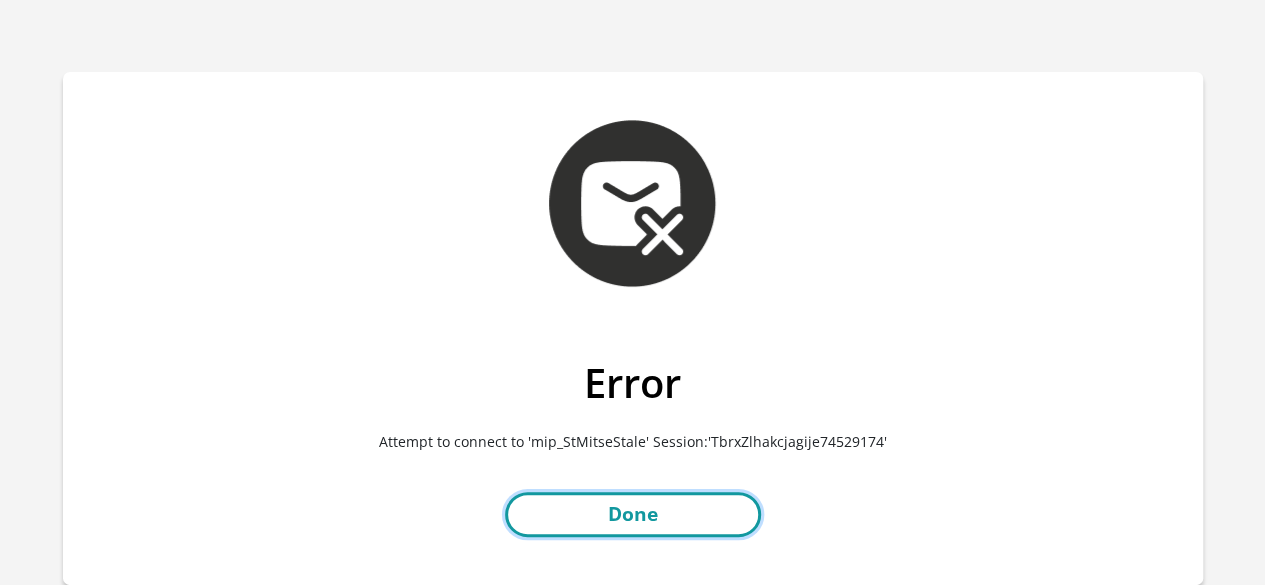click on "Done" at bounding box center [633, 514] 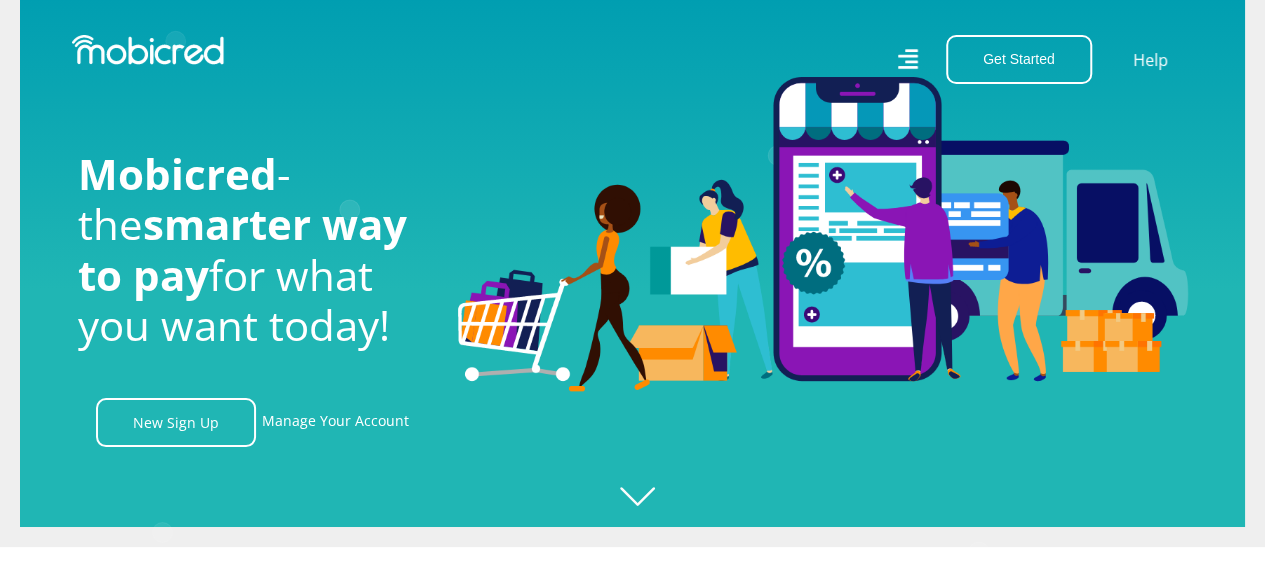 scroll, scrollTop: 0, scrollLeft: 0, axis: both 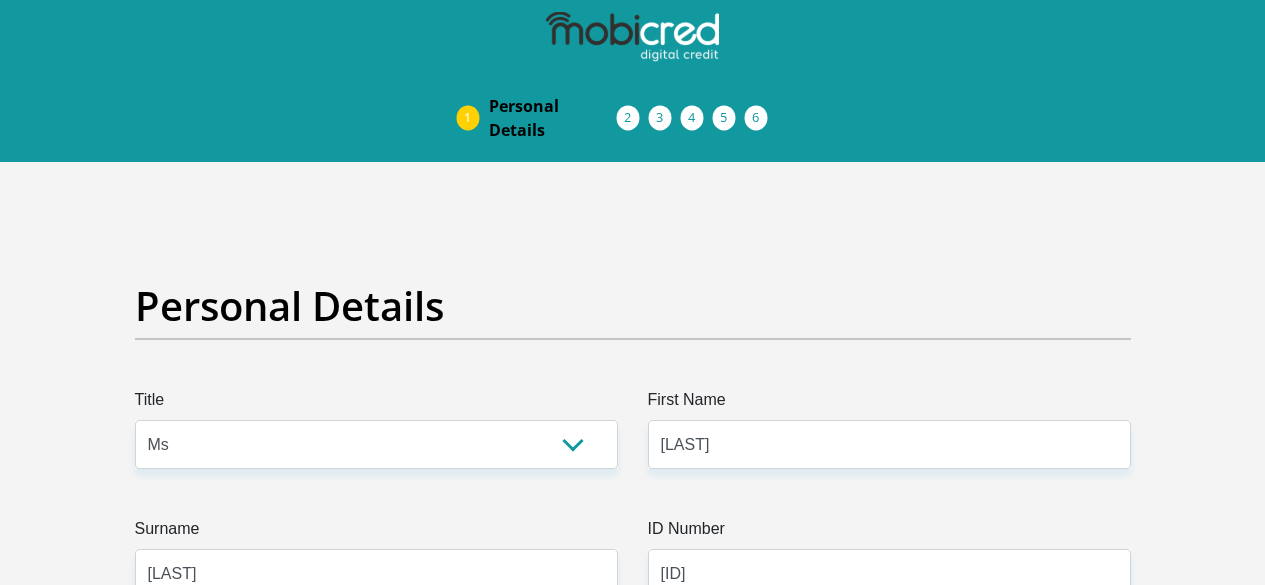 select on "Ms" 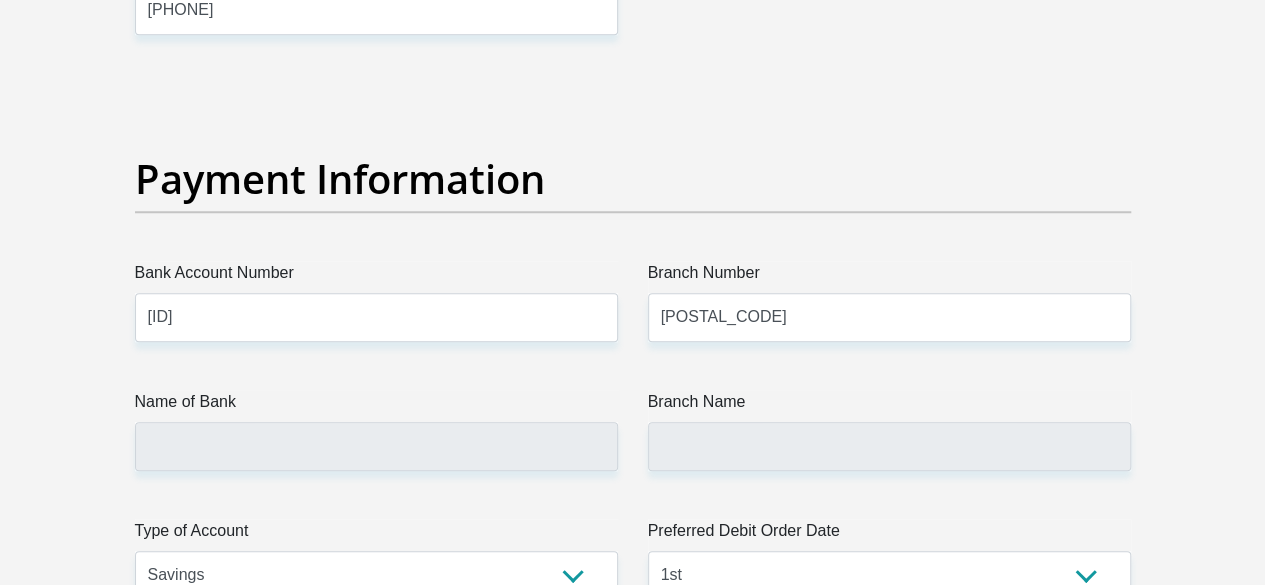 scroll, scrollTop: 4571, scrollLeft: 0, axis: vertical 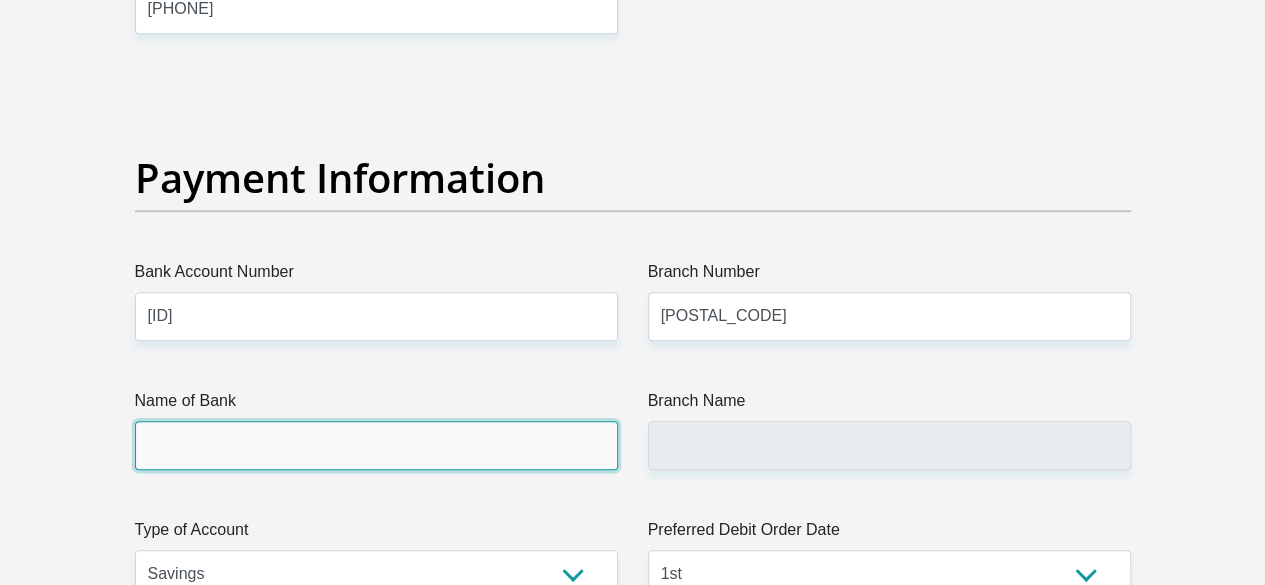 click on "Name of Bank" at bounding box center [376, 445] 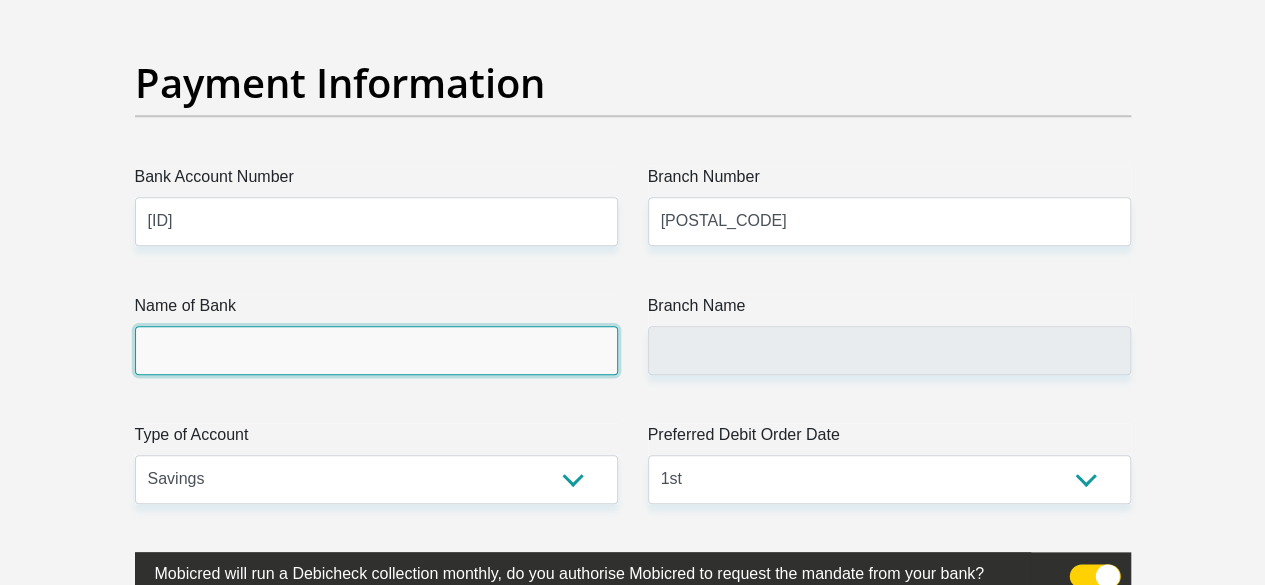 scroll, scrollTop: 4667, scrollLeft: 0, axis: vertical 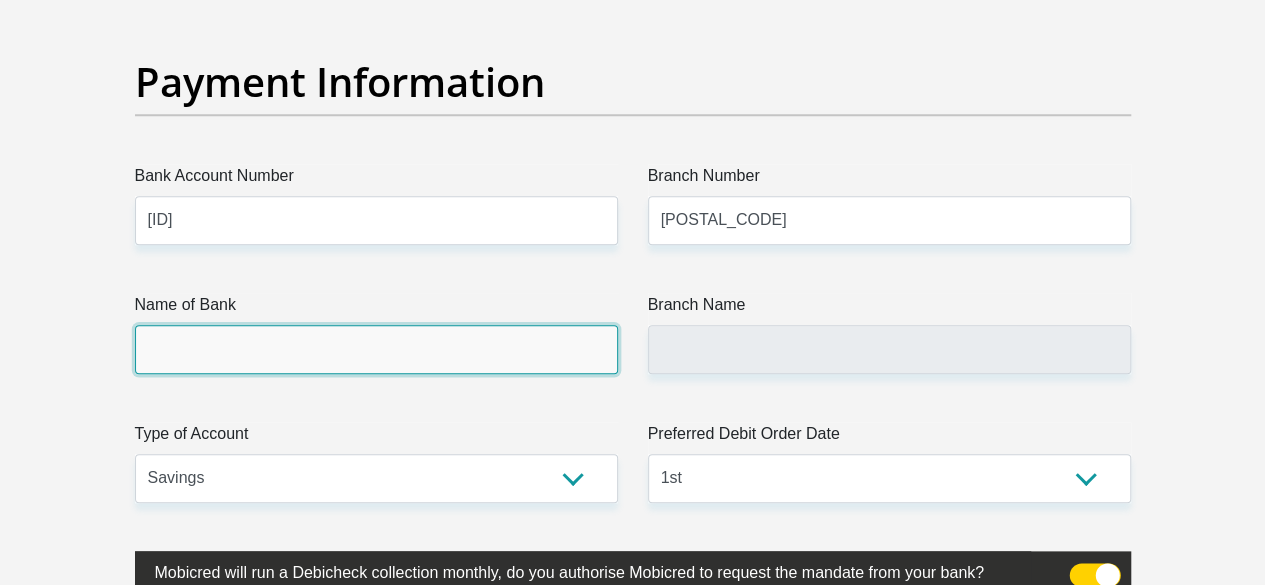 click on "Name of Bank" at bounding box center (376, 349) 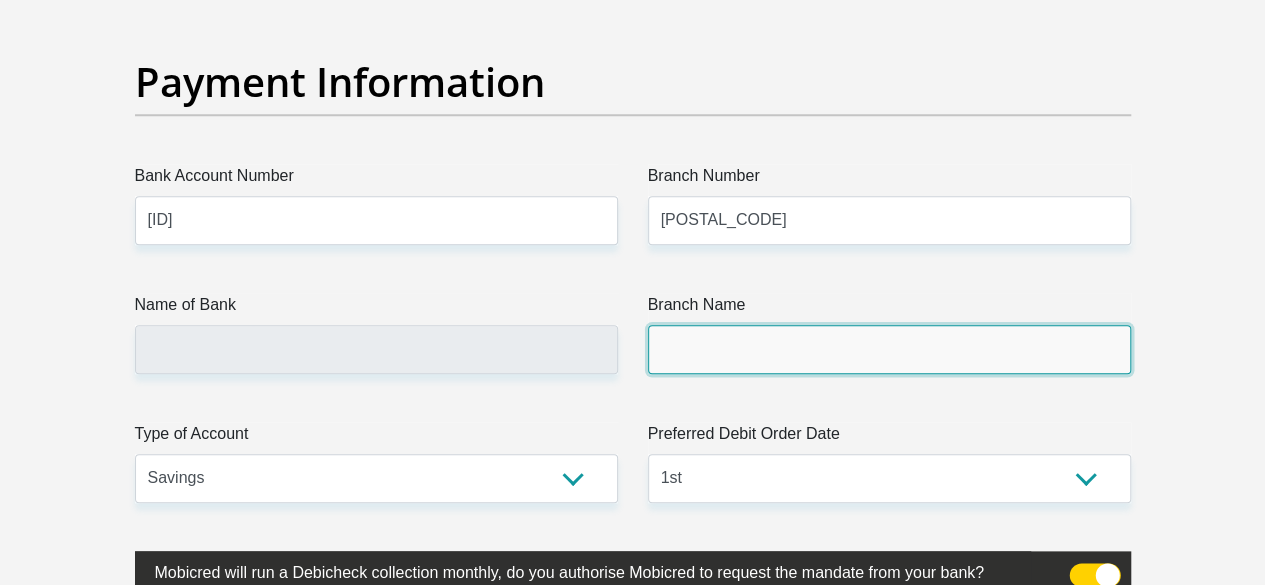 click on "Branch Name" at bounding box center [889, 349] 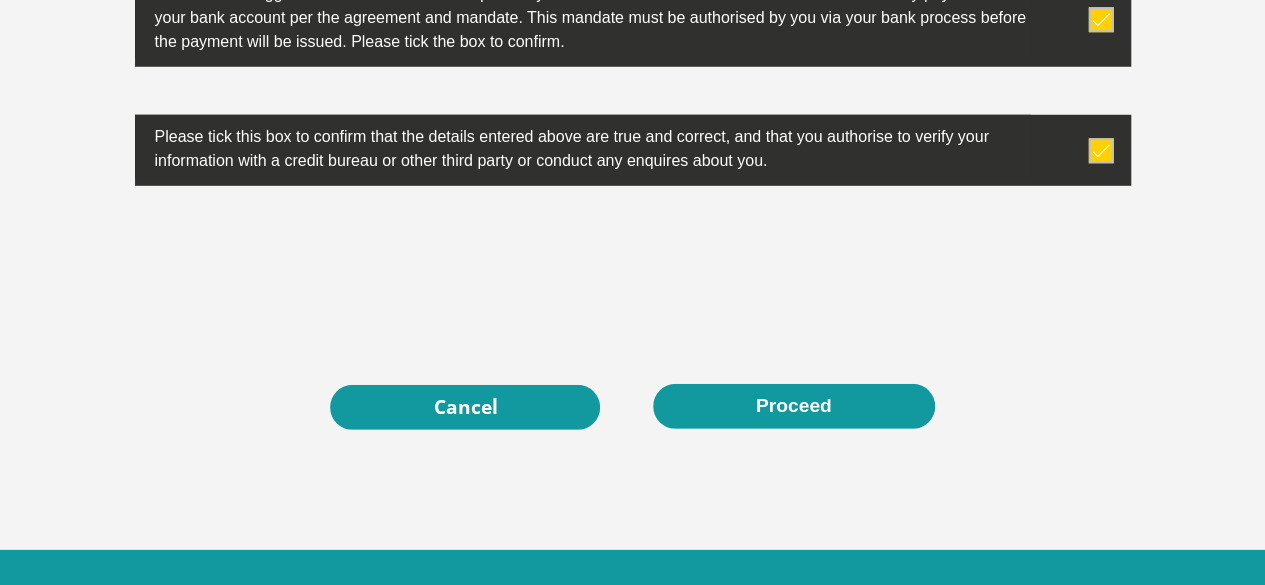 scroll, scrollTop: 6579, scrollLeft: 0, axis: vertical 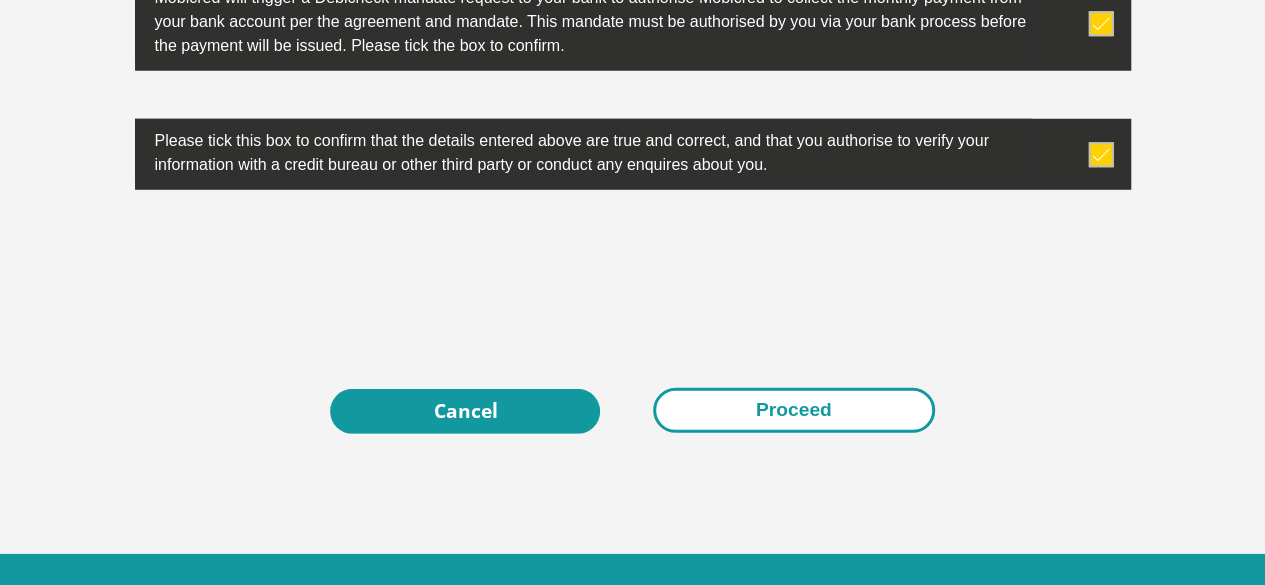 click on "Proceed" at bounding box center [794, 410] 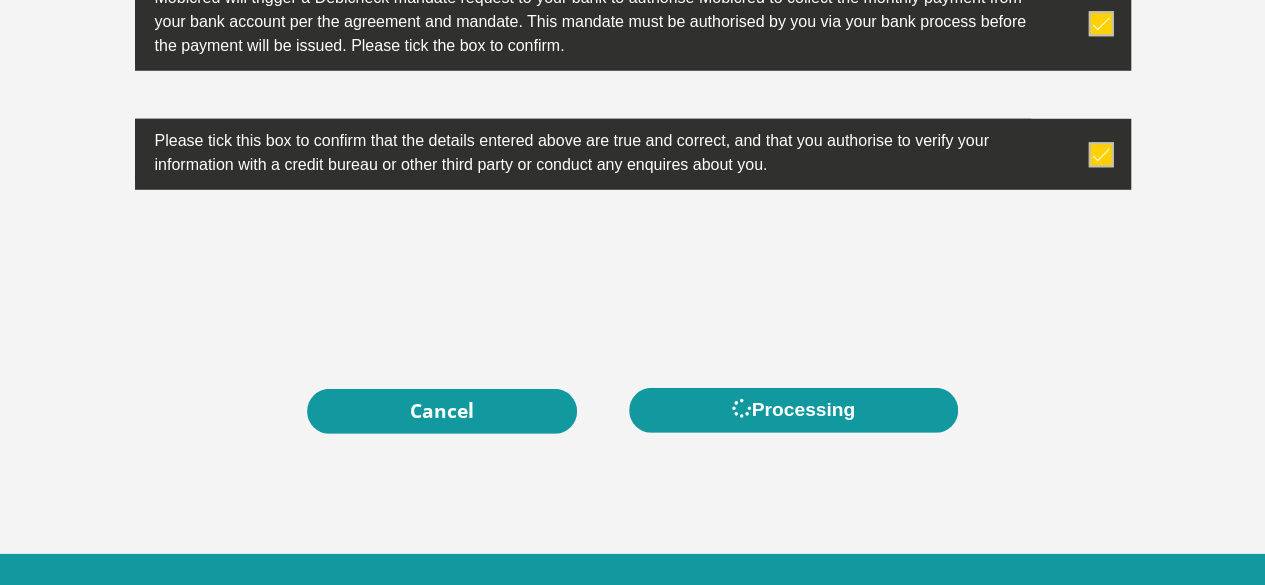 scroll, scrollTop: 0, scrollLeft: 0, axis: both 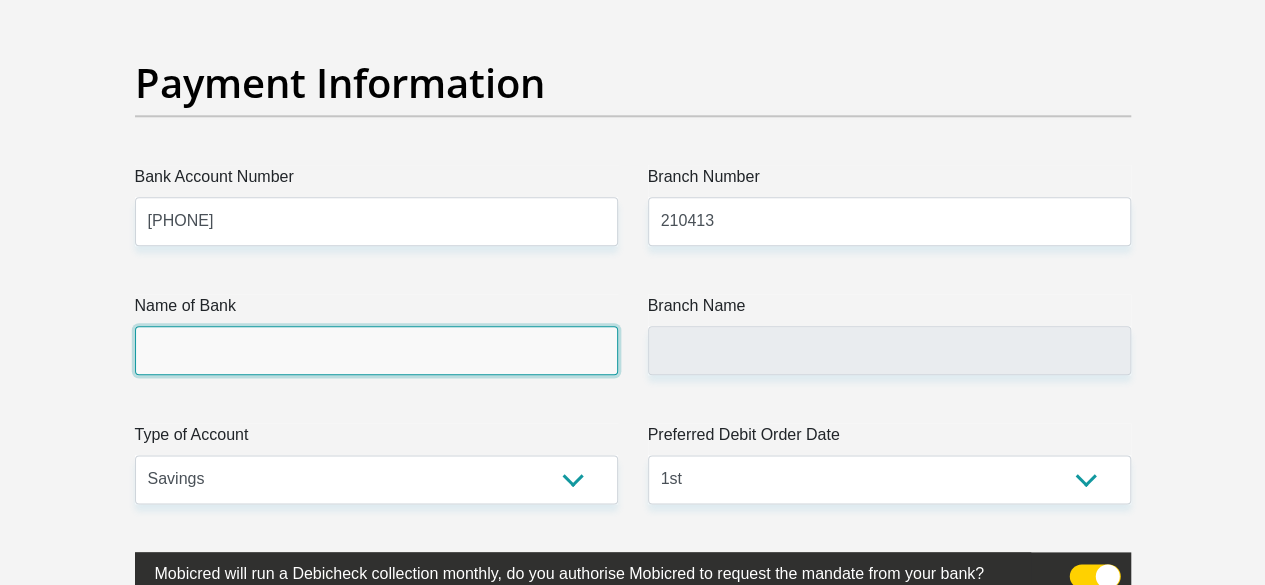 click on "Name of Bank" at bounding box center [376, 350] 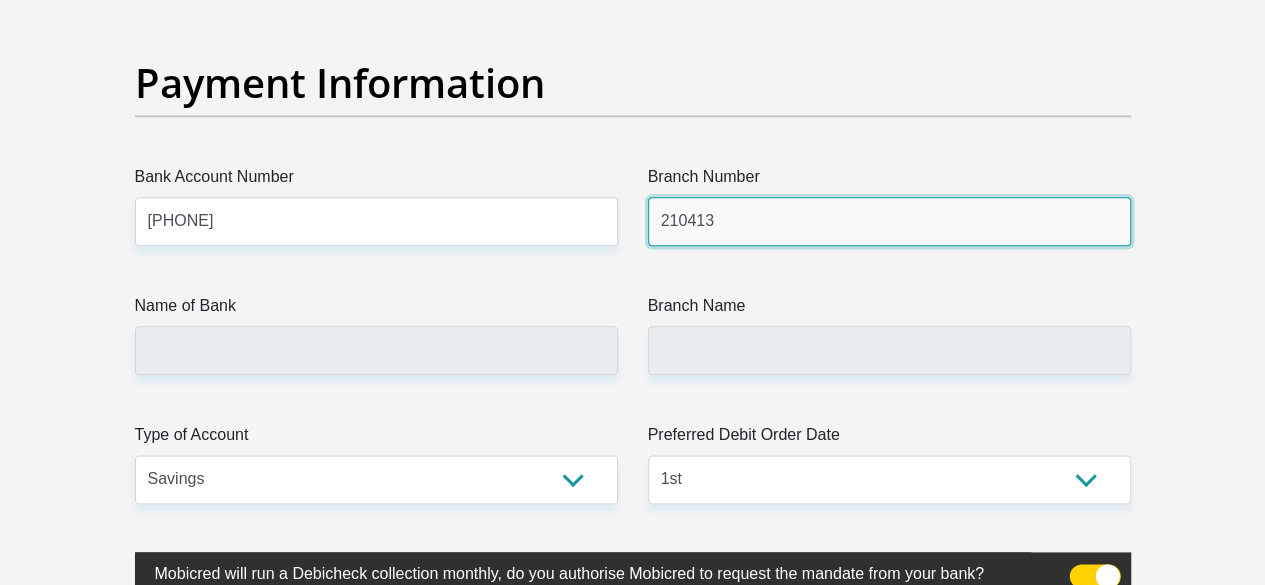 click on "210413" at bounding box center (889, 221) 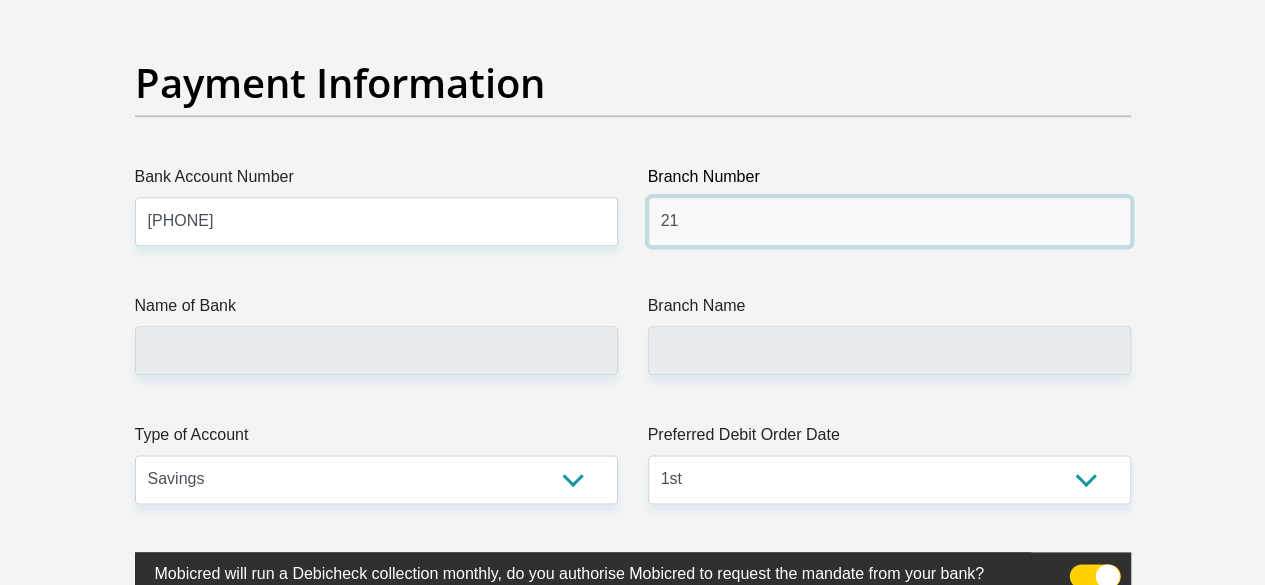 type on "2" 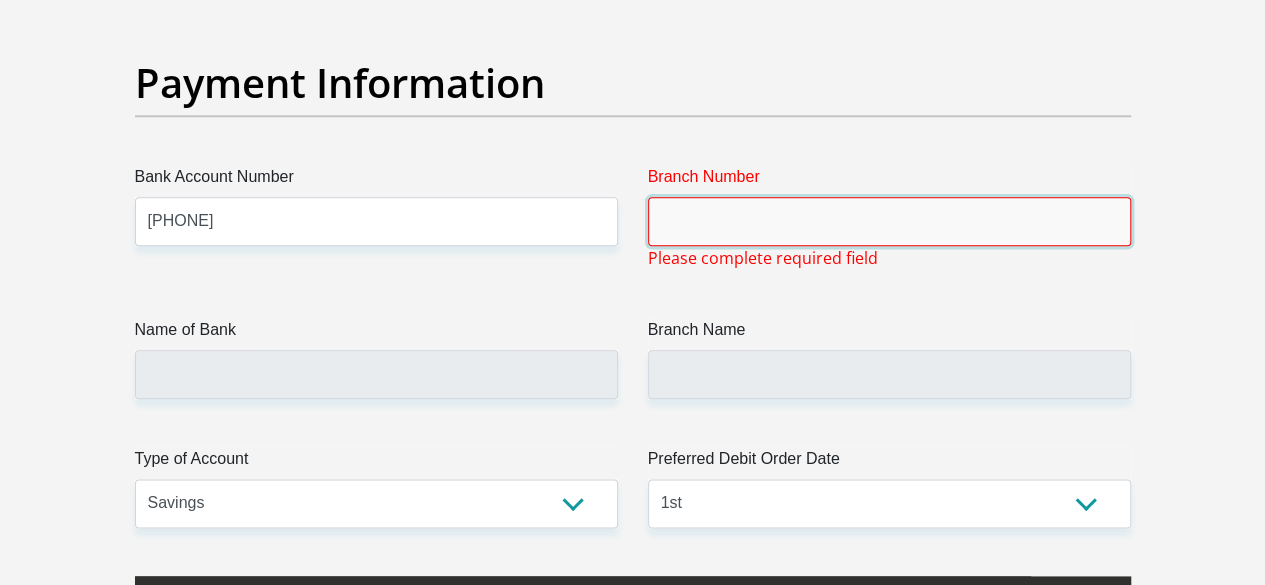 paste on "210413" 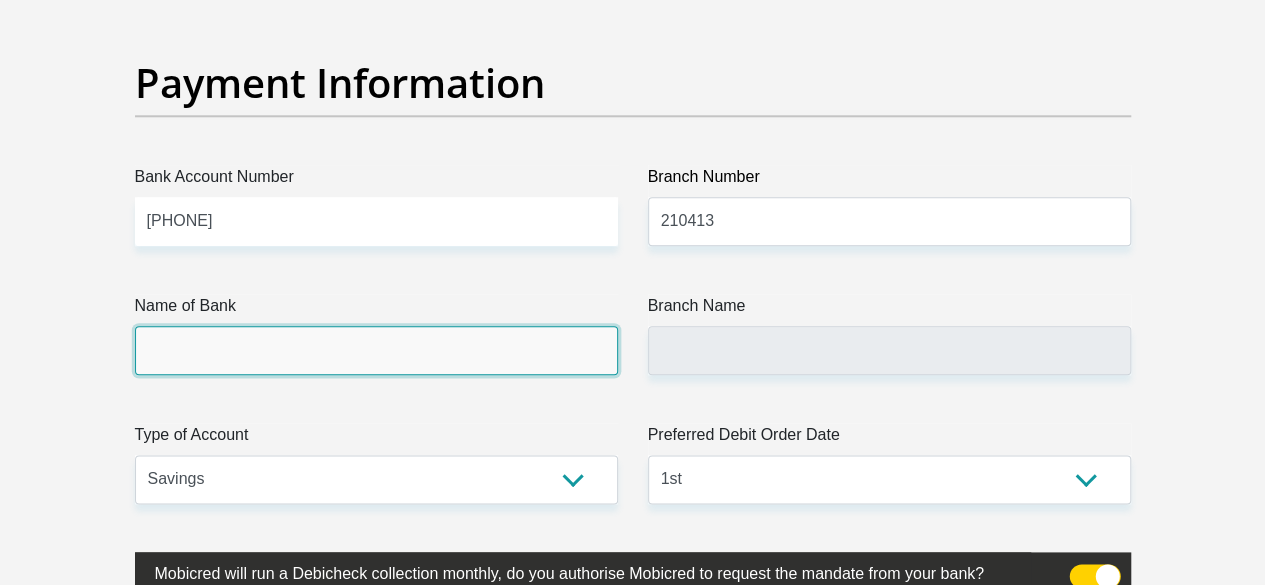 click on "Name of Bank" at bounding box center (376, 350) 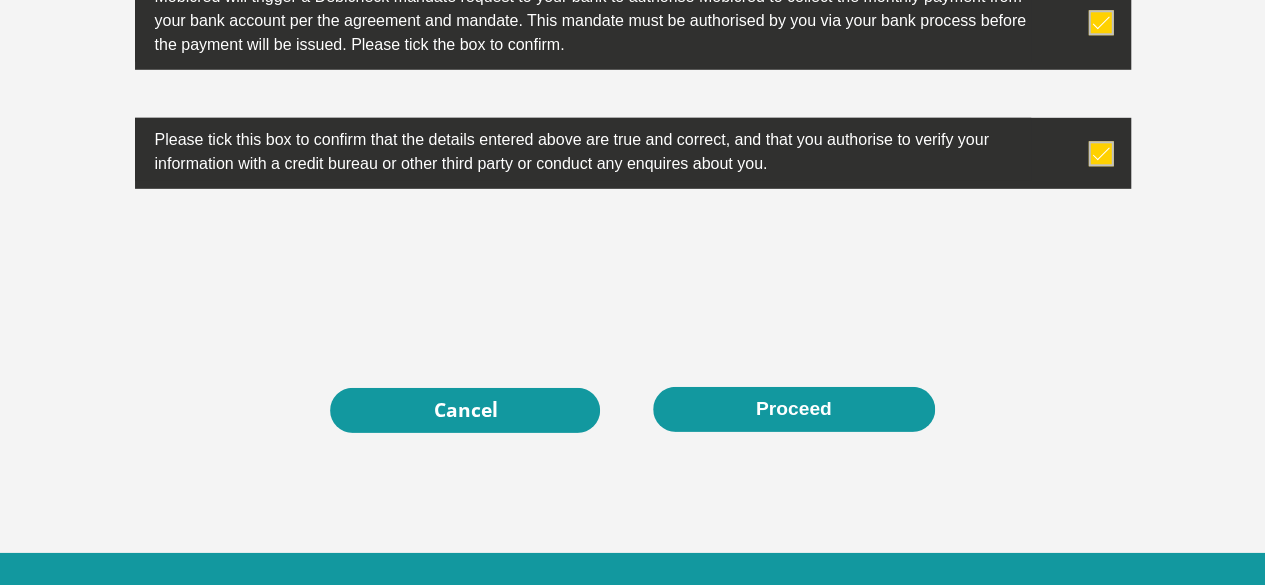 scroll, scrollTop: 6720, scrollLeft: 0, axis: vertical 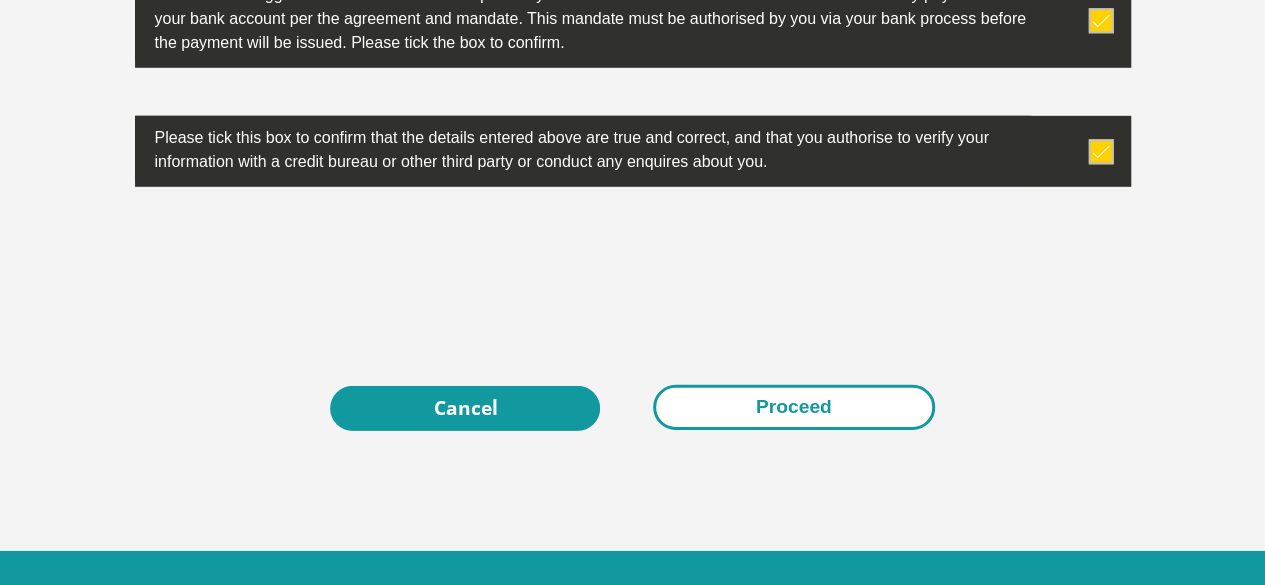 click on "Proceed" at bounding box center [794, 407] 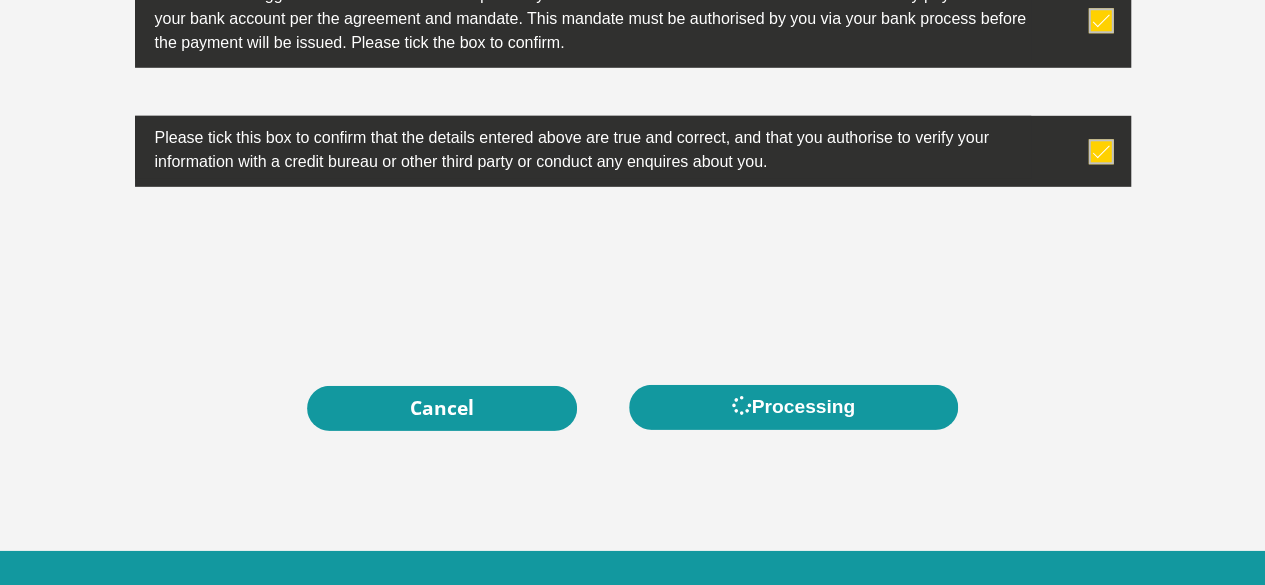 scroll, scrollTop: 0, scrollLeft: 0, axis: both 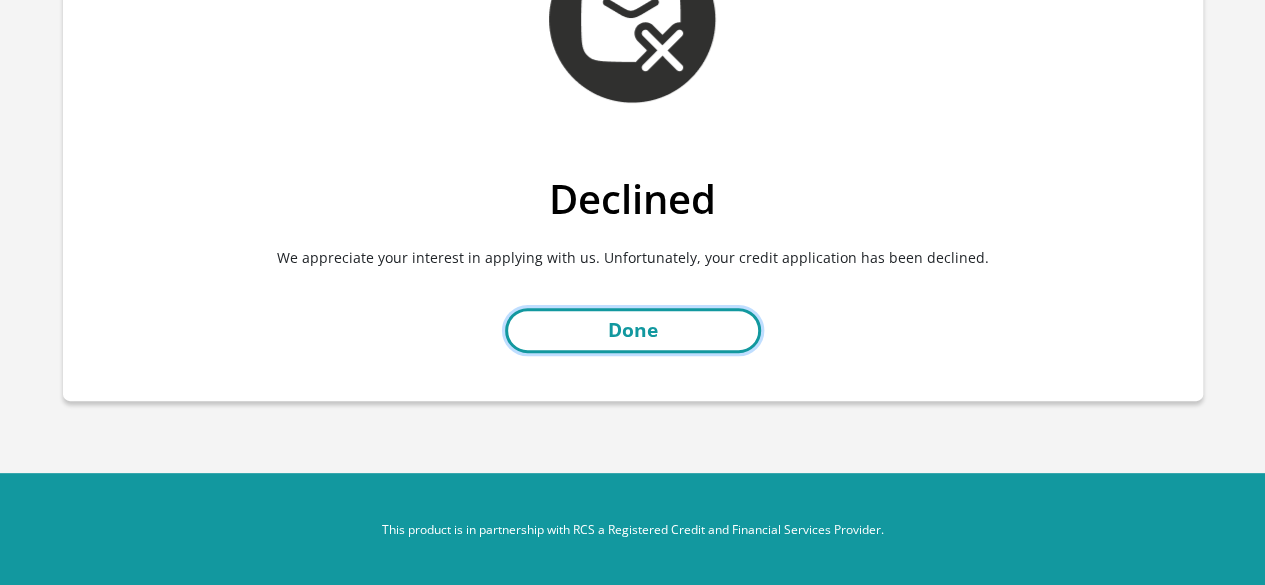 click on "Done" at bounding box center [633, 330] 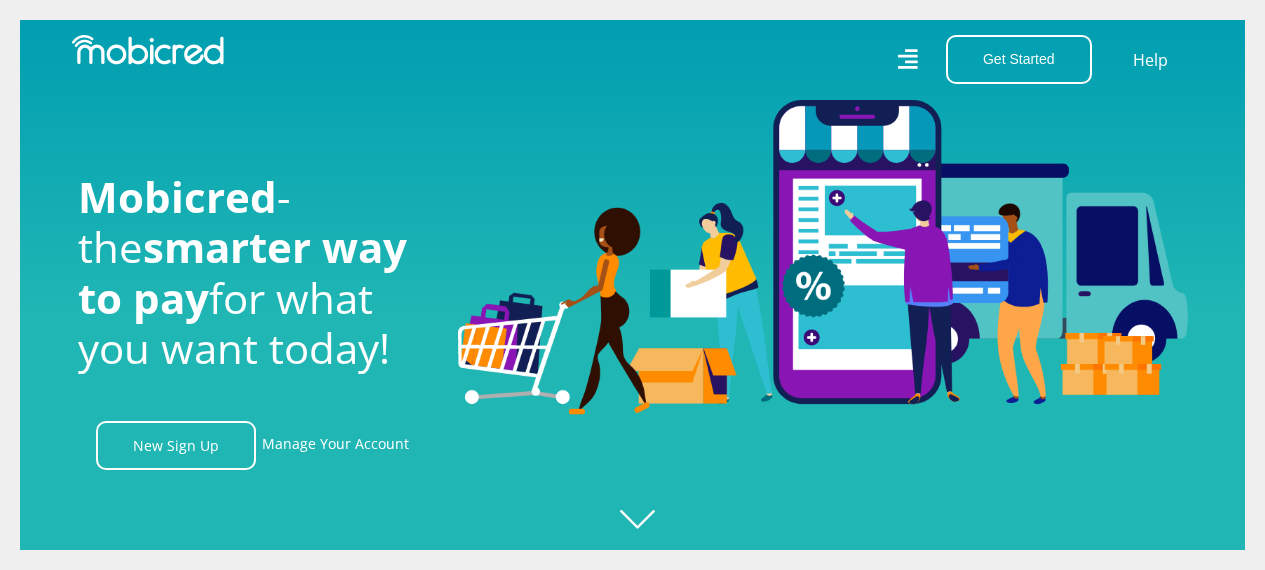 scroll, scrollTop: 0, scrollLeft: 0, axis: both 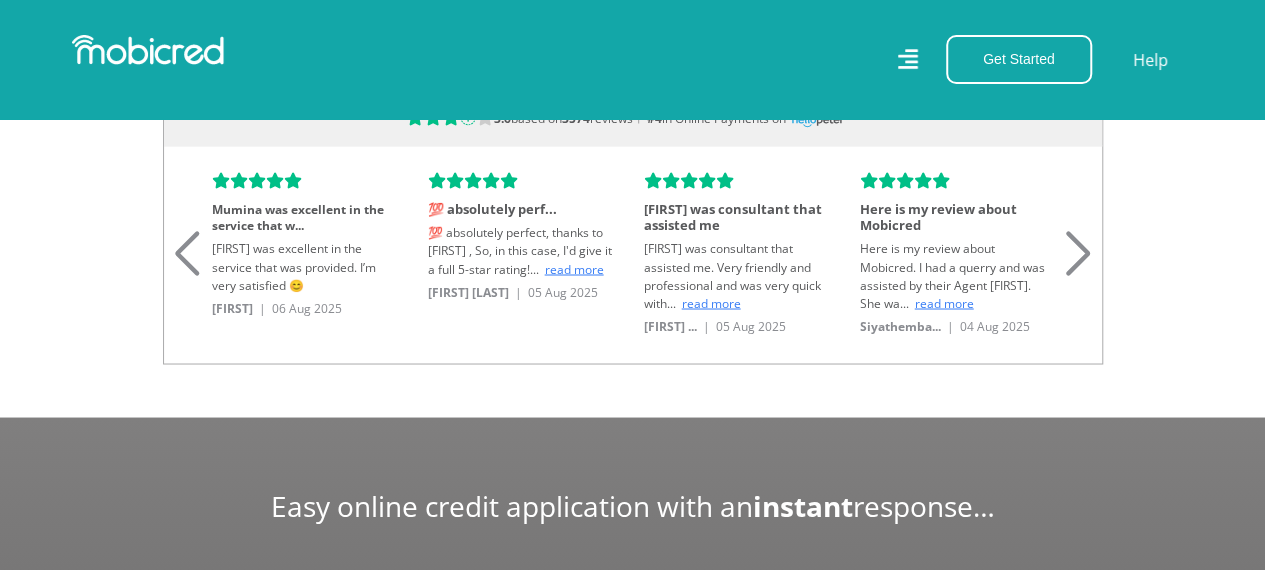 click on "[FIRST] was consultant that assisted me. Very friendly and professional and was very quick with" at bounding box center (732, 275) 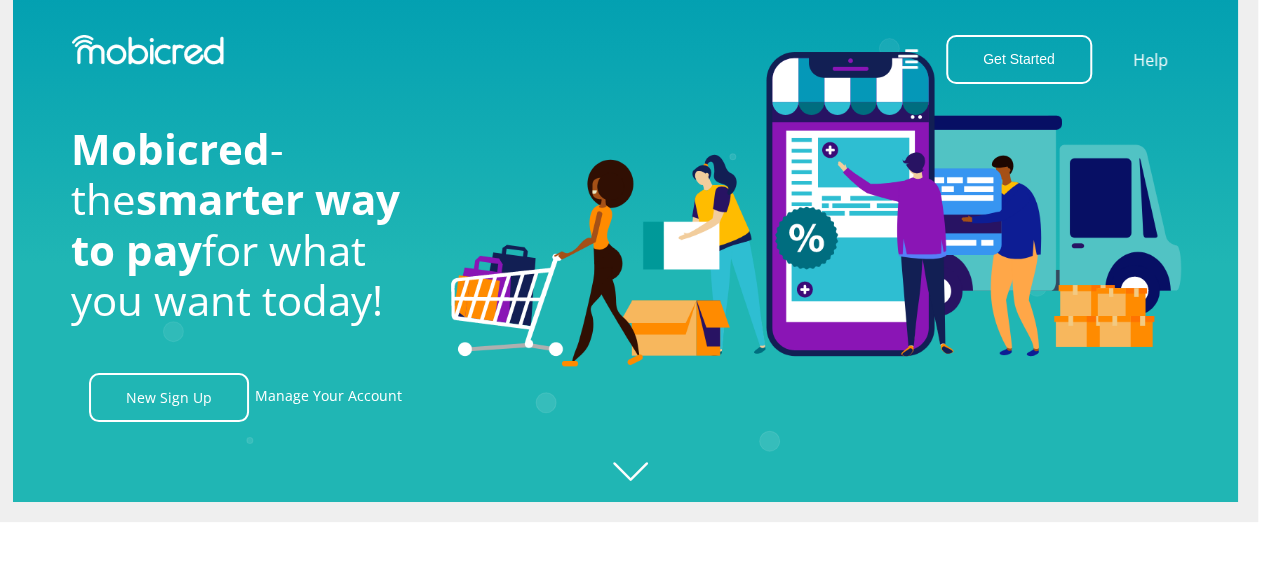 scroll, scrollTop: 49, scrollLeft: 7, axis: both 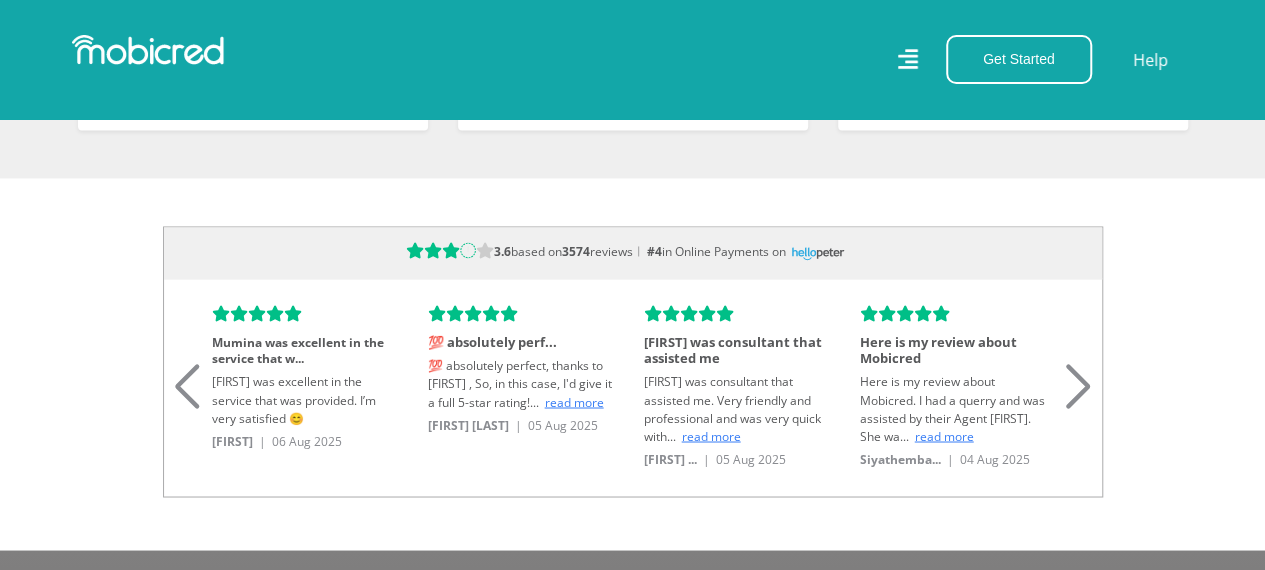 click at bounding box center [1078, 361] 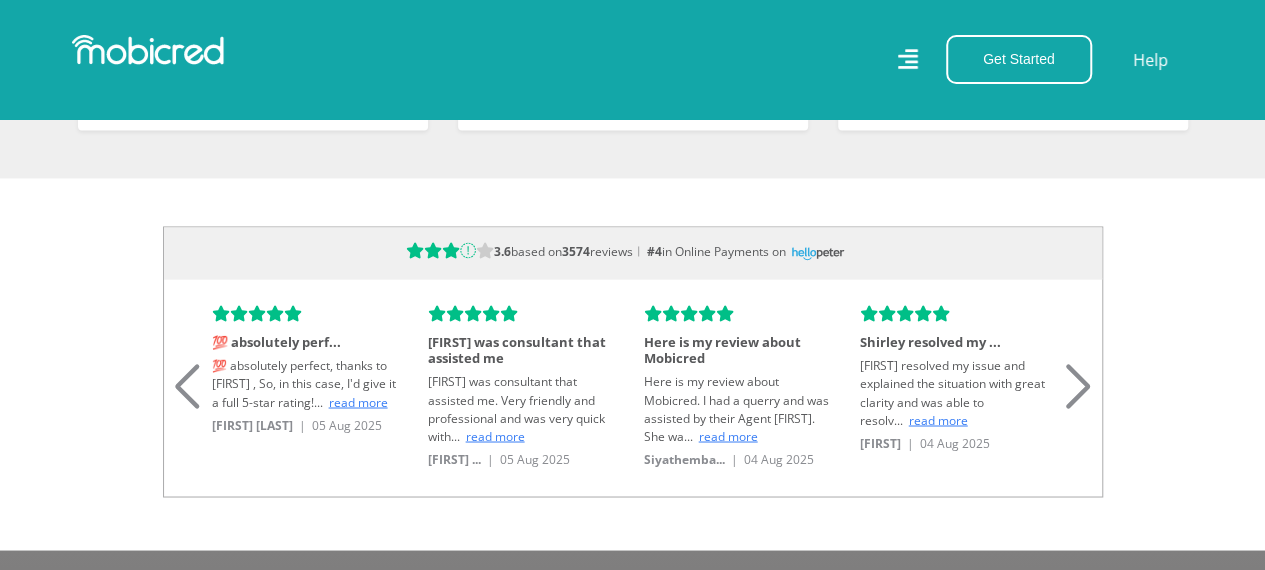 click at bounding box center [1078, 361] 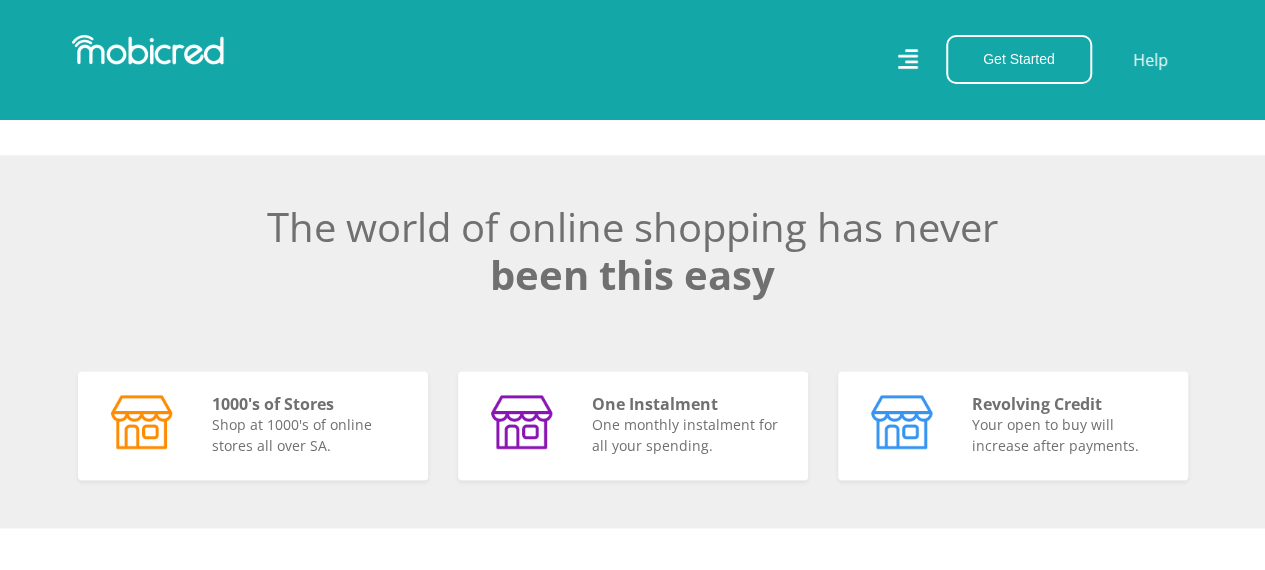 scroll, scrollTop: 0, scrollLeft: 4560, axis: horizontal 